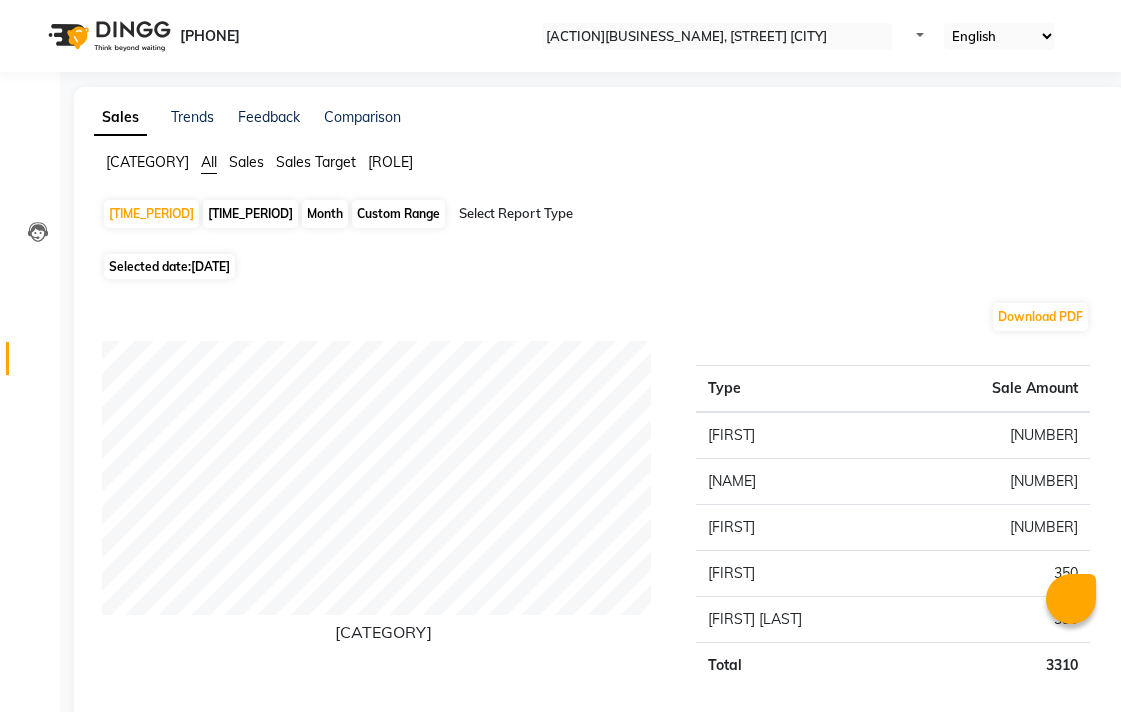 click on "Invoice" at bounding box center [30, 146] 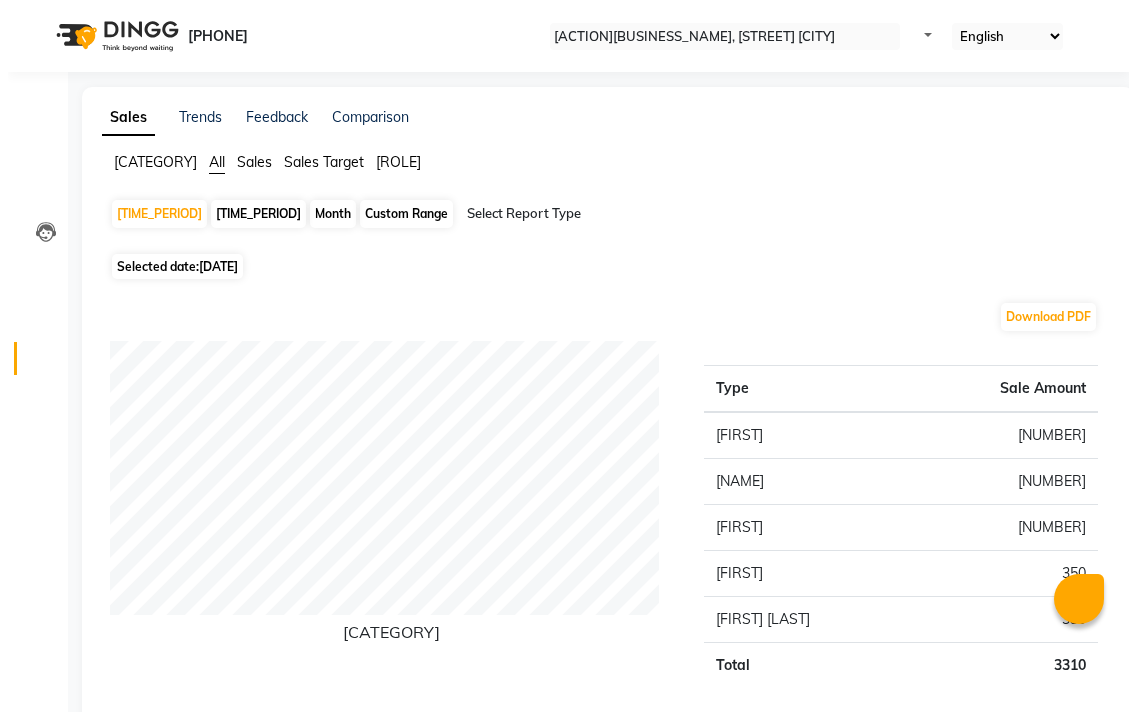 scroll, scrollTop: 0, scrollLeft: 0, axis: both 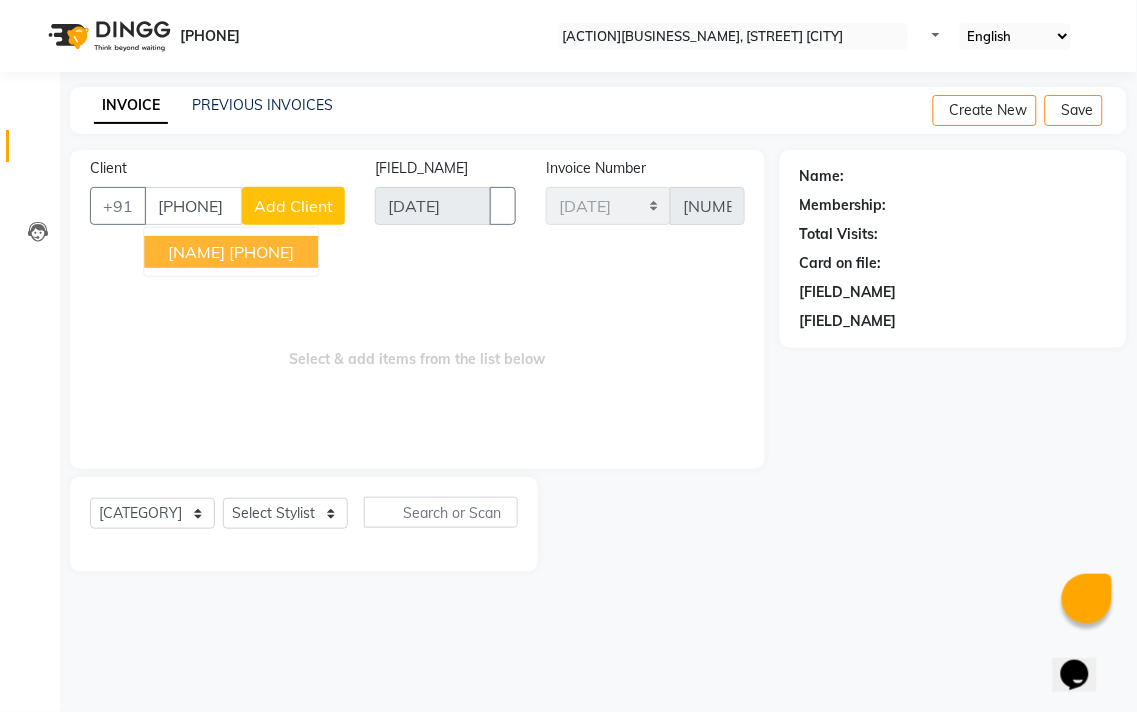 click on "[FIRST] [PHONE]" at bounding box center (231, 252) 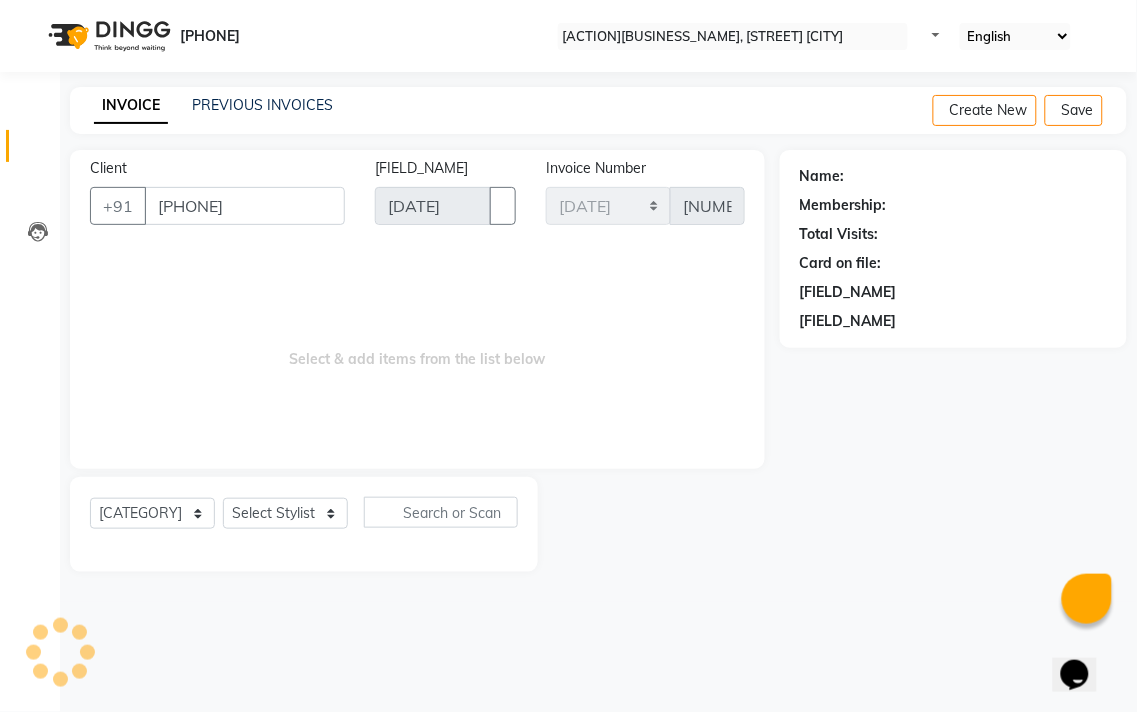 type on "[PHONE]" 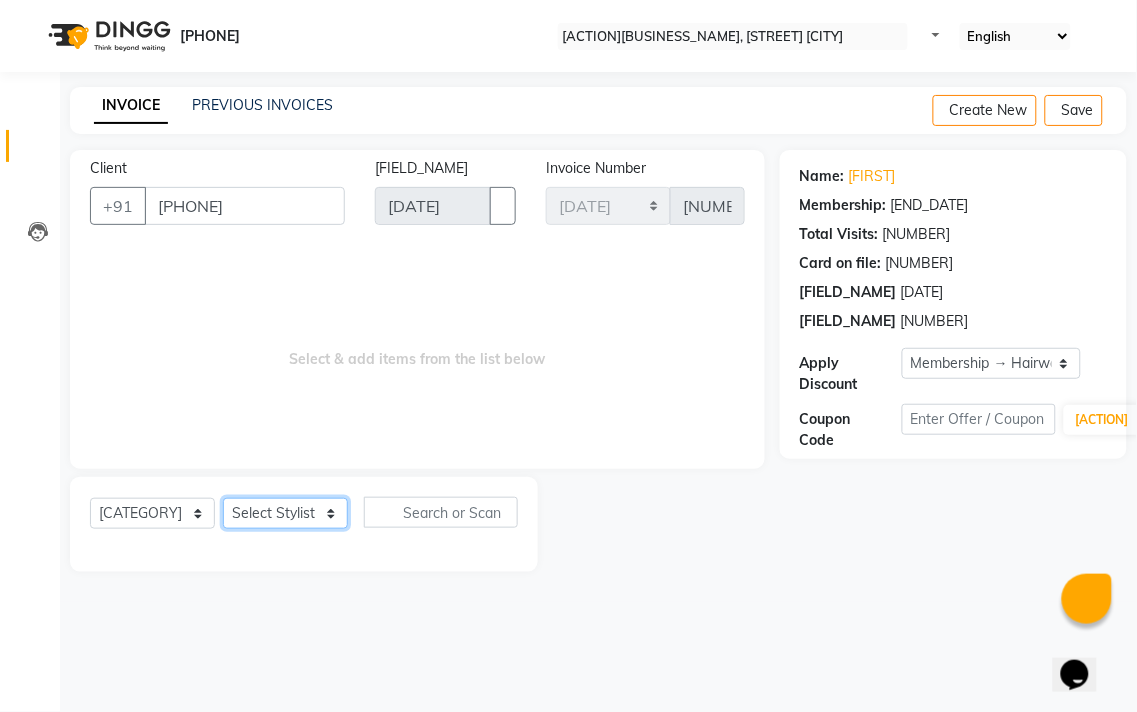 click on "Select Stylist [NAME] [NAME] [NAME] [NAME] [NAME] [NAME] [NAME] [NAME] [NAME] [NAME]" at bounding box center [285, 513] 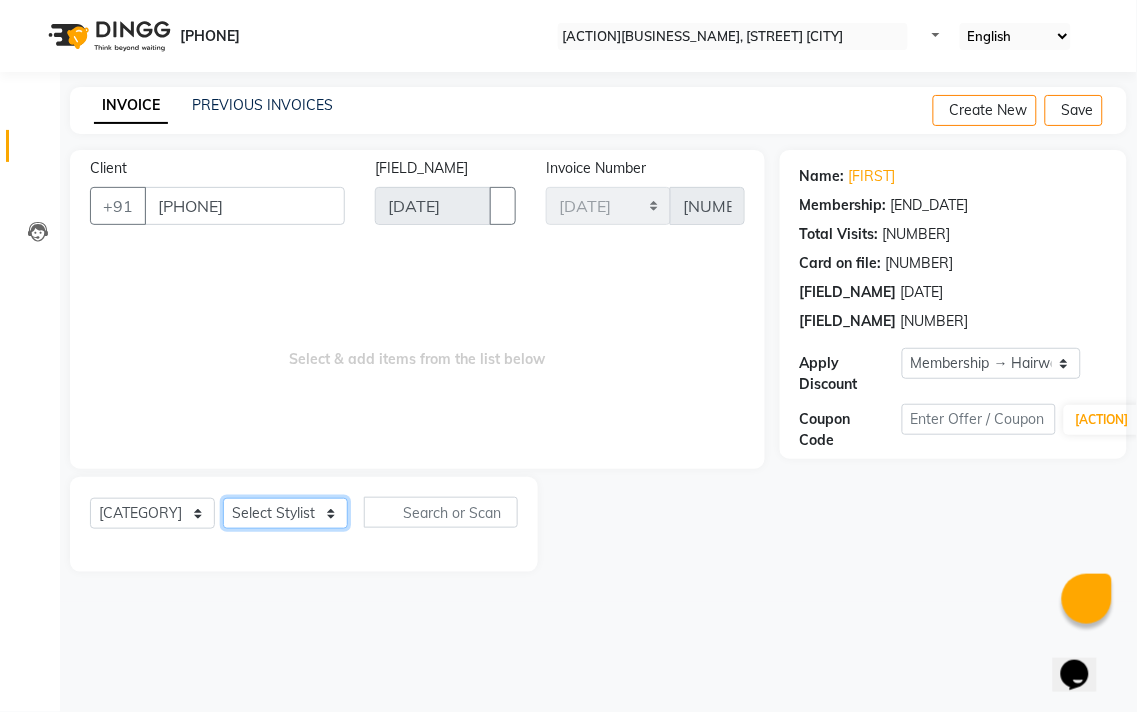 select on "[POSTAL_CODE]" 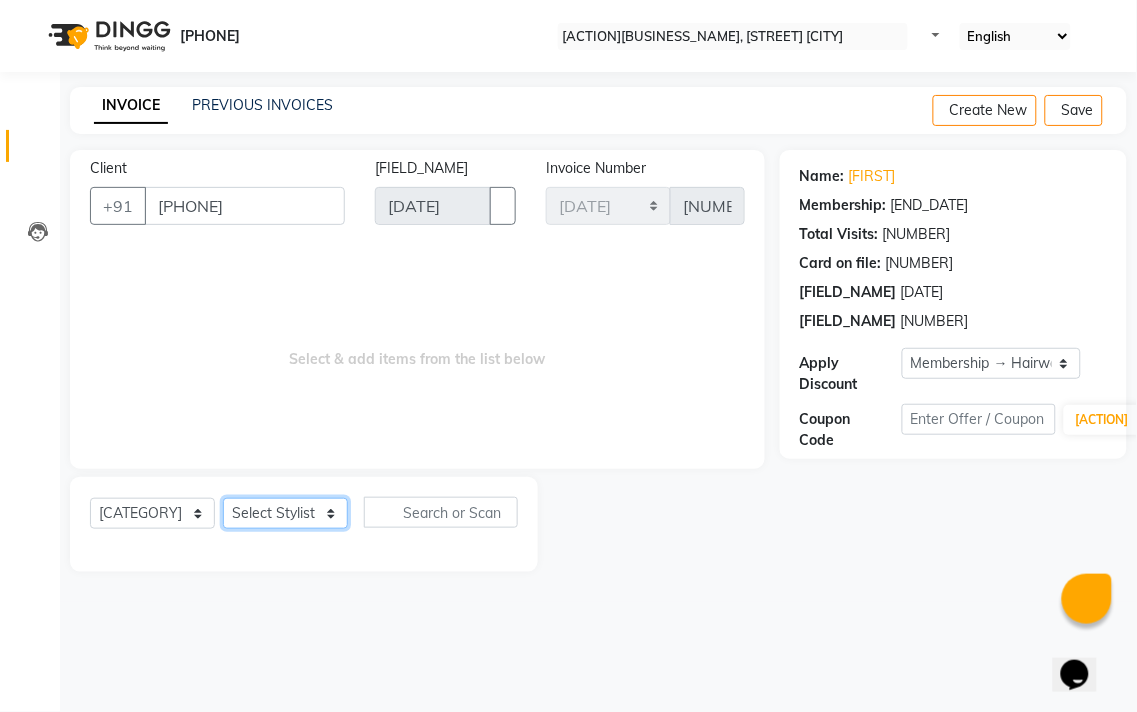 click on "Select Stylist [NAME] [NAME] [NAME] [NAME] [NAME] [NAME] [NAME] [NAME] [NAME] [NAME]" at bounding box center (285, 513) 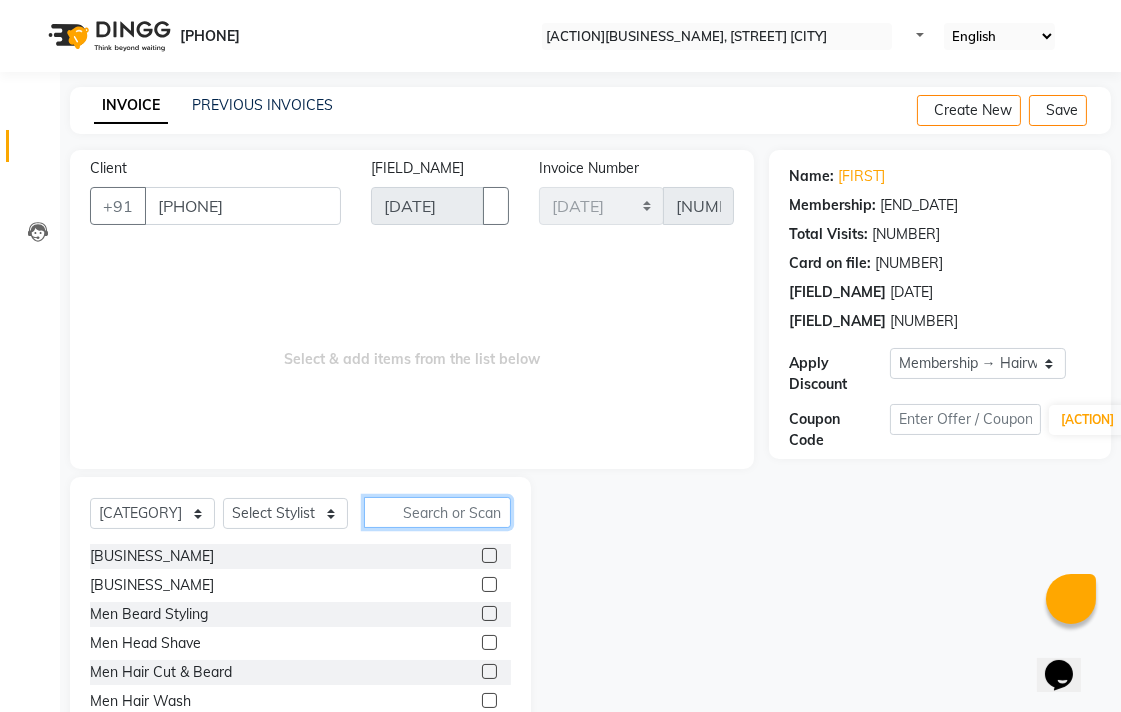 click at bounding box center [437, 512] 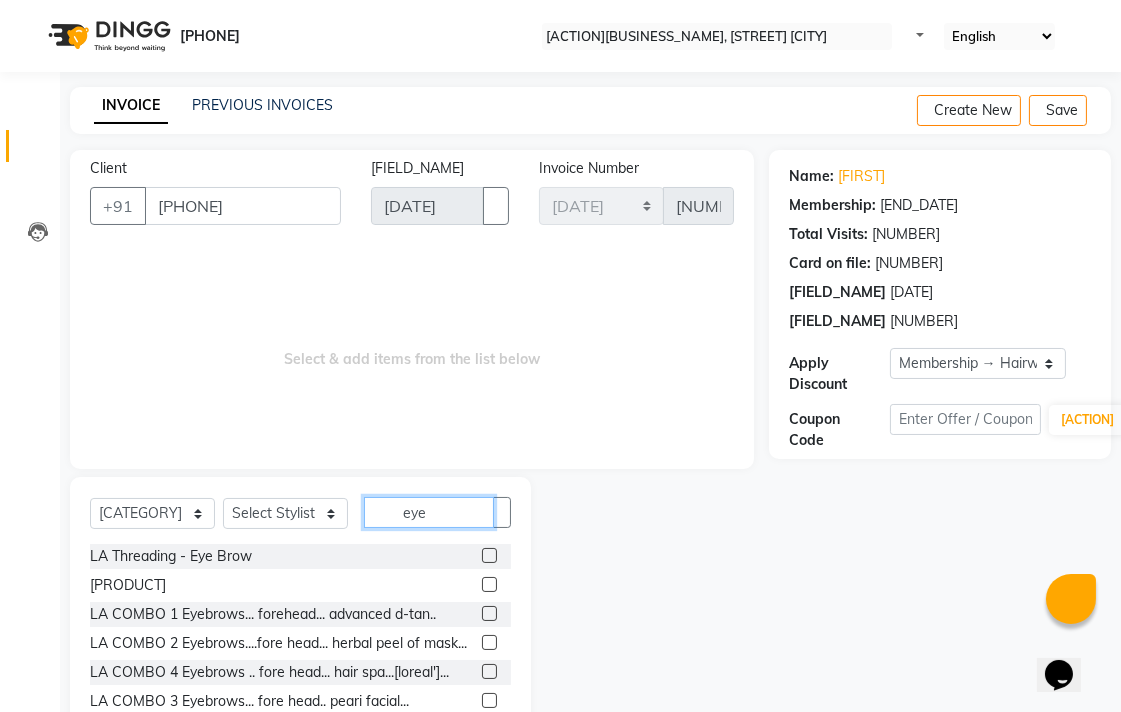 type on "eye" 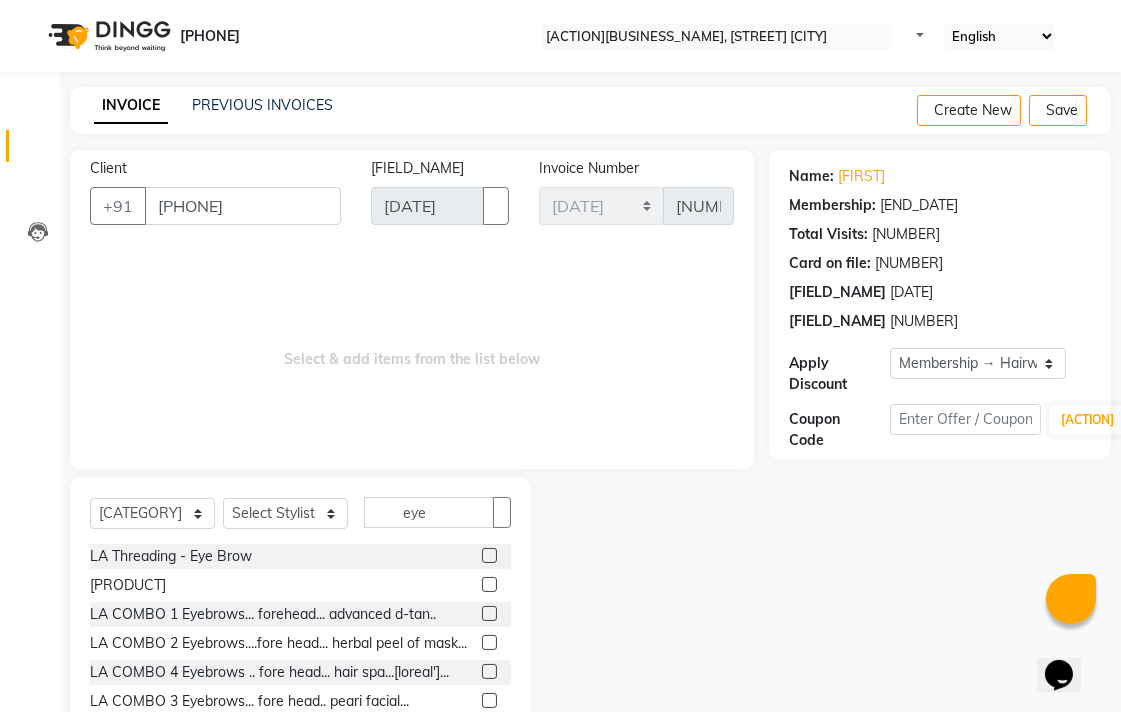 click at bounding box center [489, 555] 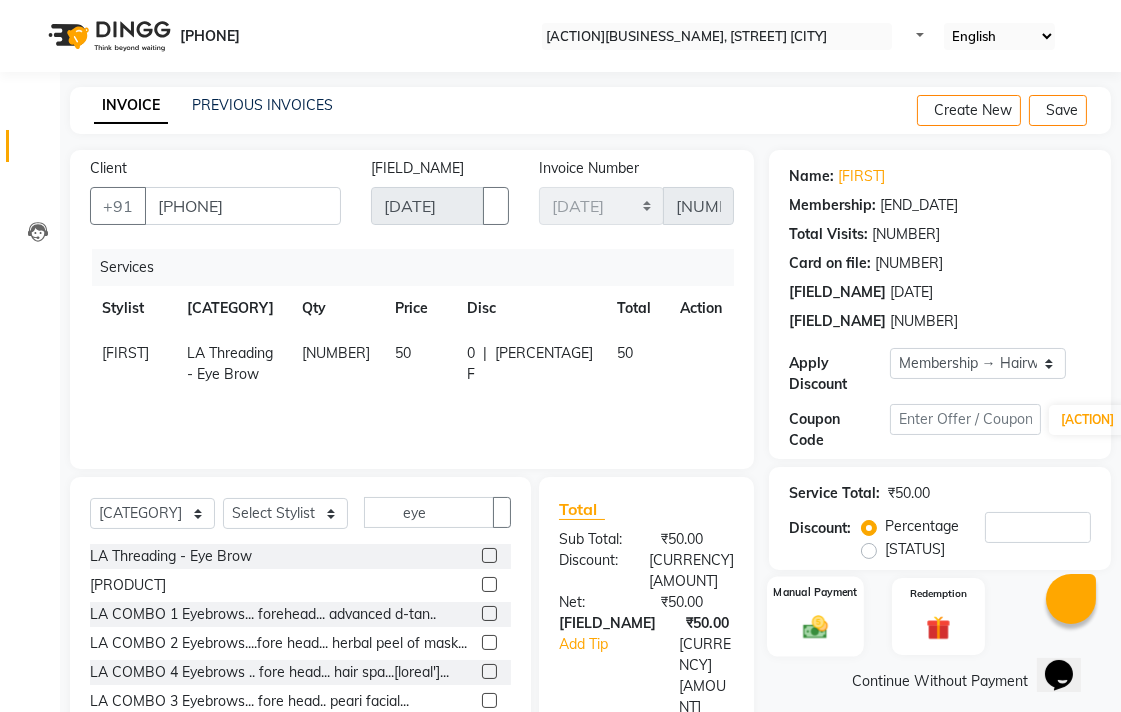 click at bounding box center [815, 626] 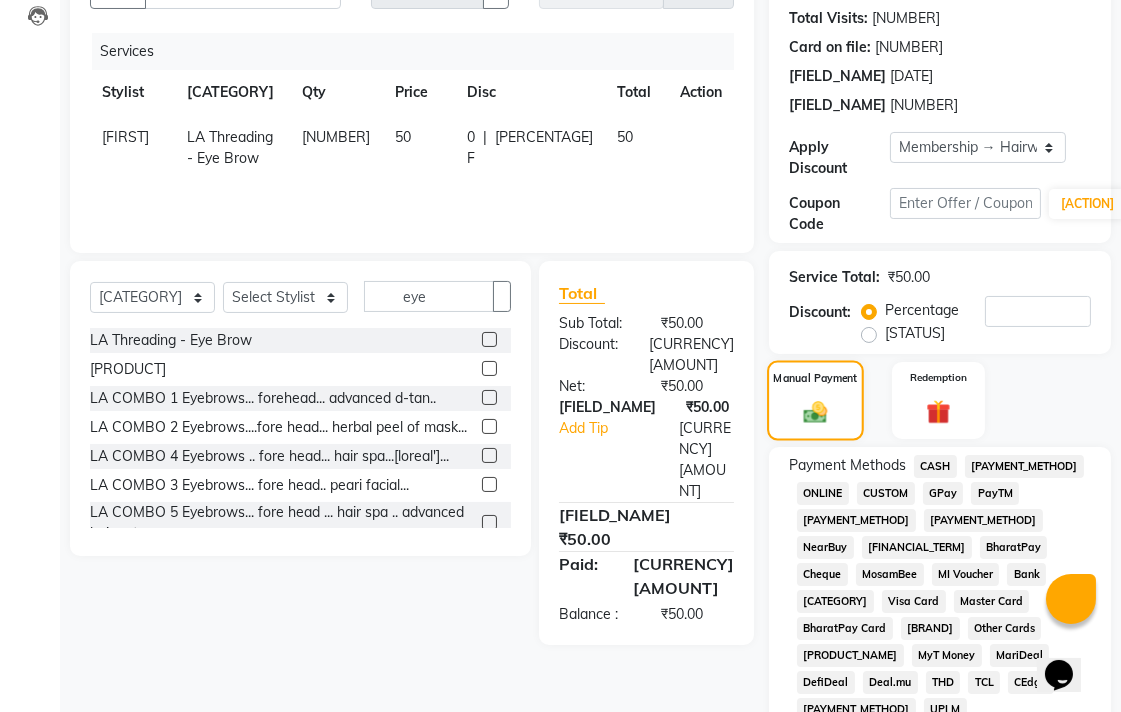 scroll, scrollTop: 222, scrollLeft: 0, axis: vertical 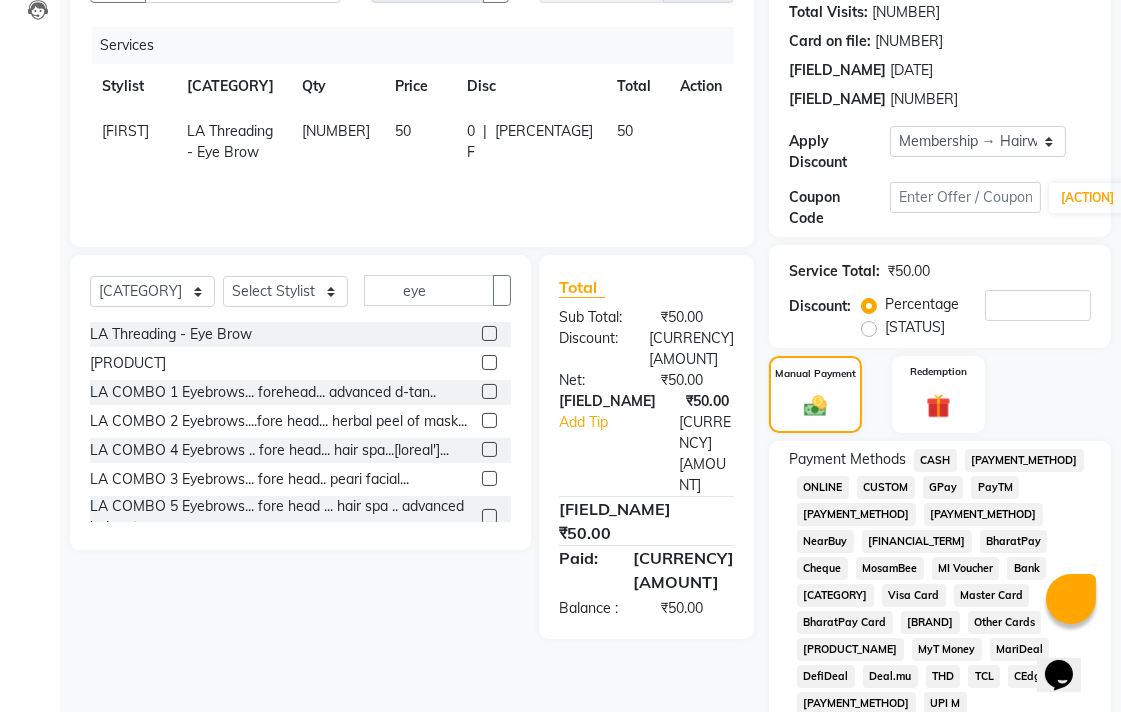 click on "CASH" at bounding box center (935, 460) 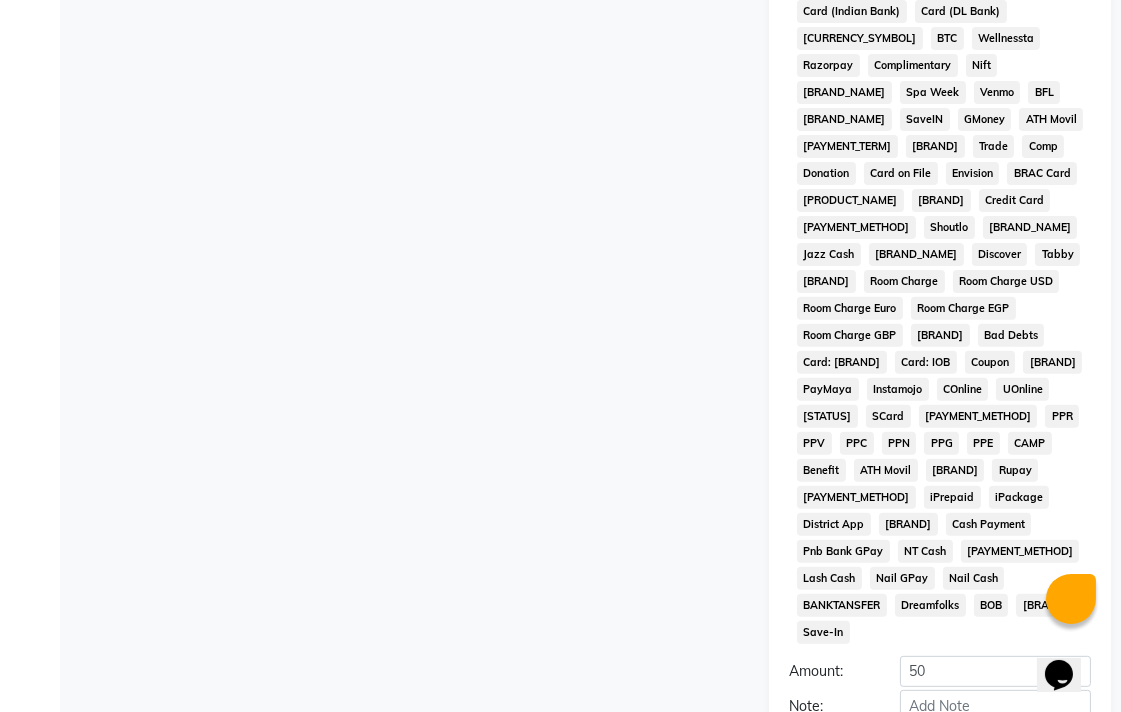 click on "Add Payment" at bounding box center (995, 740) 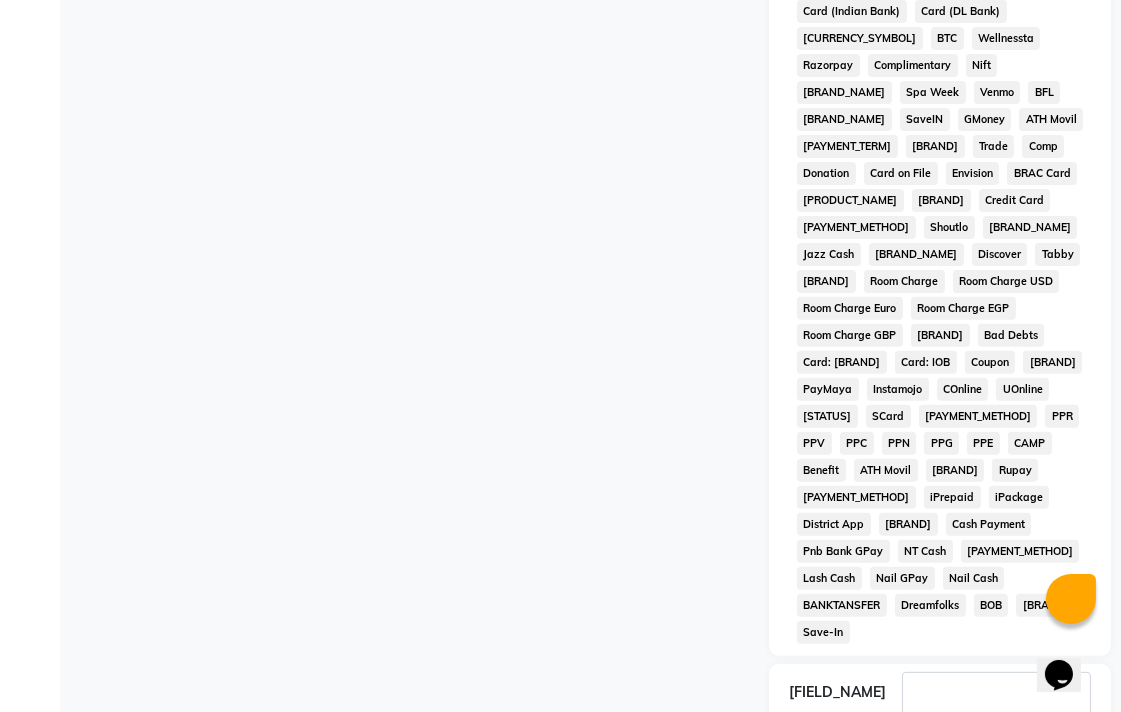 scroll, scrollTop: 975, scrollLeft: 0, axis: vertical 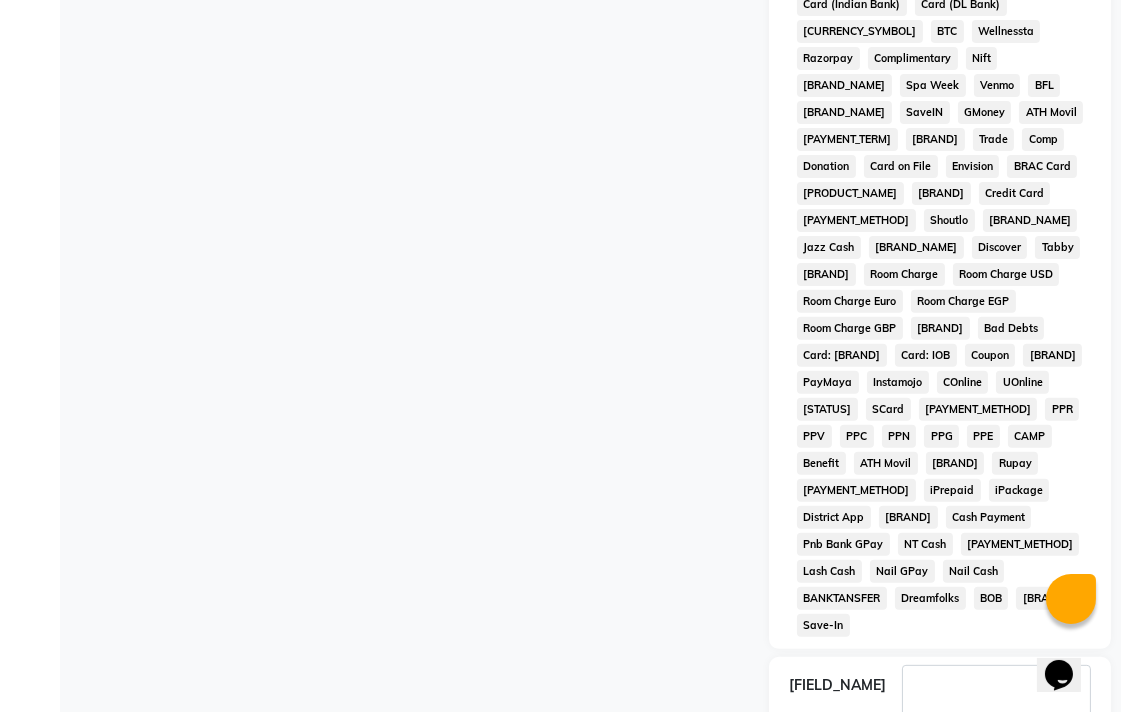 click on "Checkout" at bounding box center (940, 787) 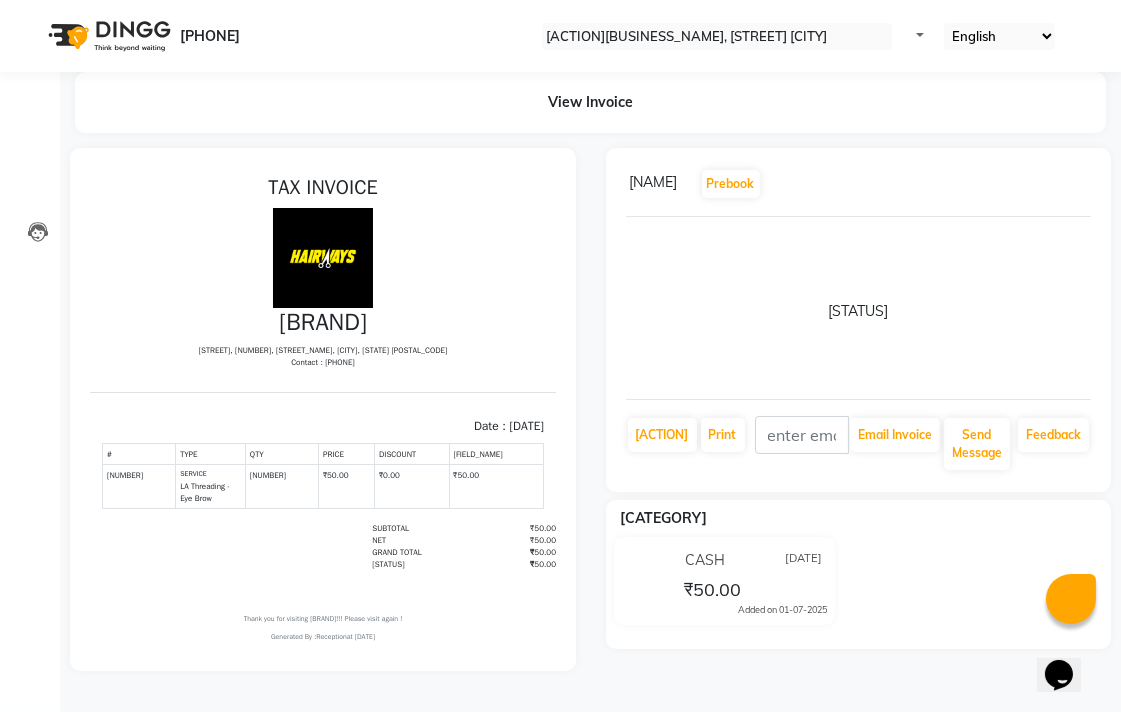 scroll, scrollTop: 0, scrollLeft: 0, axis: both 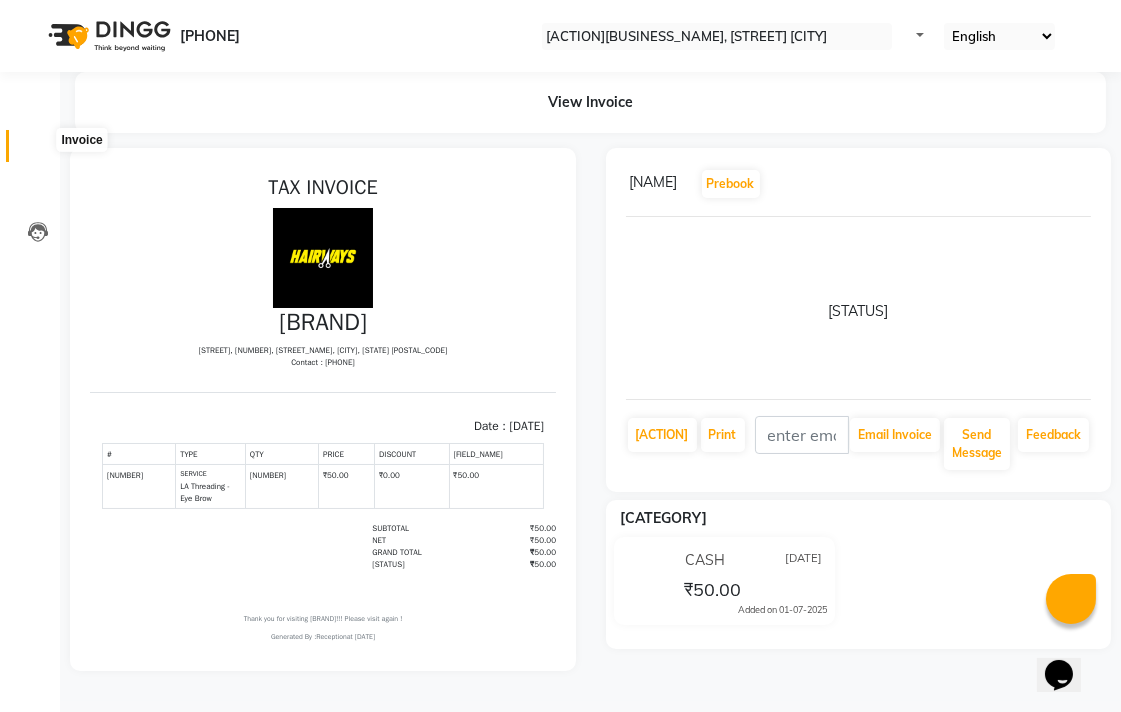 click at bounding box center (37, 151) 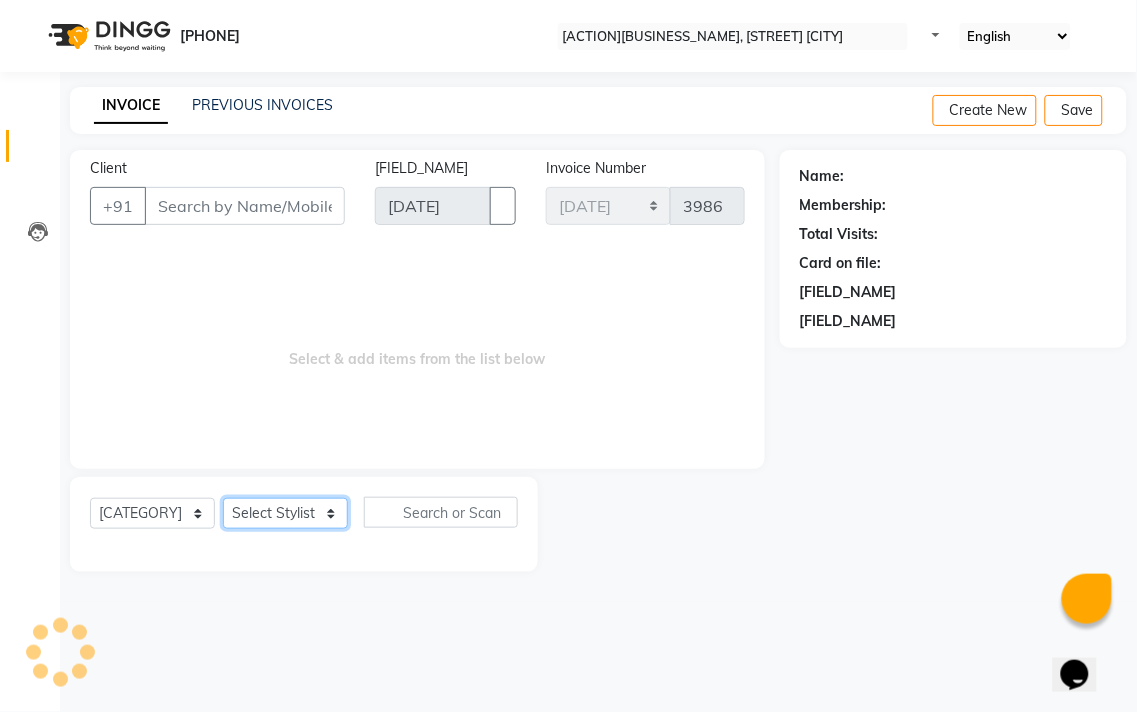 drag, startPoint x: 263, startPoint y: 517, endPoint x: 264, endPoint y: 505, distance: 12.0415945 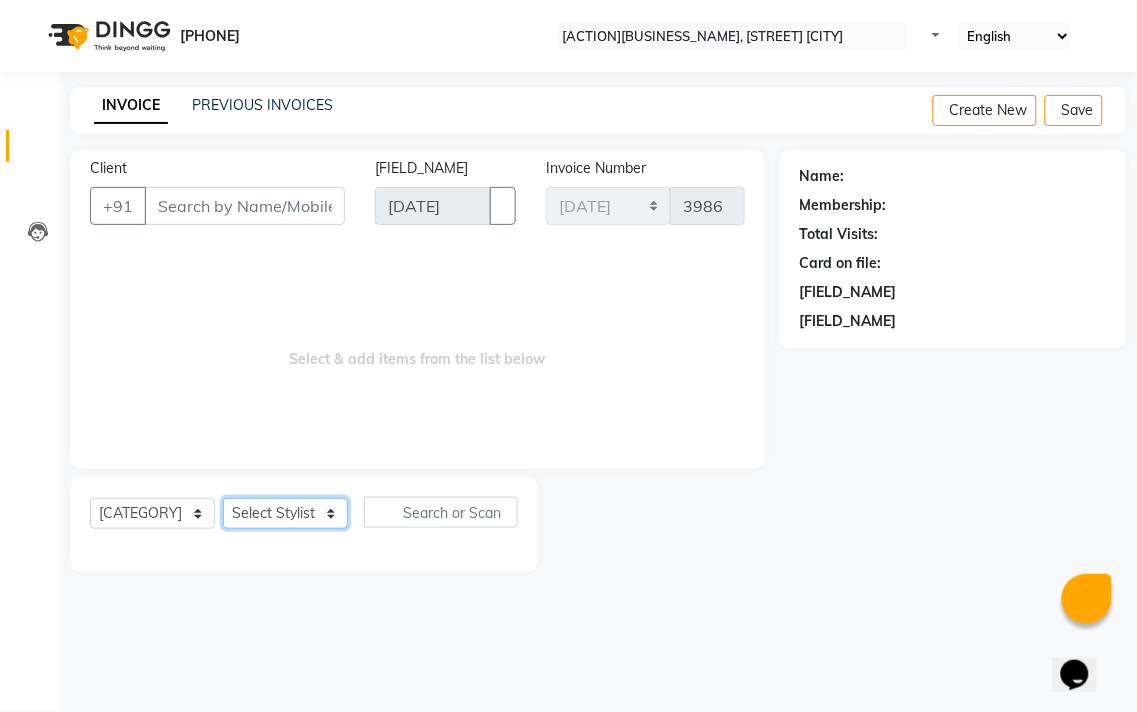 select on "[NUMBER]" 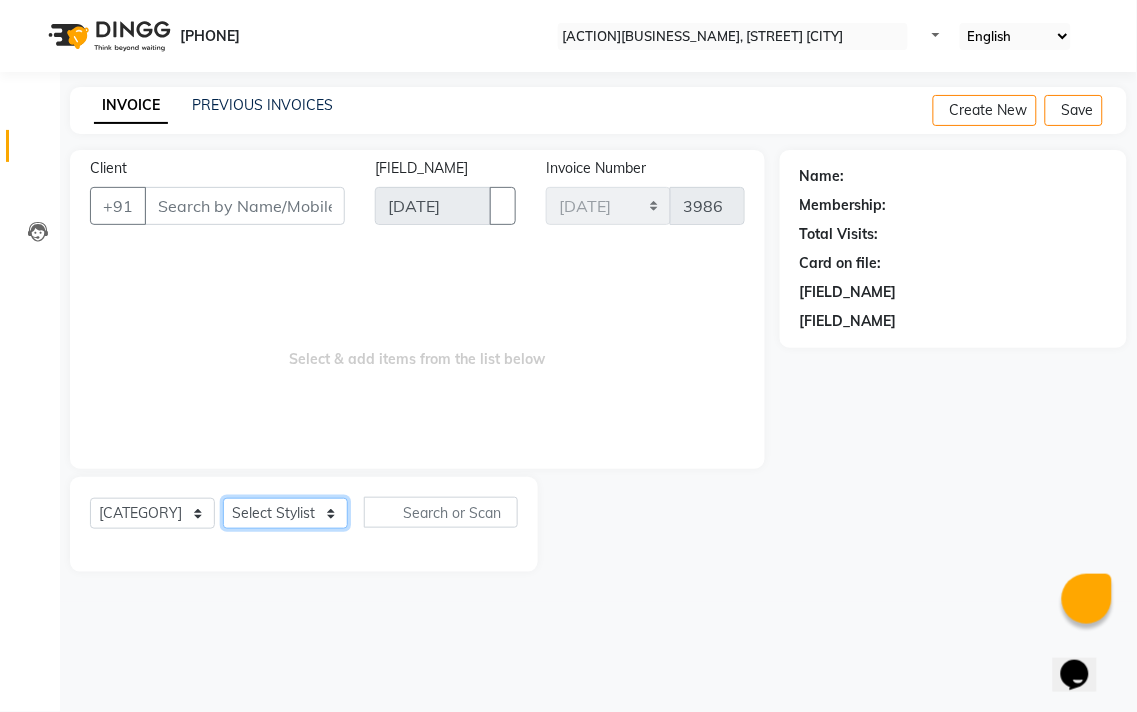 click on "Select Stylist [NAME] [NAME] [NAME] [NAME] [NAME] [NAME] [NAME] [NAME] [NAME] [NAME]" at bounding box center [285, 513] 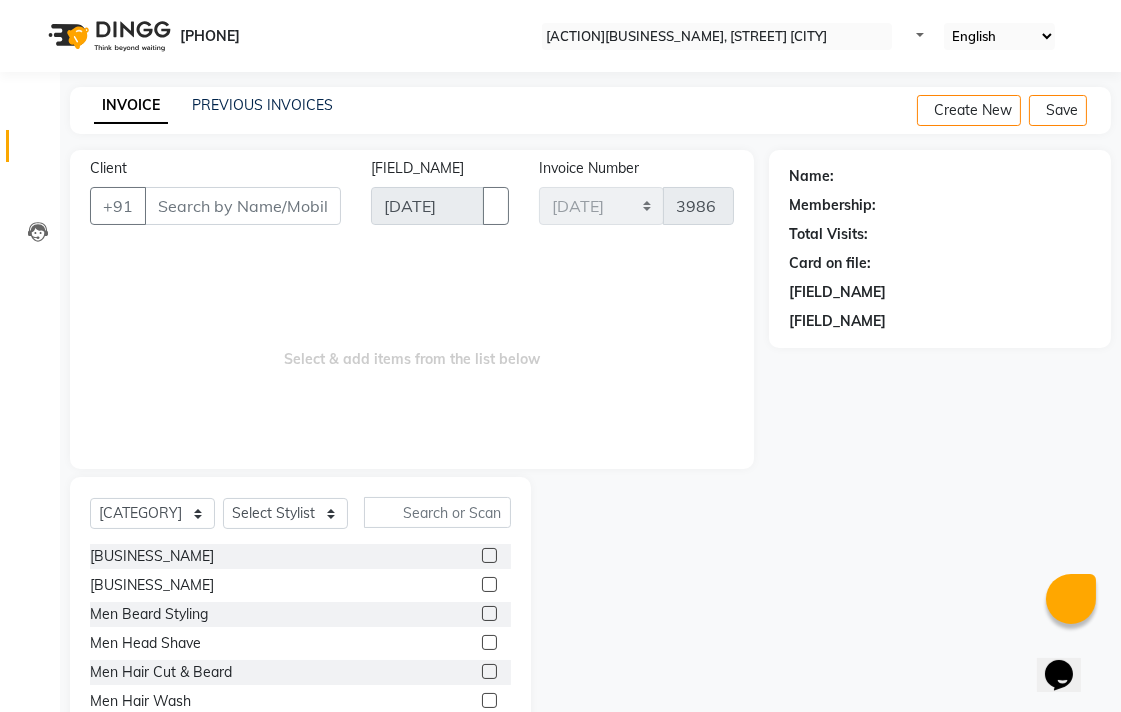 click at bounding box center (489, 671) 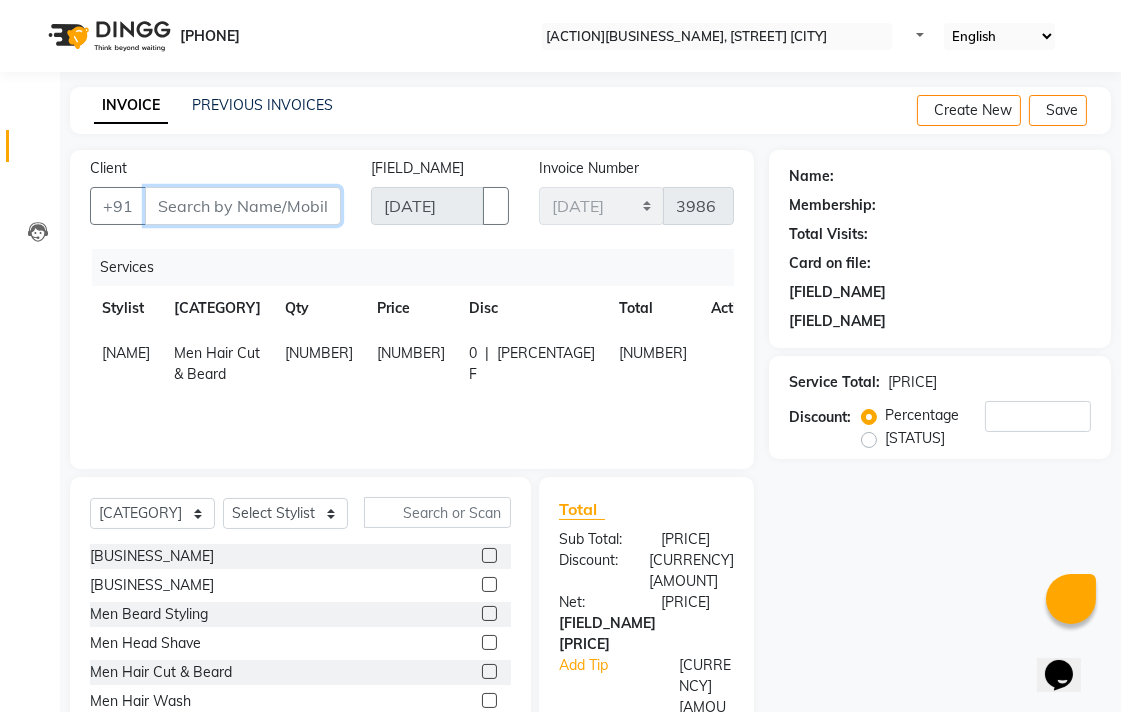 click on "Client" at bounding box center (243, 206) 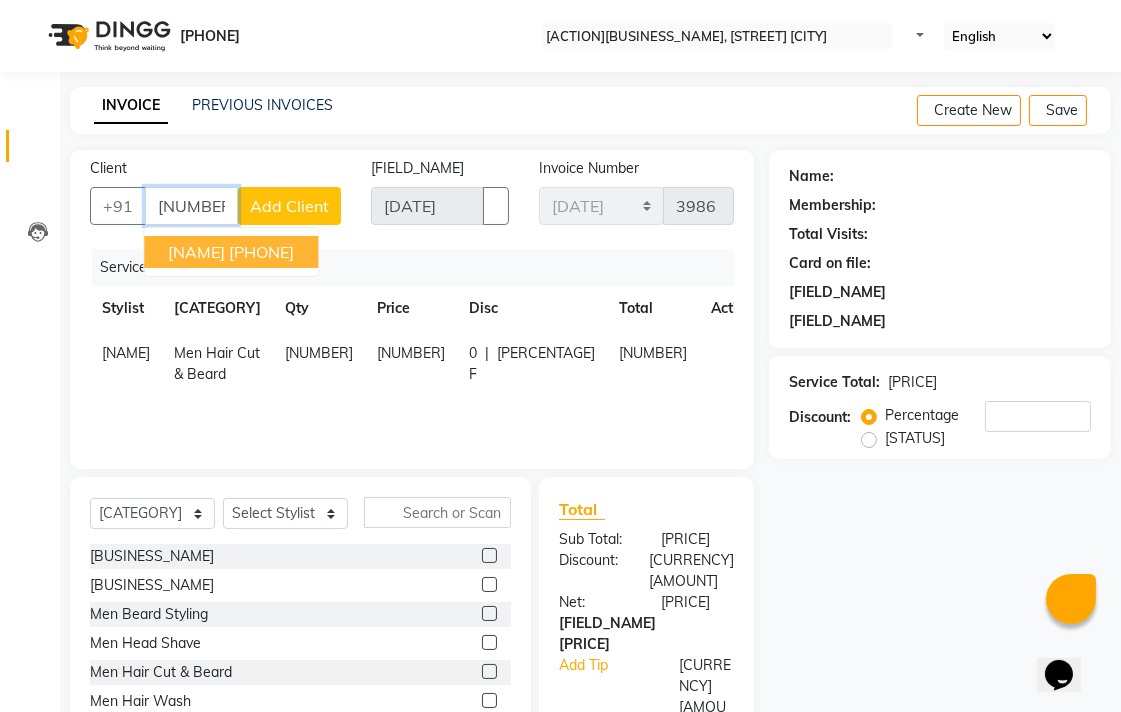 click on "[PHONE]" at bounding box center (261, 252) 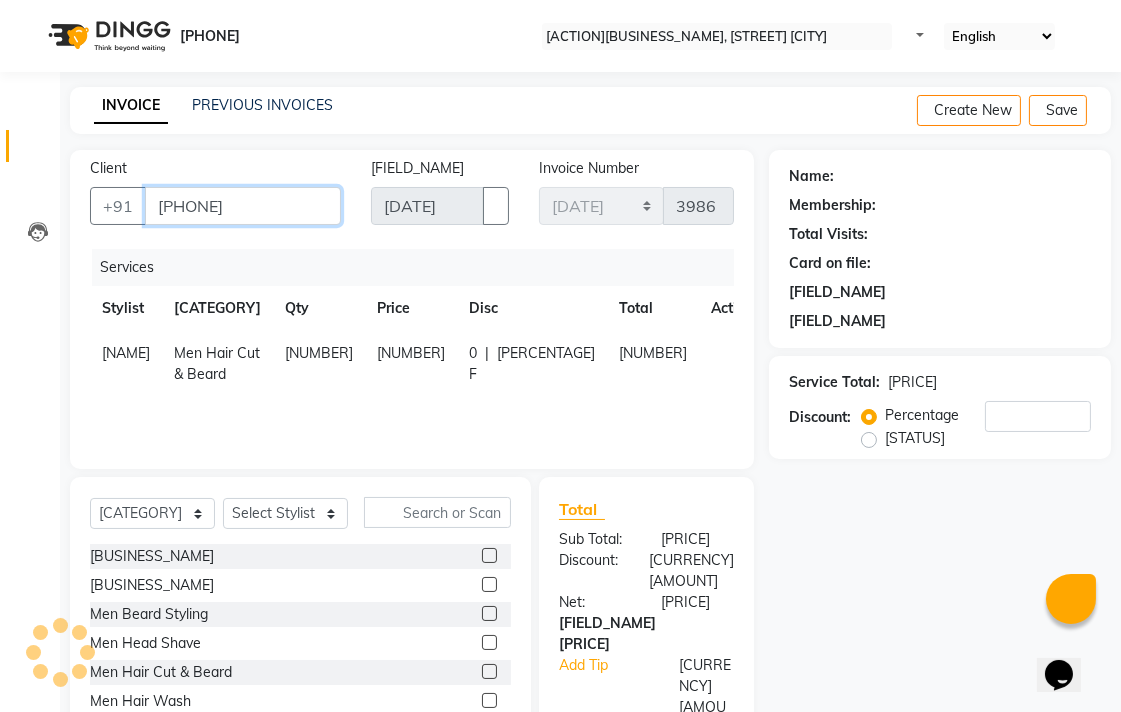 type on "[PHONE]" 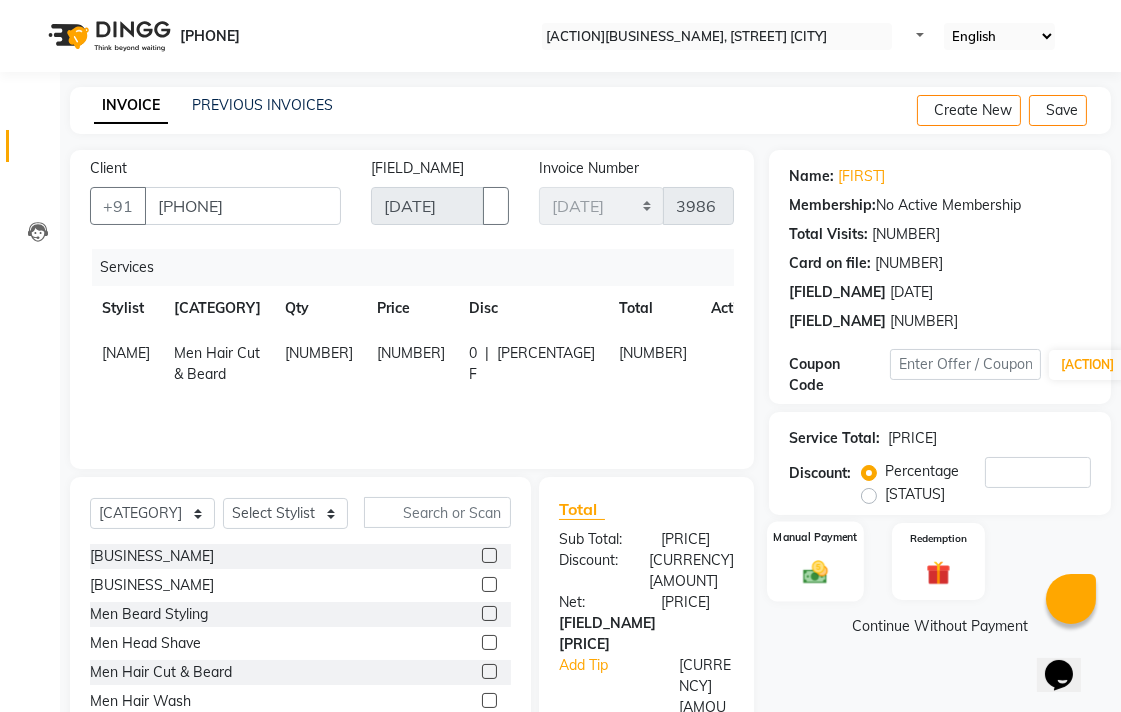 click at bounding box center [815, 571] 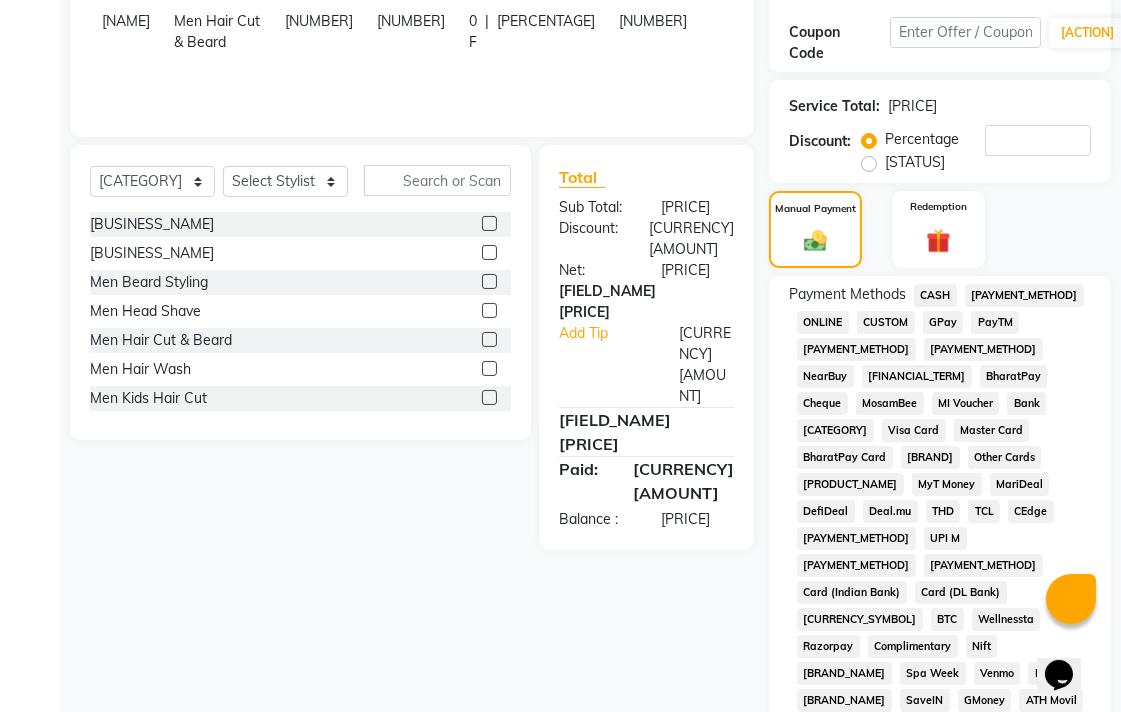 scroll, scrollTop: 333, scrollLeft: 0, axis: vertical 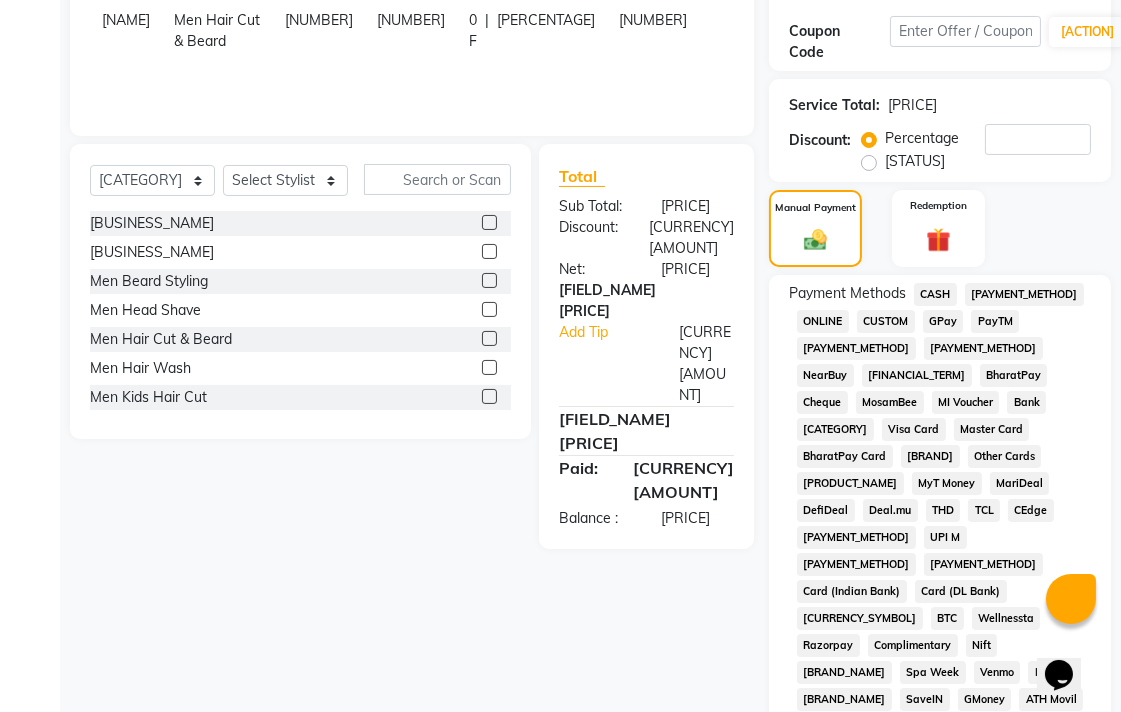 click on "CASH" at bounding box center [935, 294] 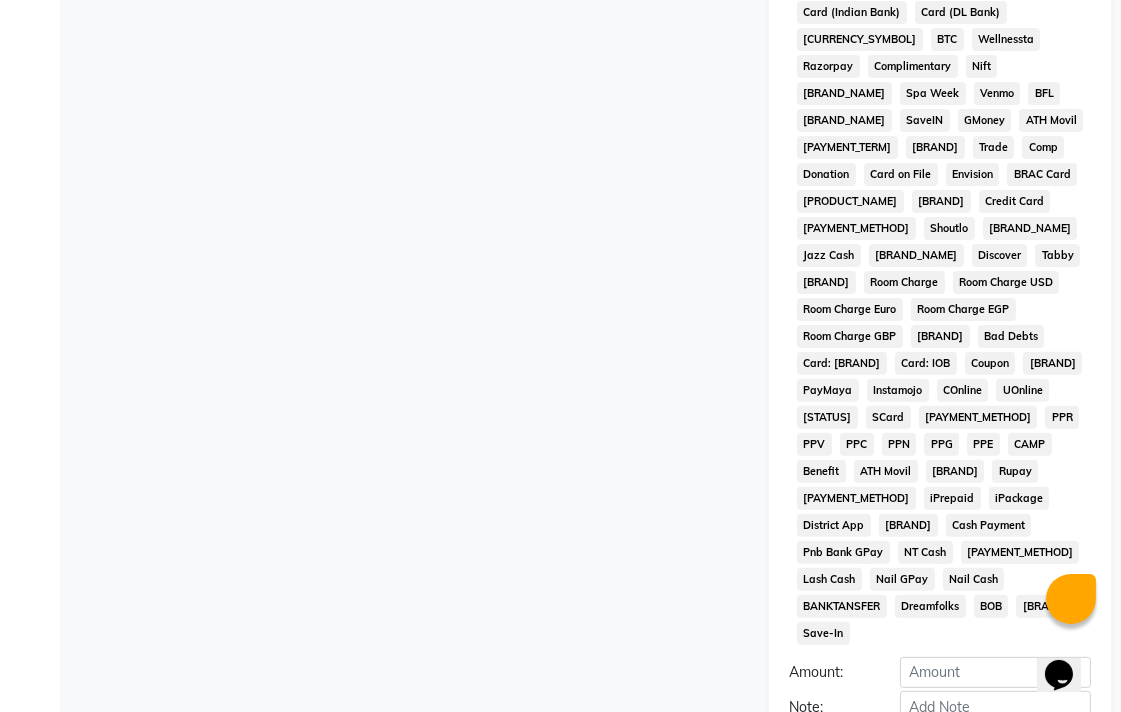 scroll, scrollTop: 913, scrollLeft: 0, axis: vertical 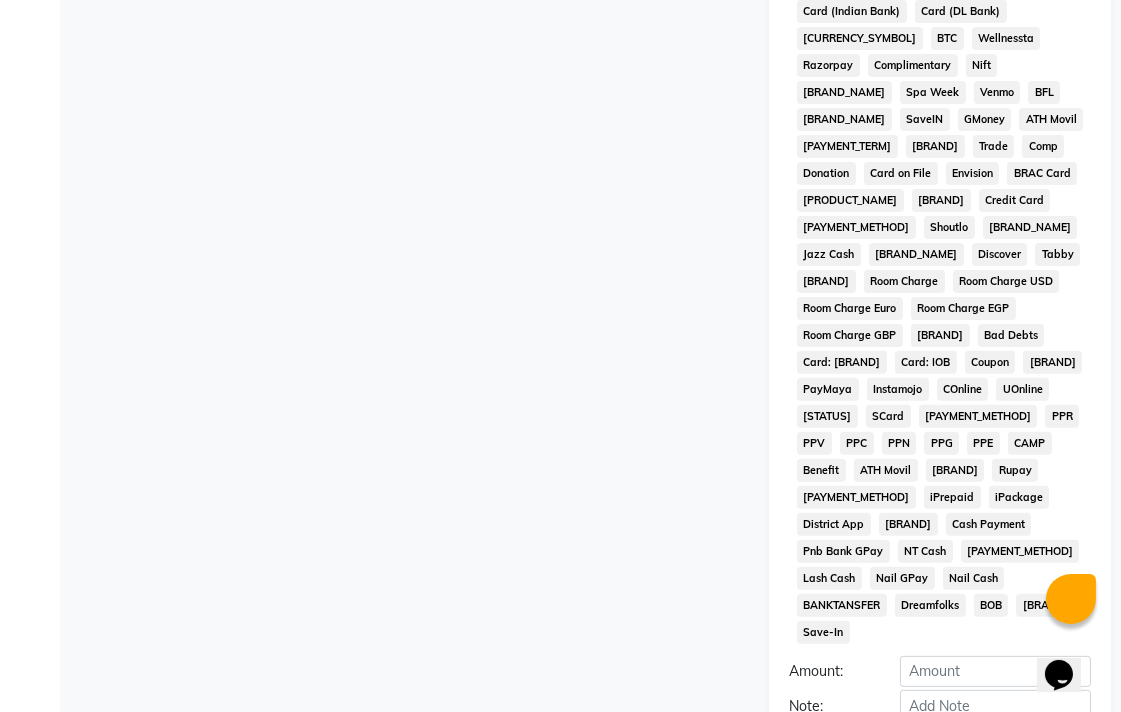click on "Add Payment" at bounding box center (995, 740) 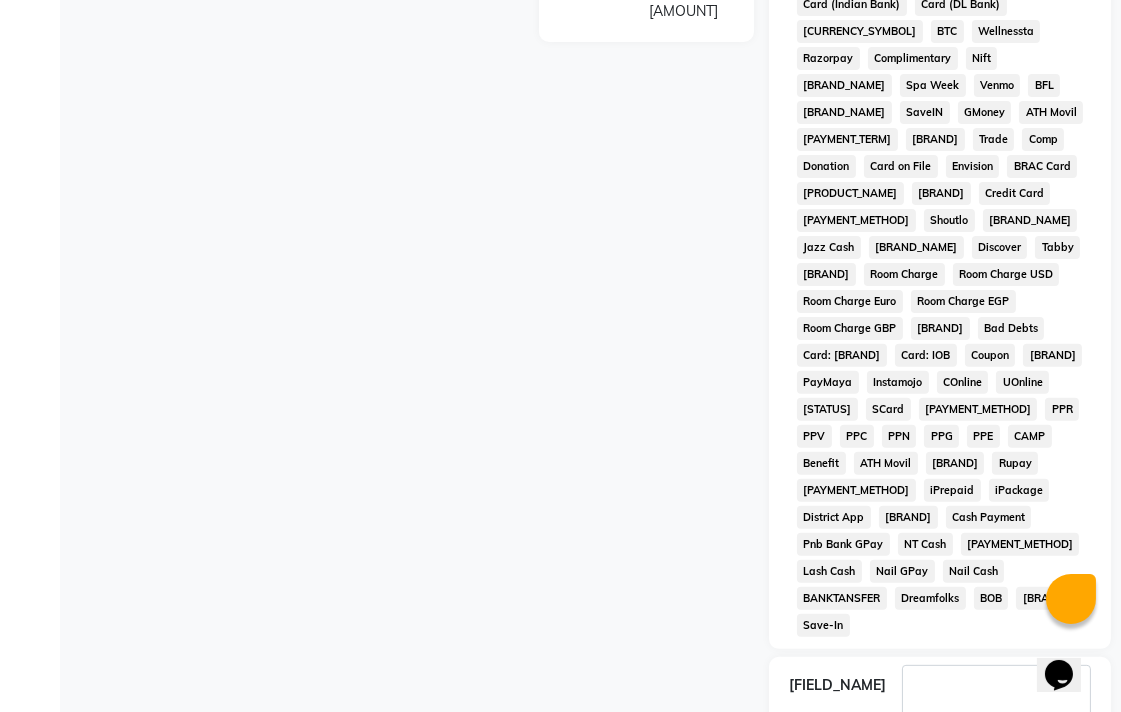 scroll, scrollTop: 921, scrollLeft: 0, axis: vertical 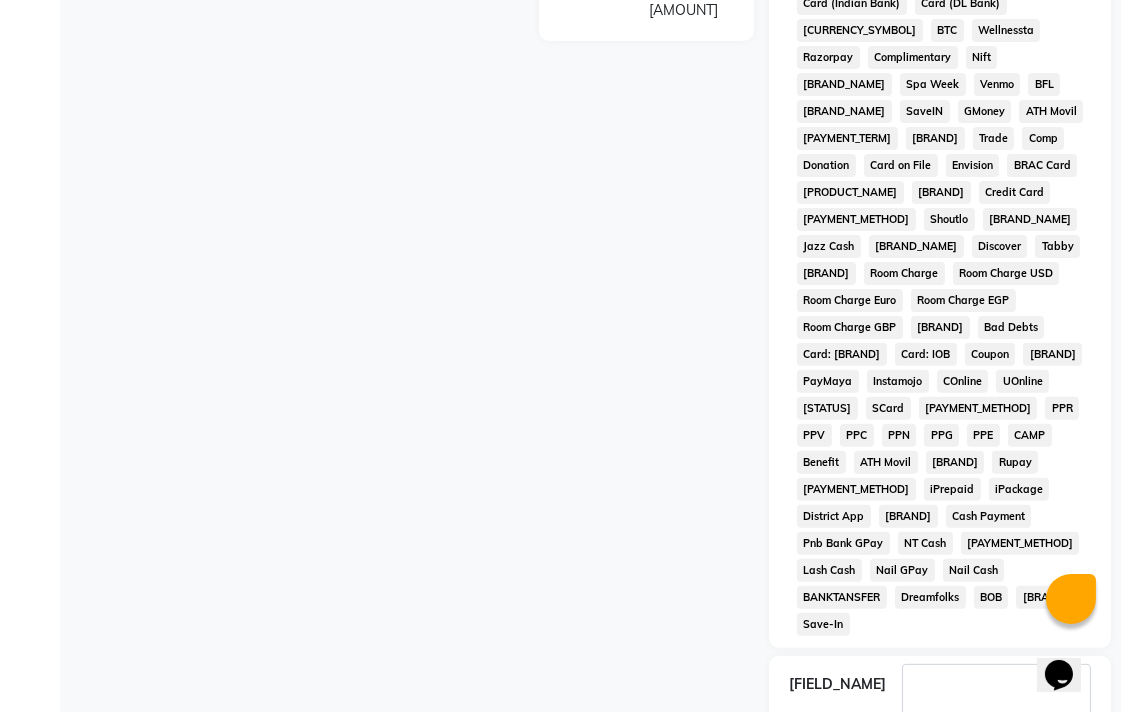click on "Checkout" at bounding box center (940, 786) 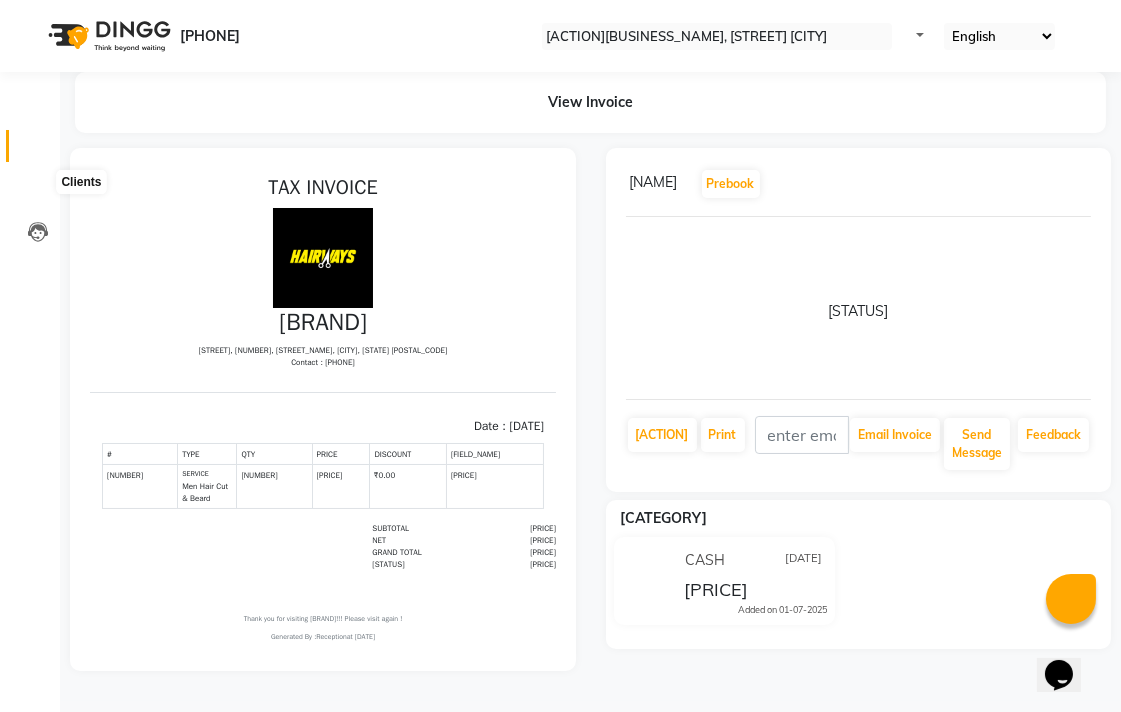 scroll, scrollTop: 0, scrollLeft: 0, axis: both 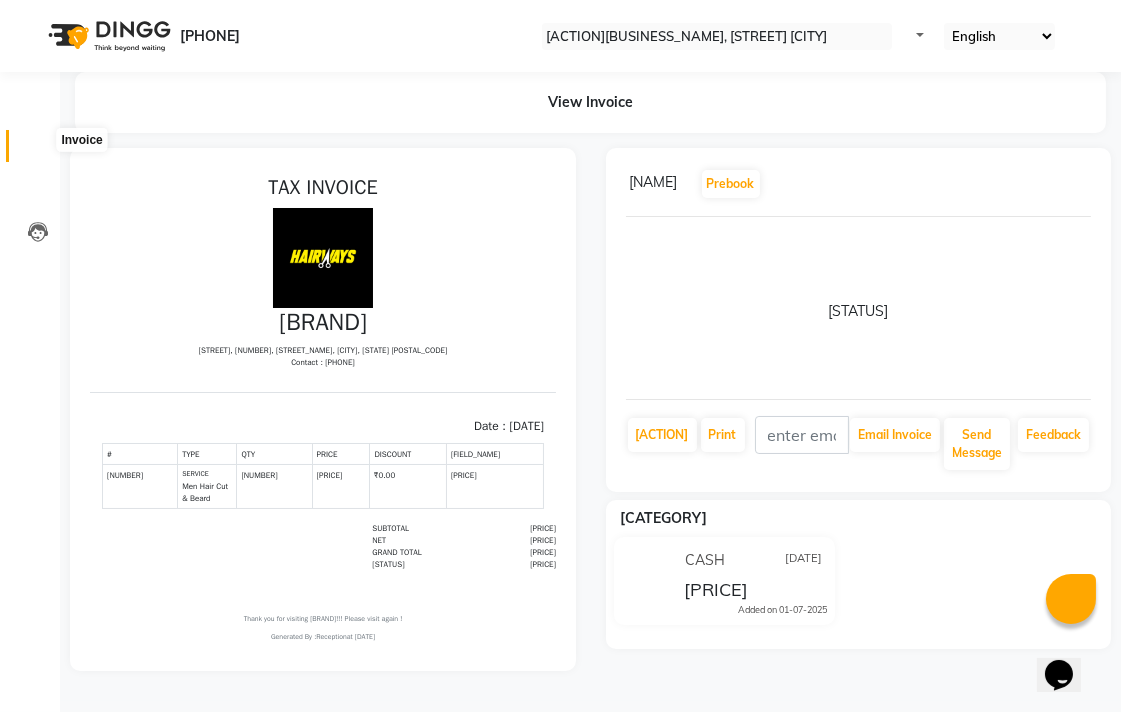 click at bounding box center [37, 151] 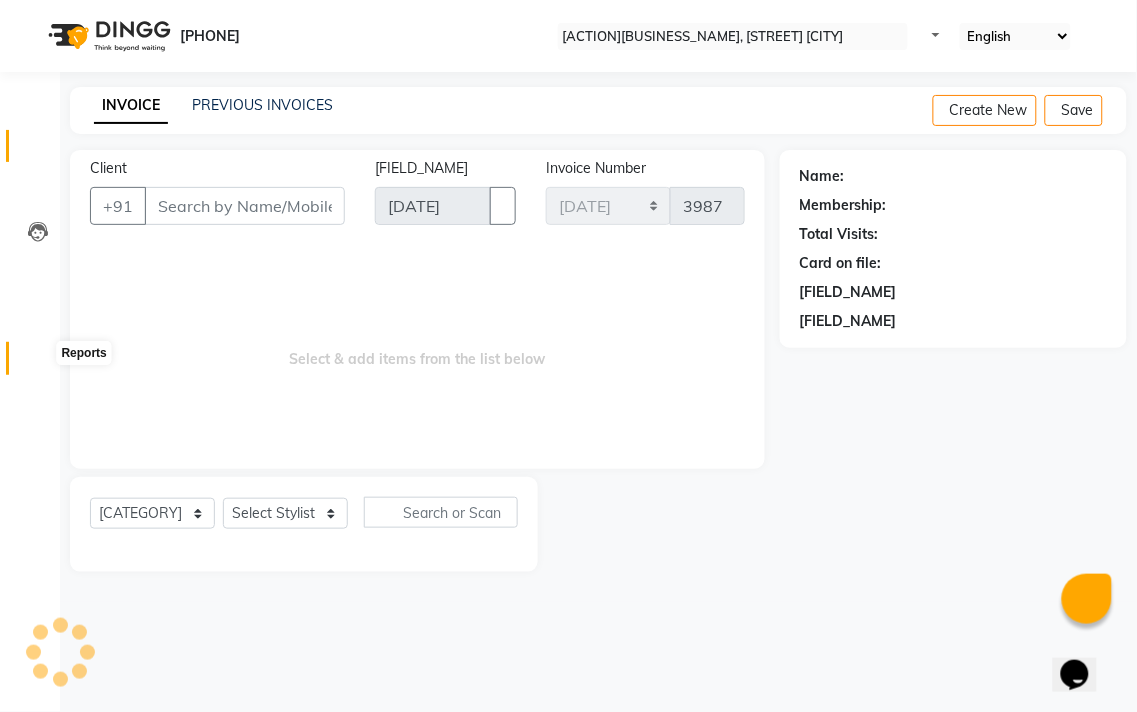click at bounding box center (37, 363) 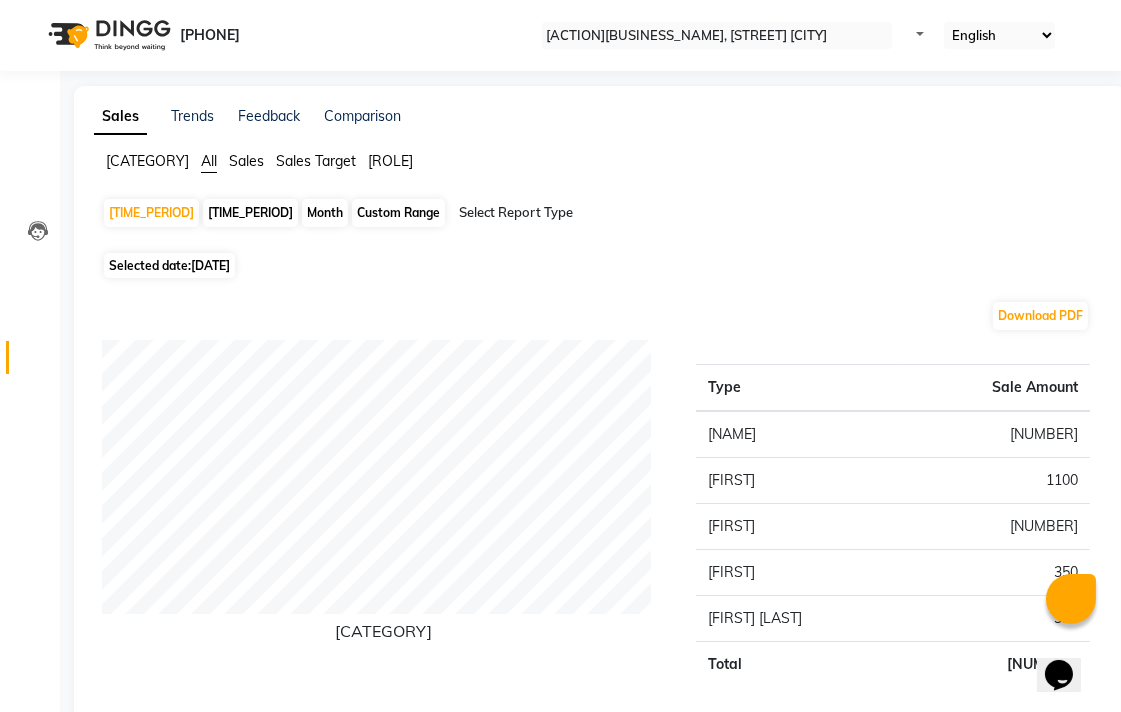 scroll, scrollTop: 0, scrollLeft: 0, axis: both 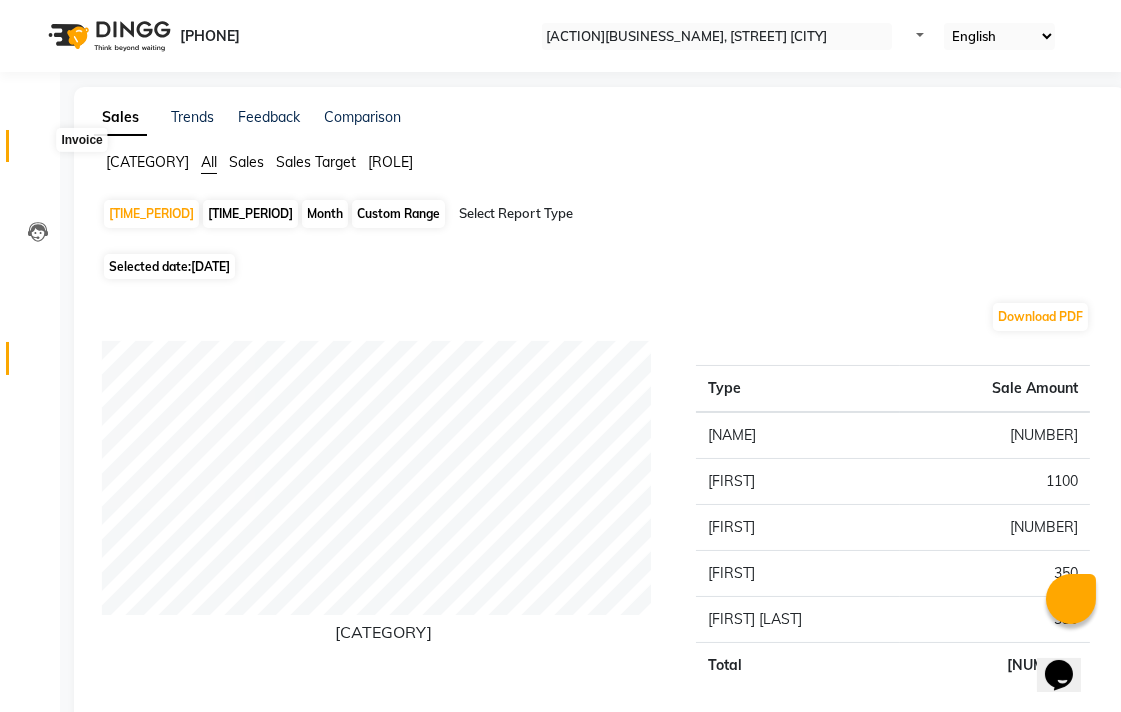 click at bounding box center [38, 151] 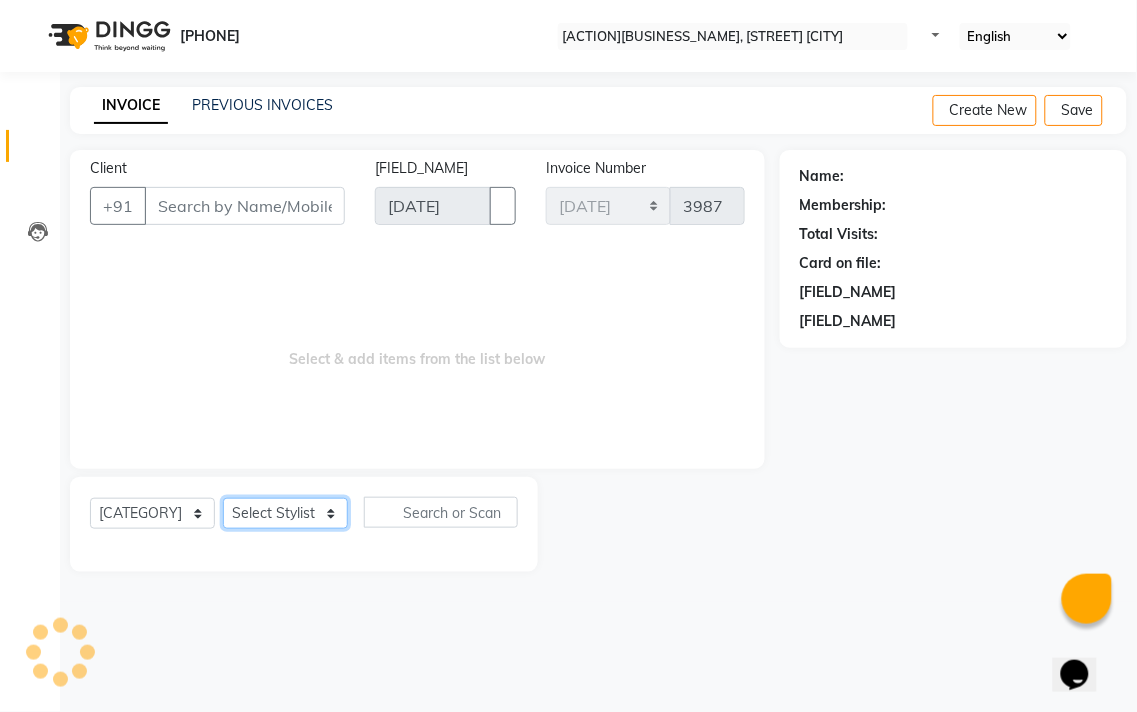 click on "Select Stylist [NAME] [NAME] [NAME] [NAME] [NAME] [NAME] [NAME] [NAME] [NAME] [NAME]" at bounding box center [285, 513] 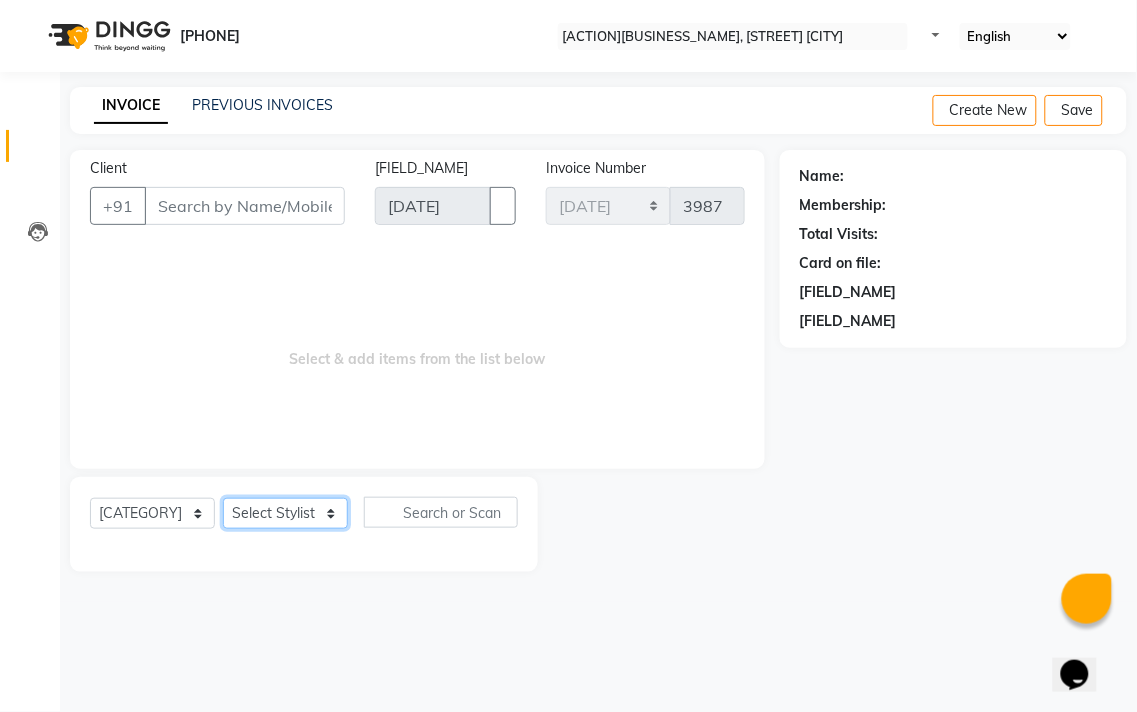 select on "[NUMBER]" 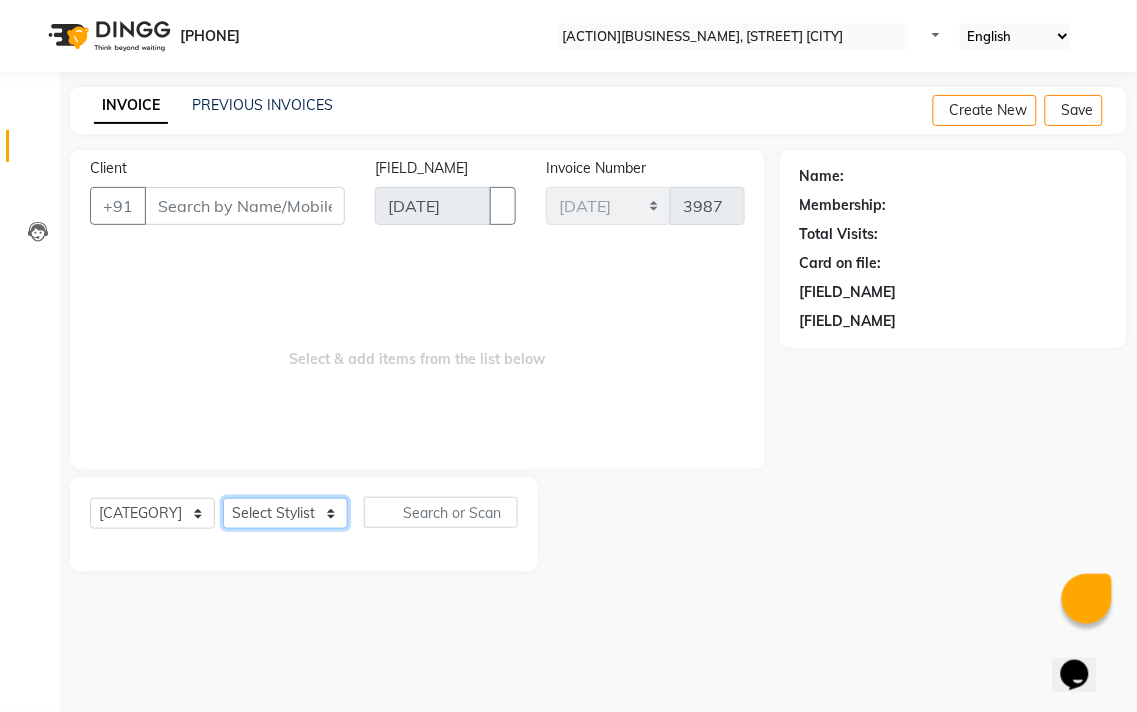 click on "Select Stylist [NAME] [NAME] [NAME] [NAME] [NAME] [NAME] [NAME] [NAME] [NAME] [NAME]" at bounding box center (285, 513) 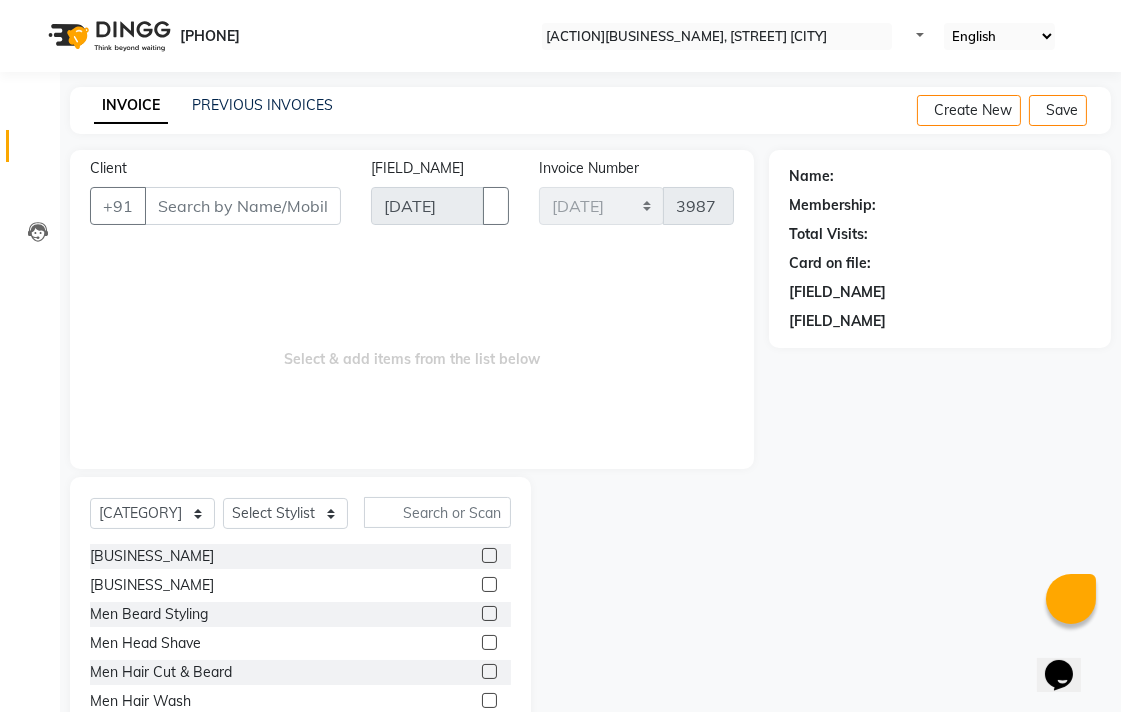 click at bounding box center (489, 555) 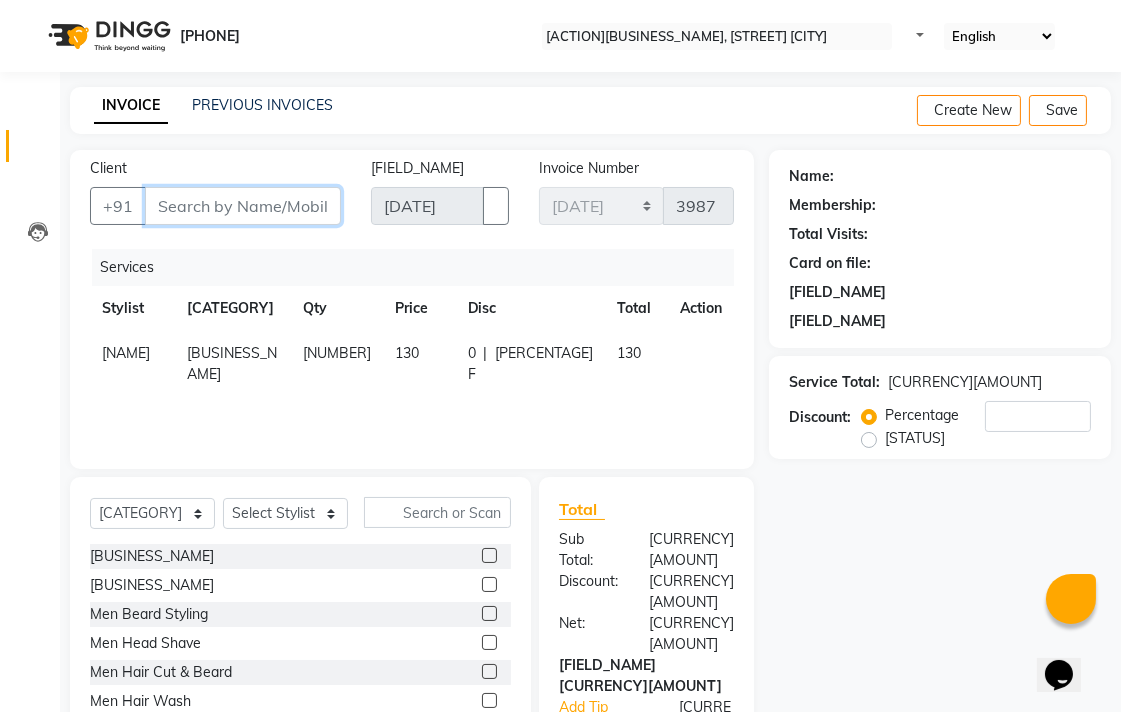 click on "Client" at bounding box center [243, 206] 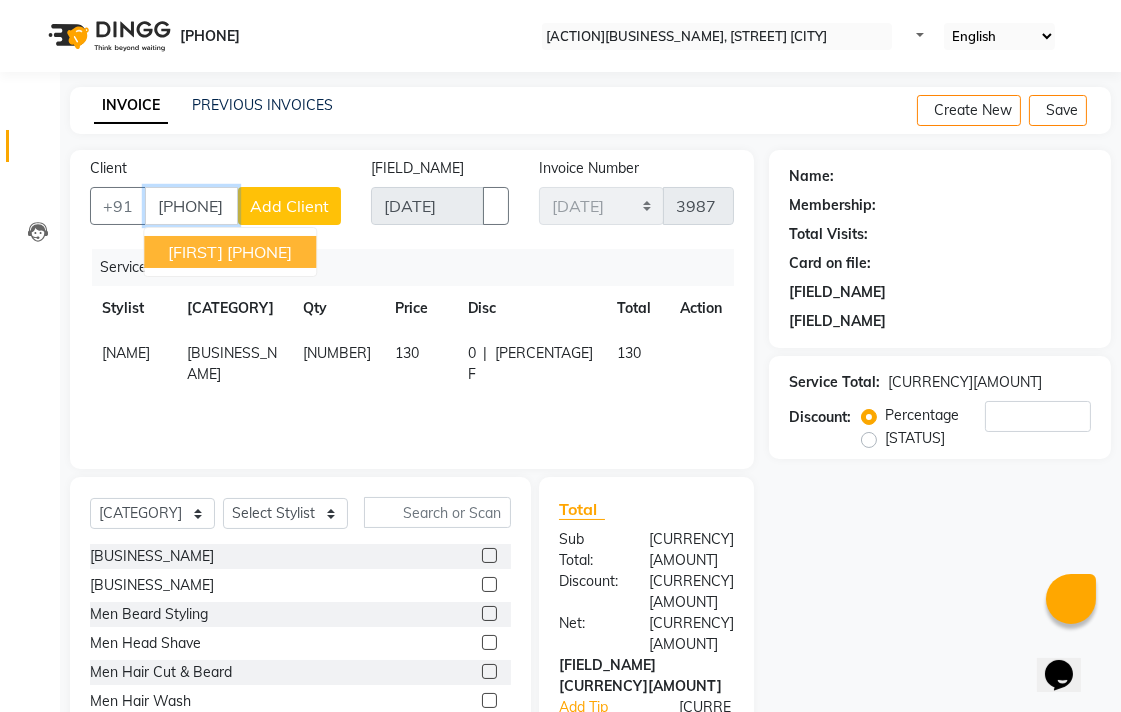 click on "[PHONE]" at bounding box center (259, 252) 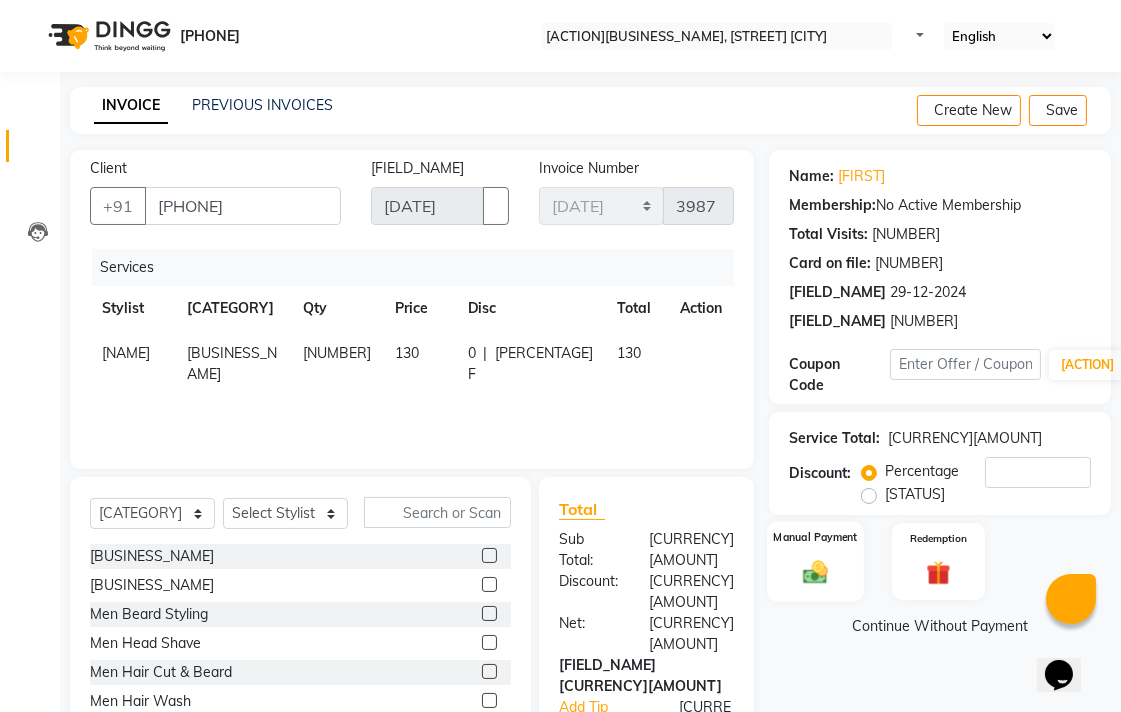 click on "Manual Payment" at bounding box center [815, 561] 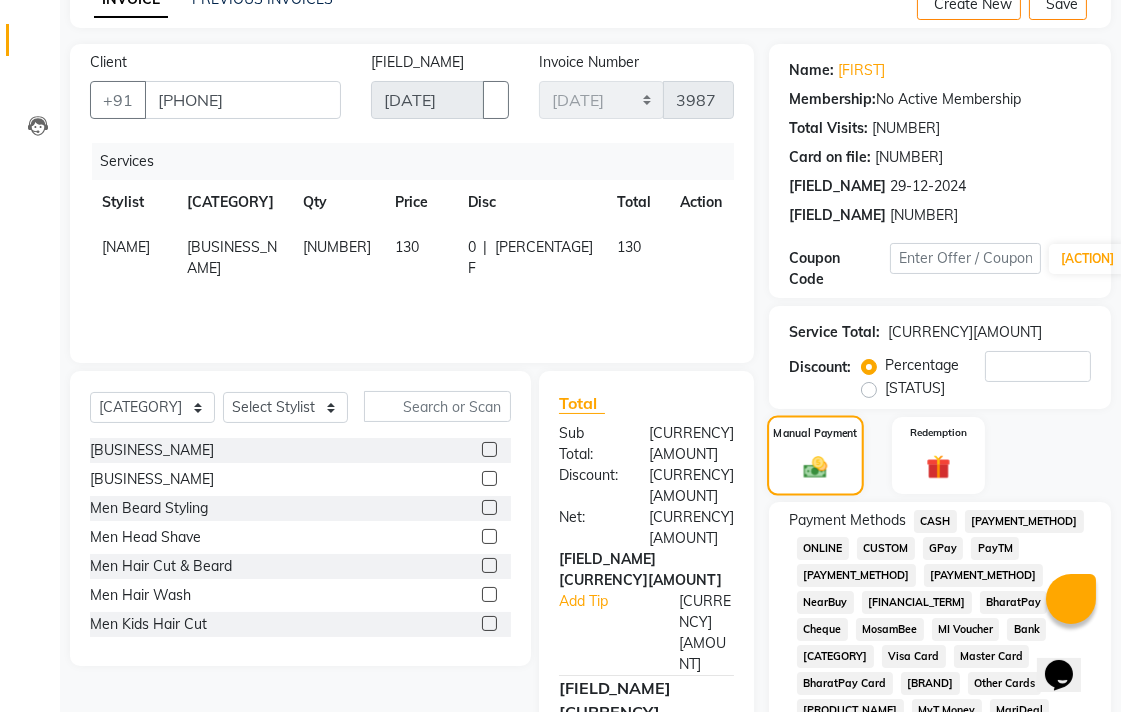 scroll, scrollTop: 222, scrollLeft: 0, axis: vertical 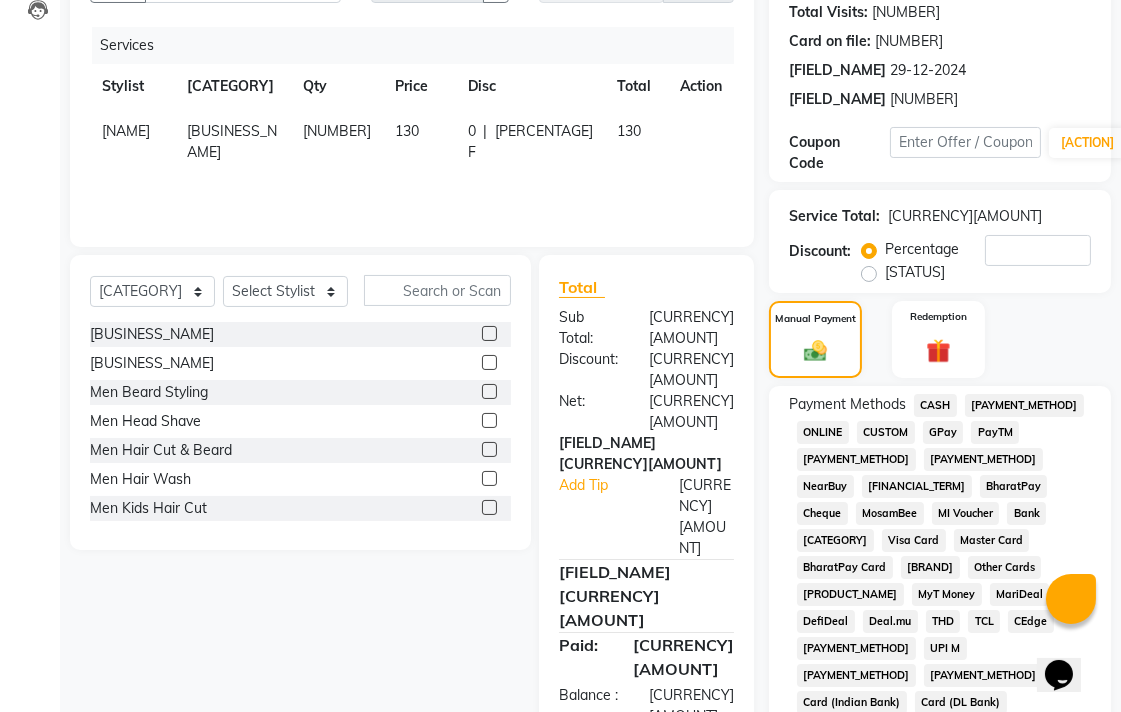 click on "CASH" at bounding box center [935, 405] 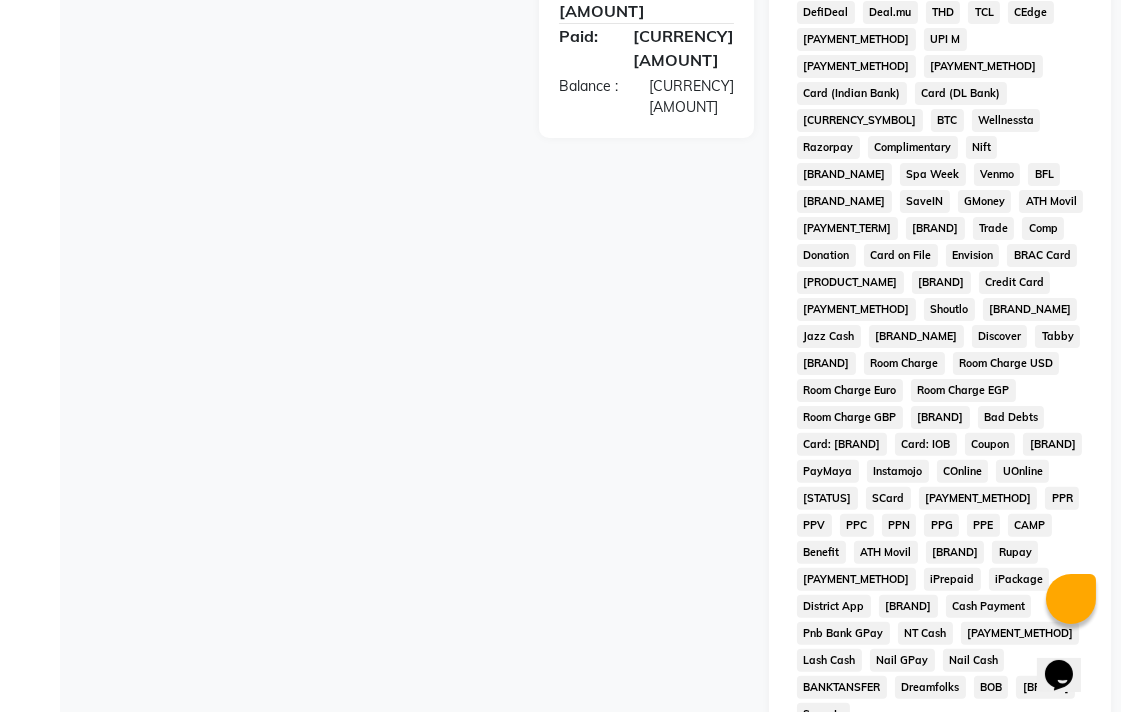 scroll, scrollTop: 913, scrollLeft: 0, axis: vertical 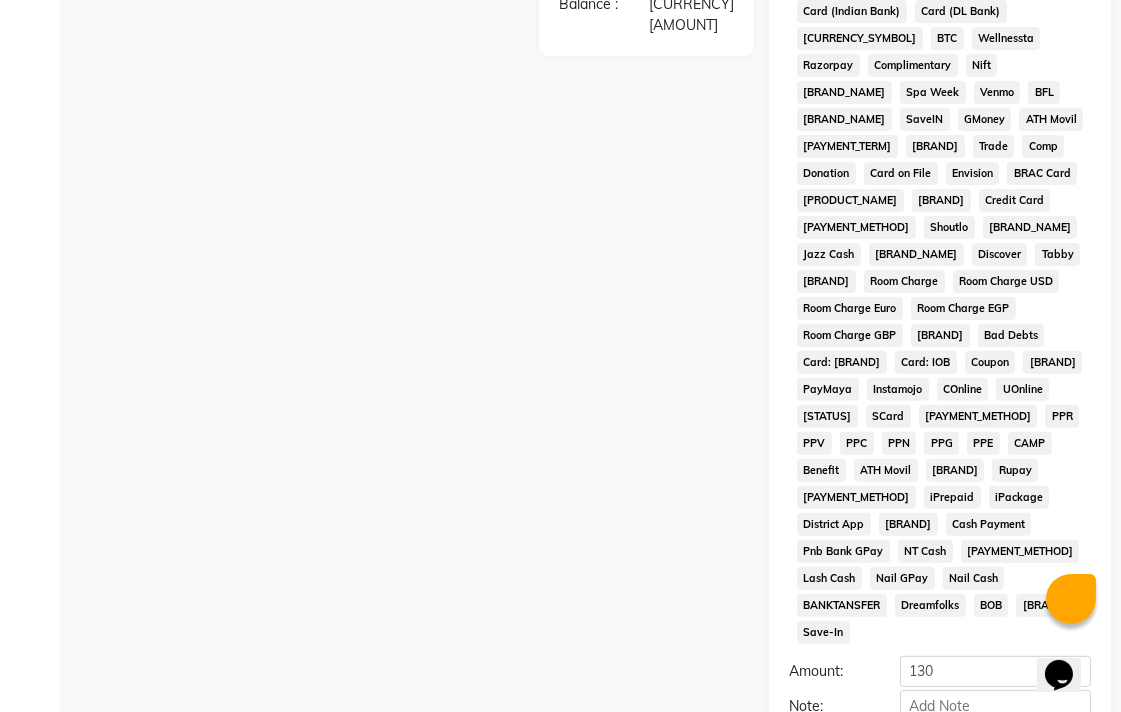 click on "Add Payment" at bounding box center (995, 740) 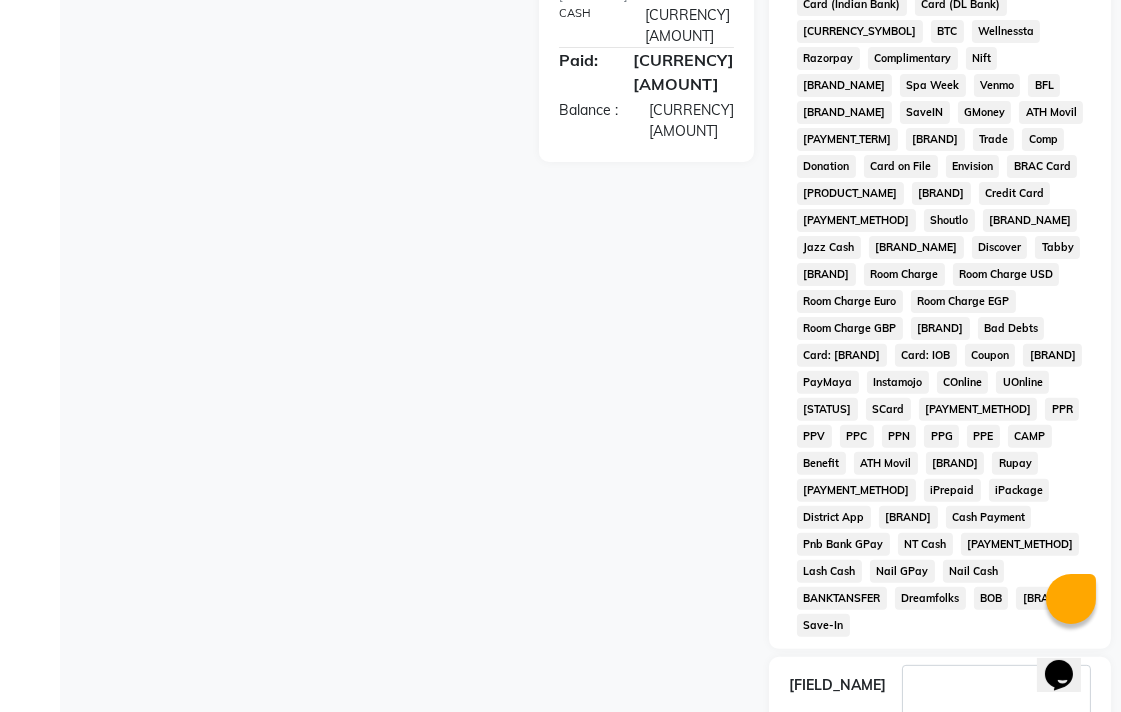 scroll, scrollTop: 921, scrollLeft: 0, axis: vertical 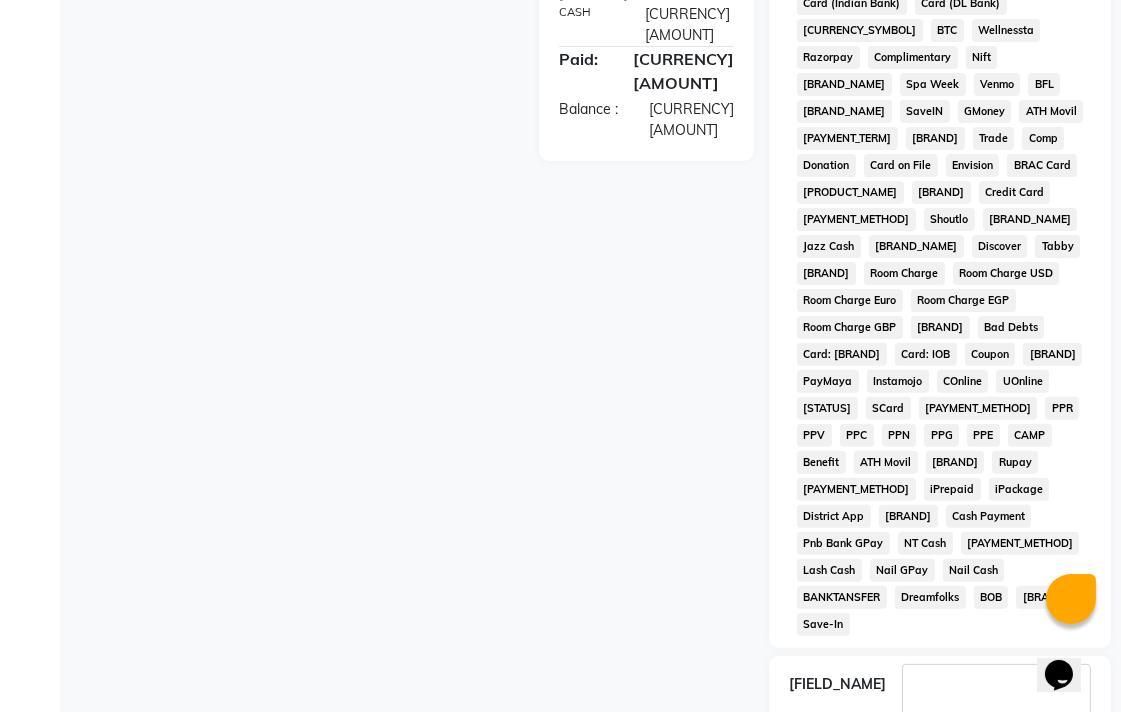 click on "Checkout" at bounding box center [940, 786] 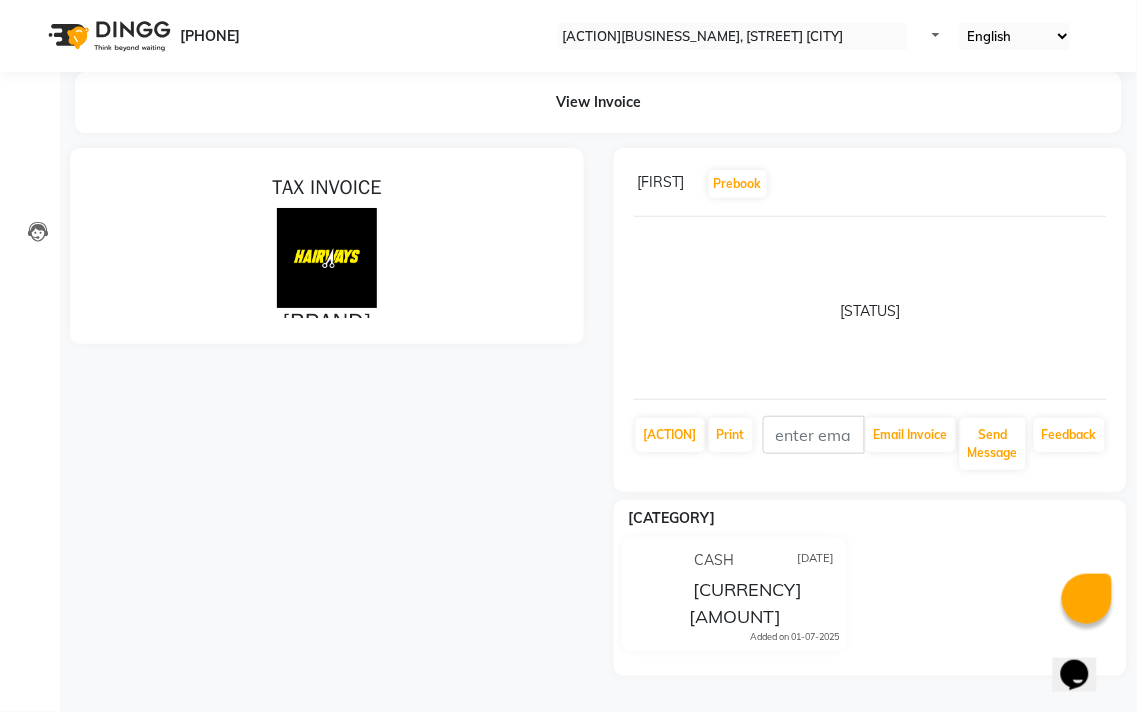 scroll, scrollTop: 0, scrollLeft: 0, axis: both 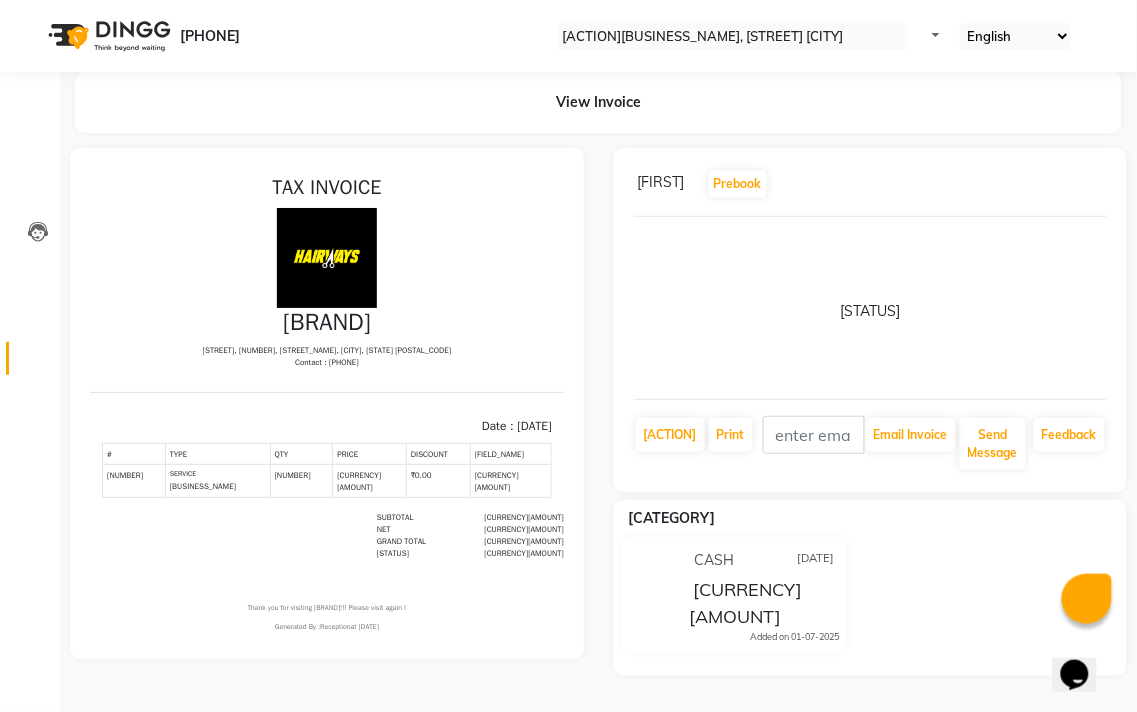click on "Reports" at bounding box center [30, 358] 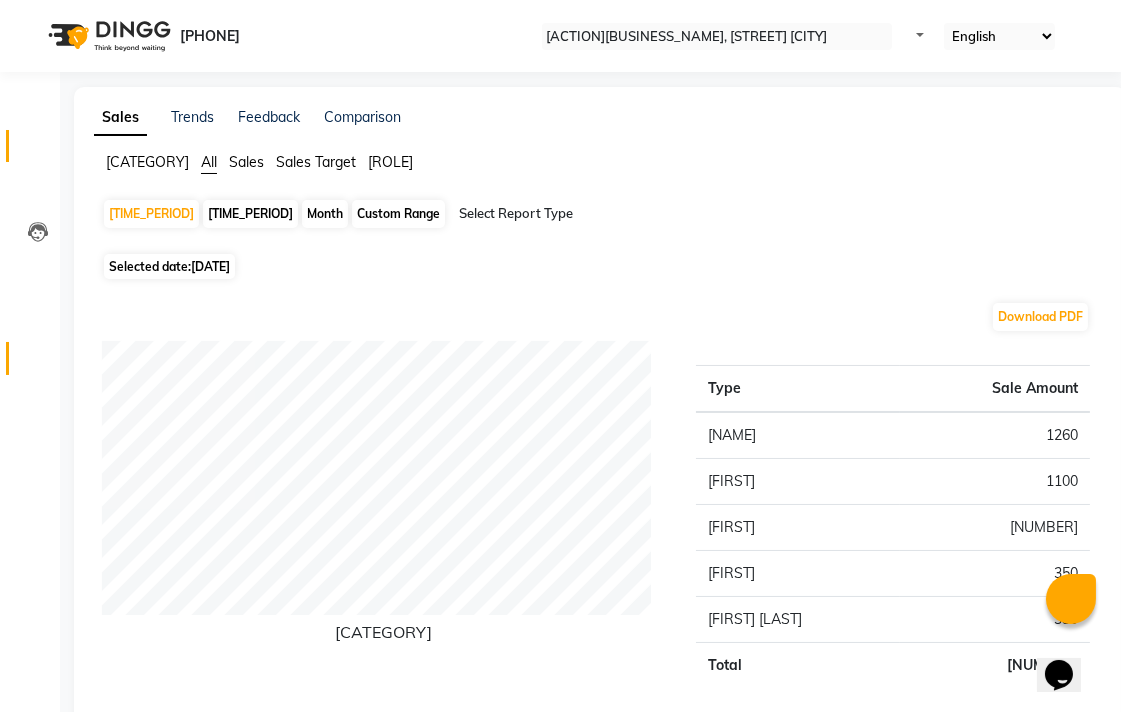 click on "Invoice" at bounding box center (30, 146) 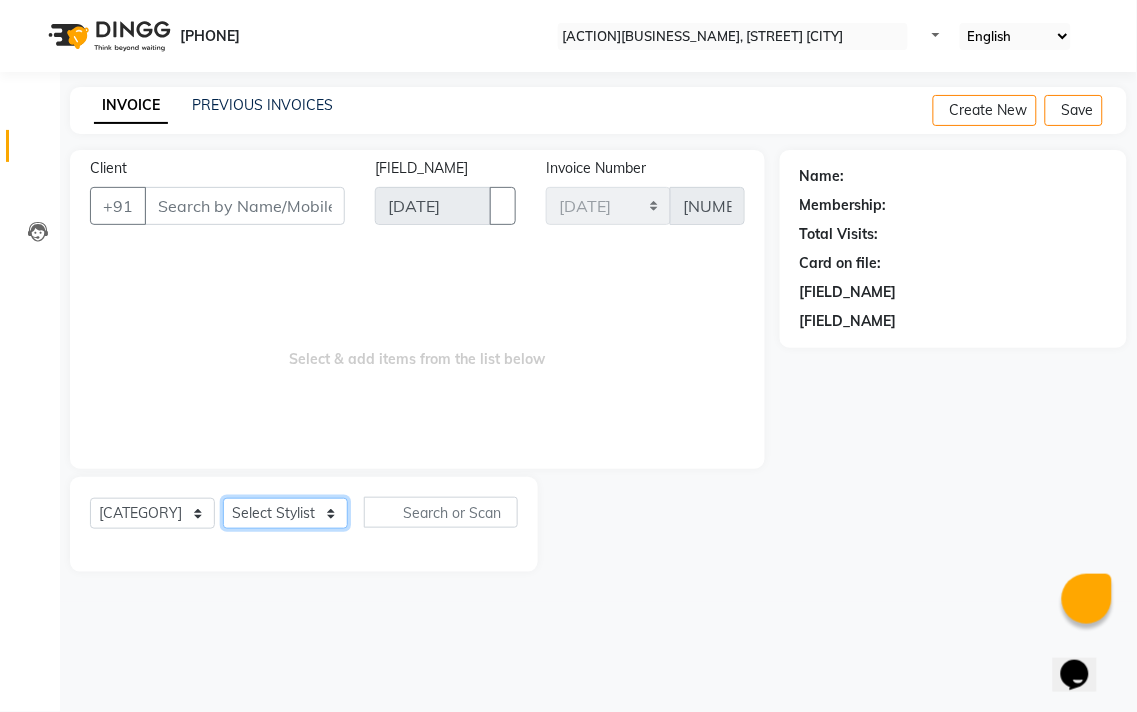 click on "Select Stylist [NAME] [NAME] [NAME] [NAME] [NAME] [NAME] [NAME] [NAME] [NAME] [NAME]" at bounding box center [285, 513] 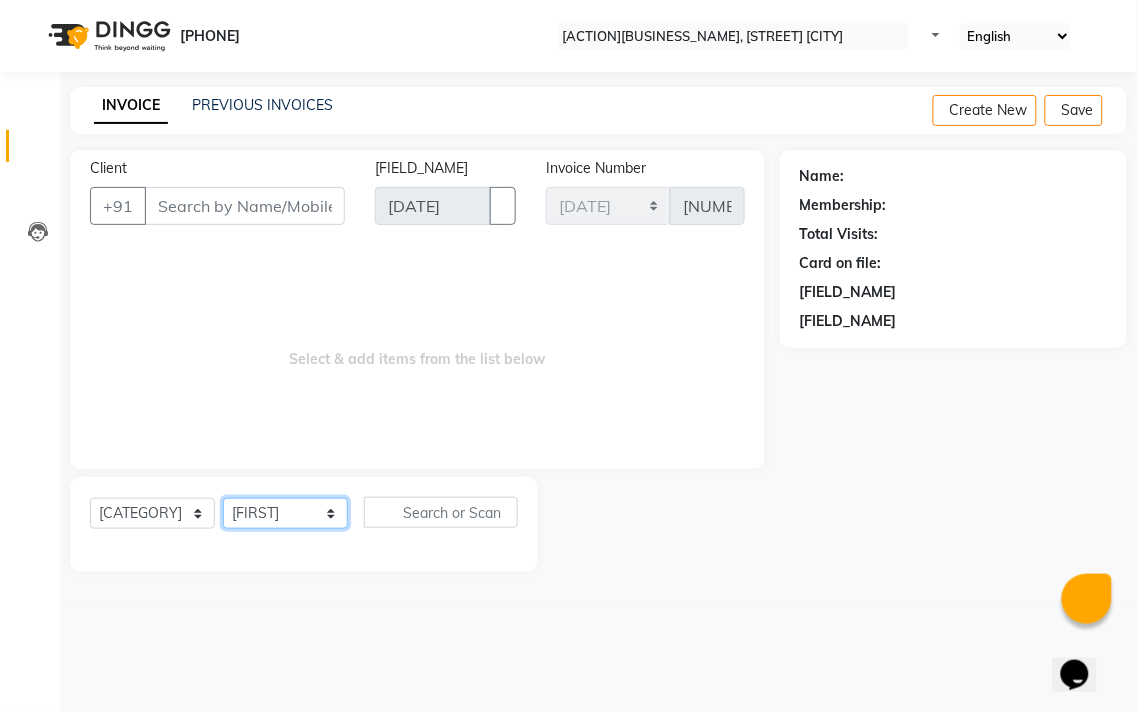 click on "Select Stylist [NAME] [NAME] [NAME] [NAME] [NAME] [NAME] [NAME] [NAME] [NAME] [NAME]" at bounding box center [285, 513] 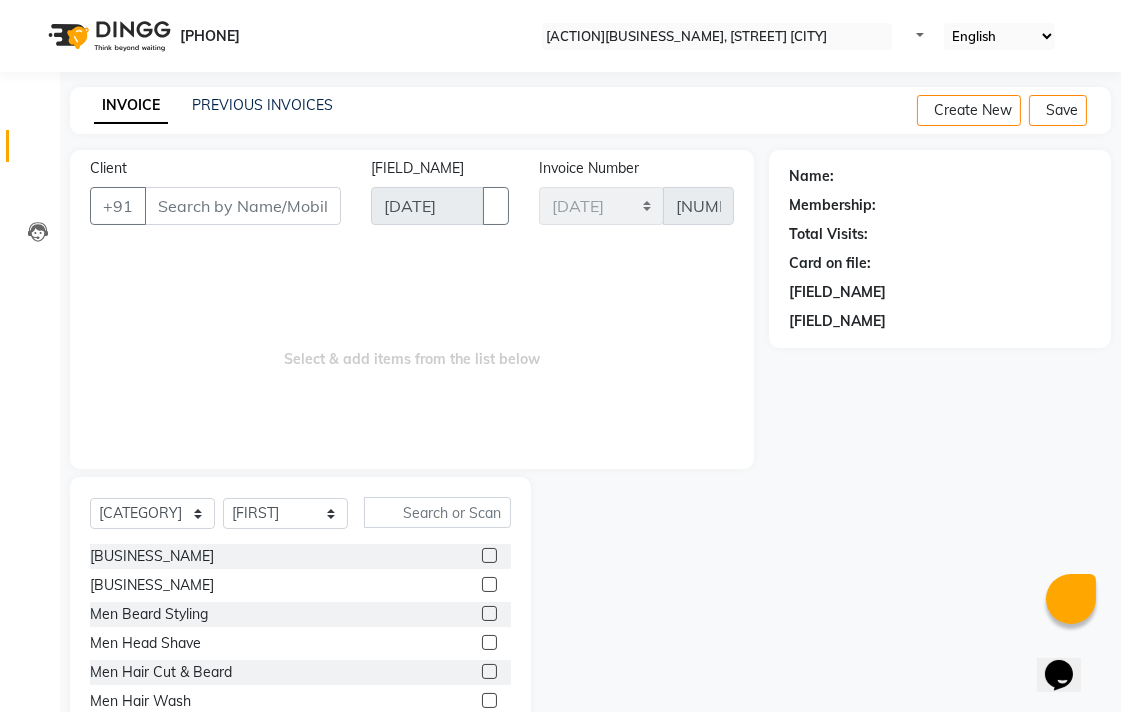 click at bounding box center [489, 671] 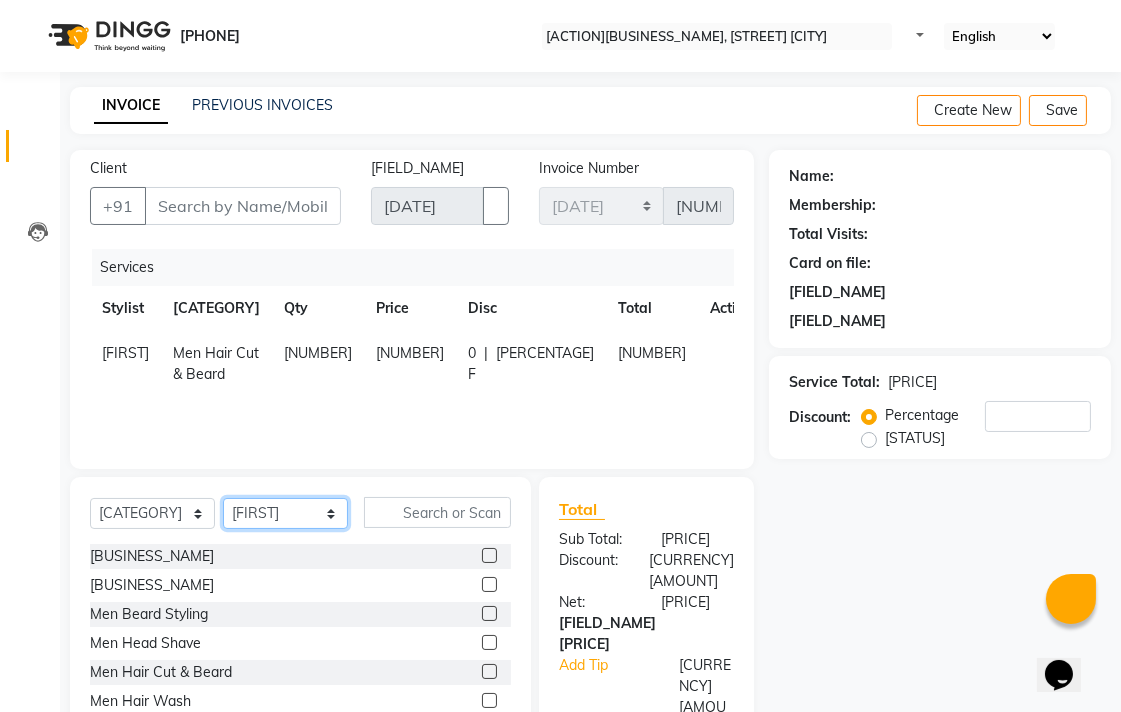 click on "Select Stylist [NAME] [NAME] [NAME] [NAME] [NAME] [NAME] [NAME] [NAME] [NAME] [NAME]" at bounding box center (285, 513) 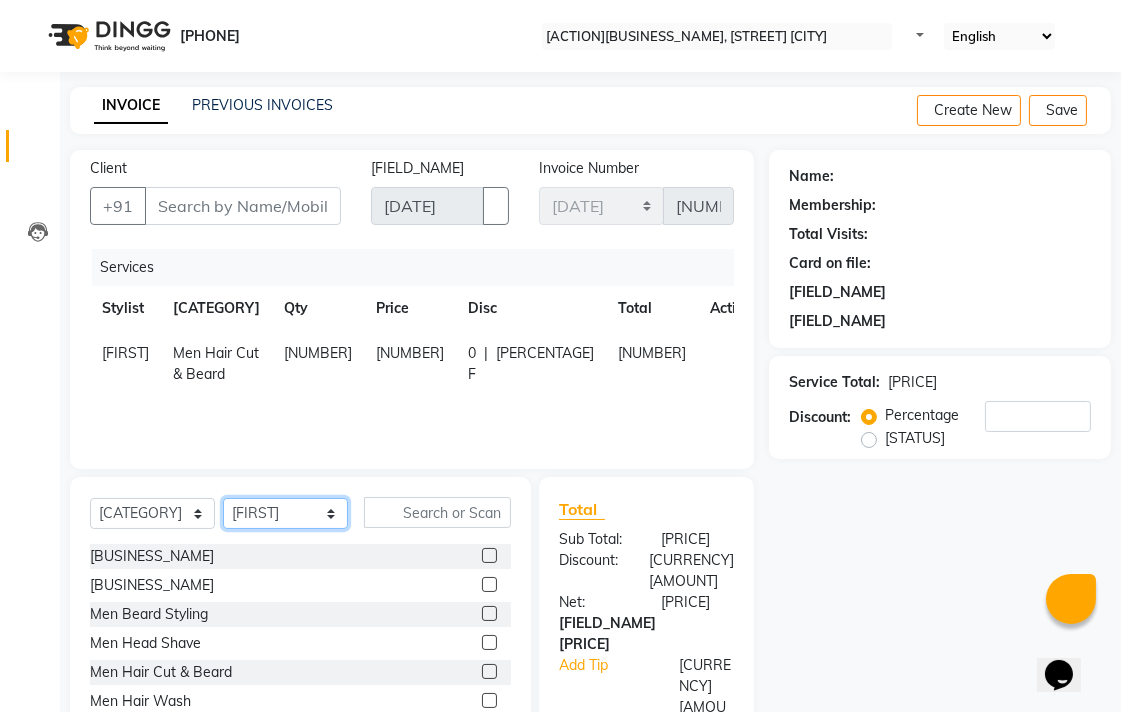 select on "[NUMBER]" 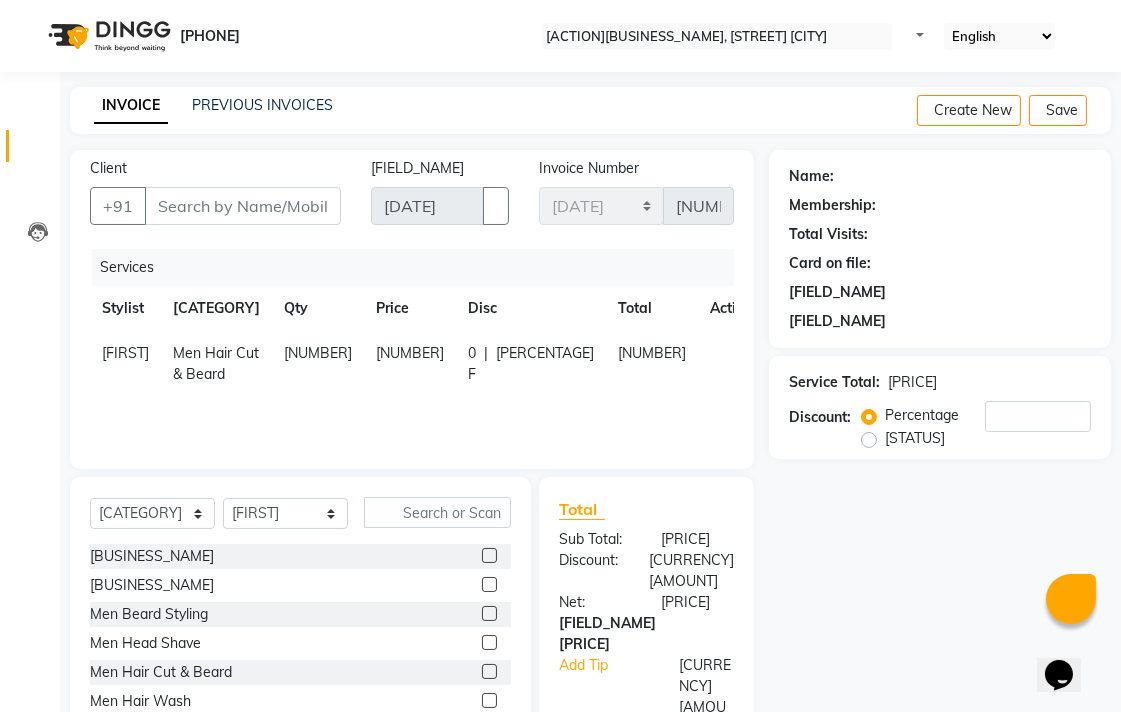 click at bounding box center (489, 613) 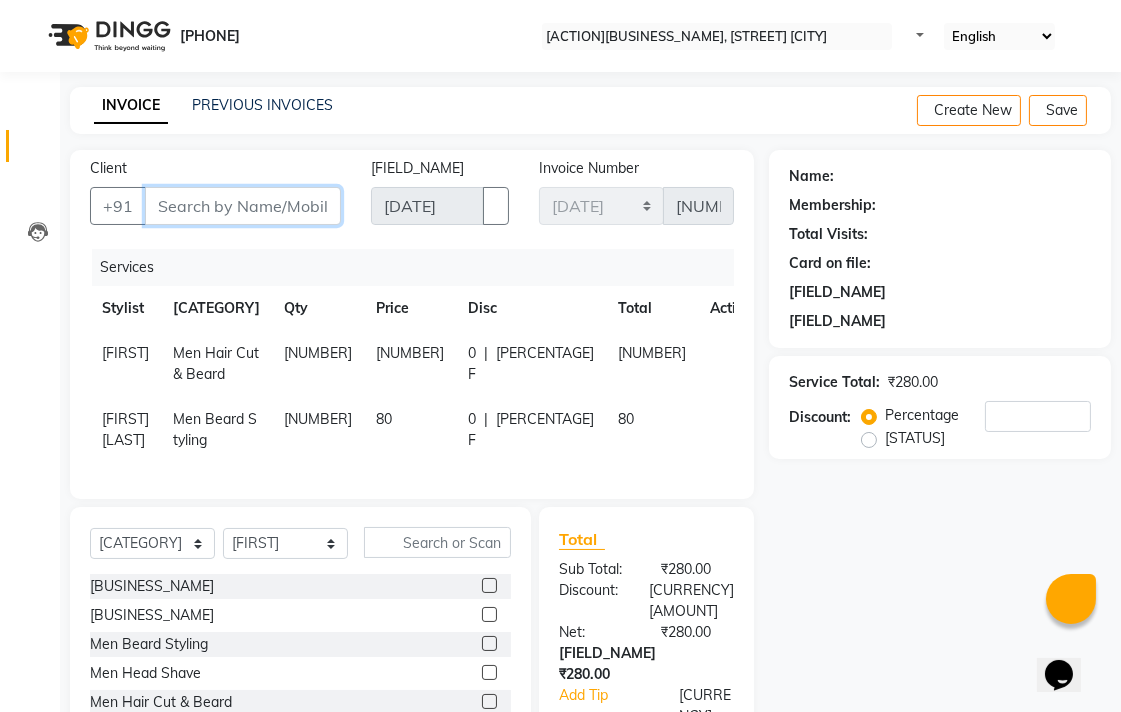 click on "Client" at bounding box center (243, 206) 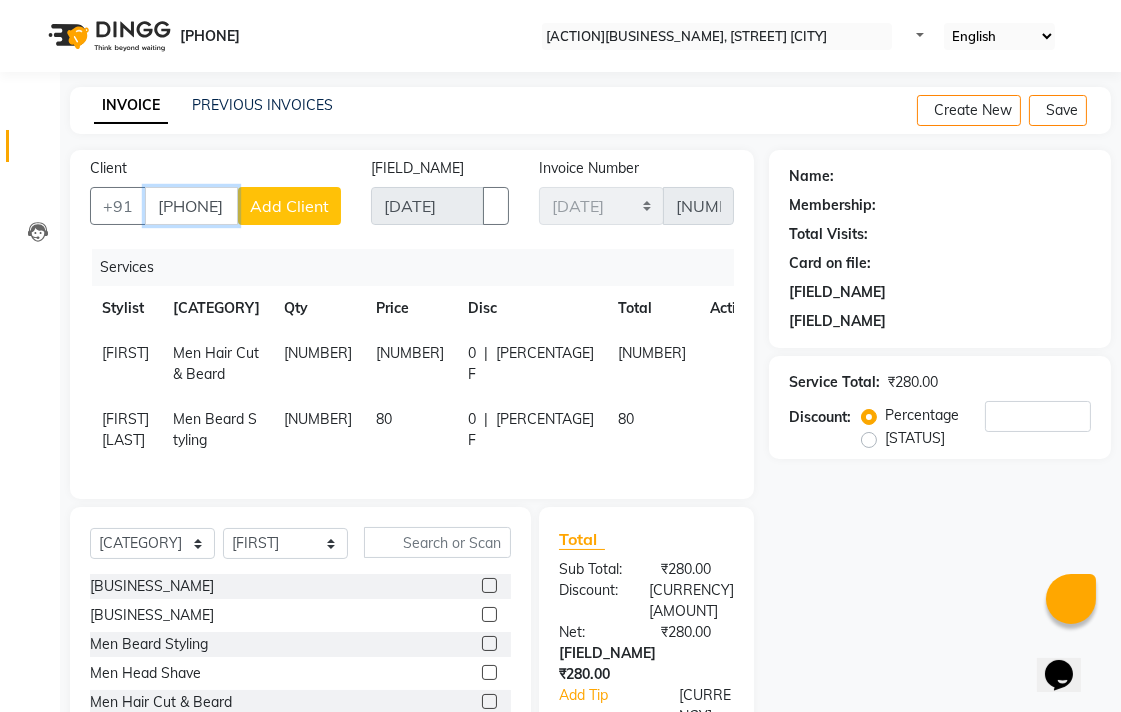 type on "[PHONE]" 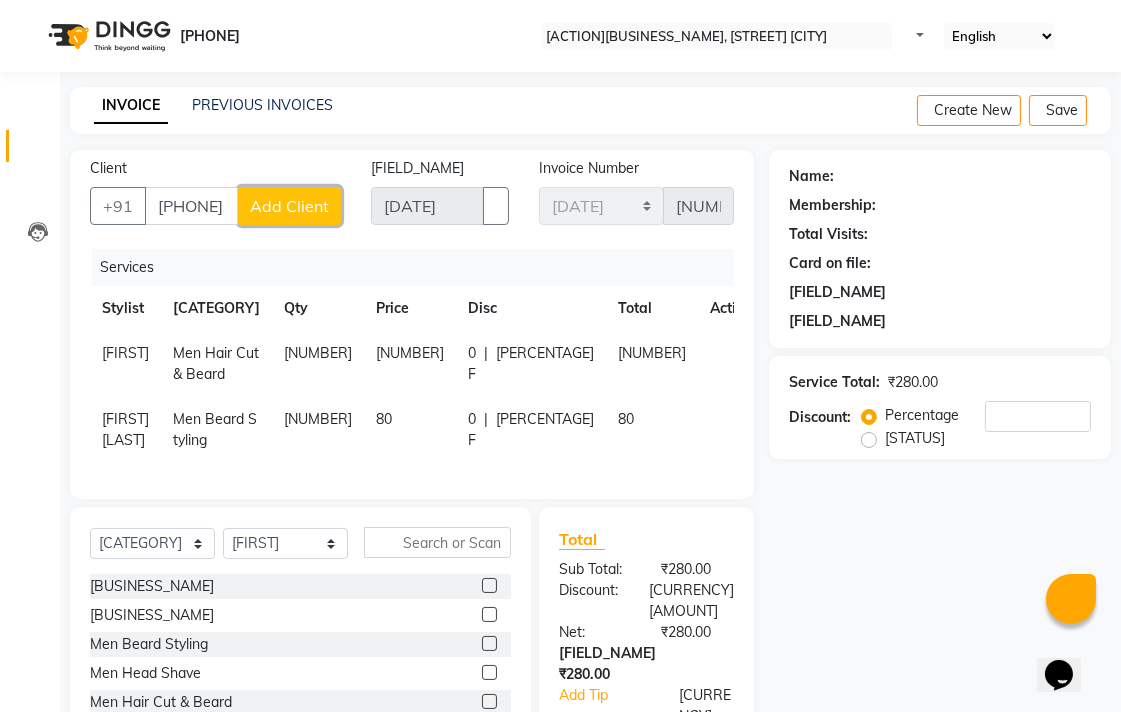 click on "Add Client" at bounding box center [289, 206] 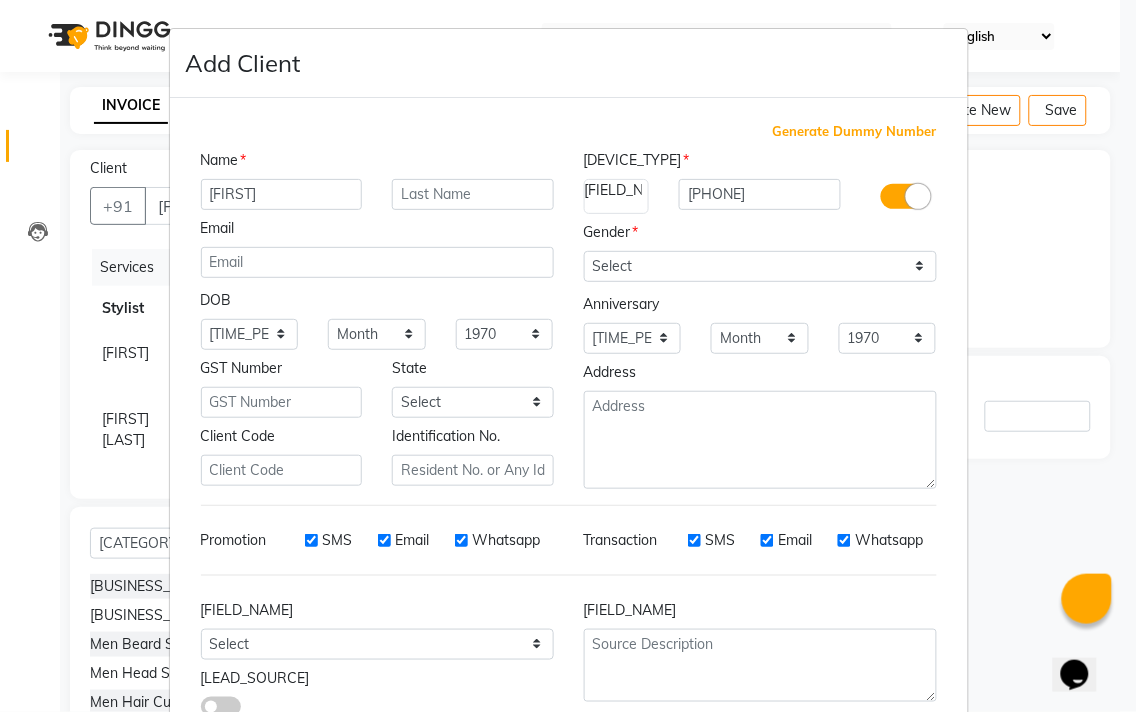 type on "[FIRST]" 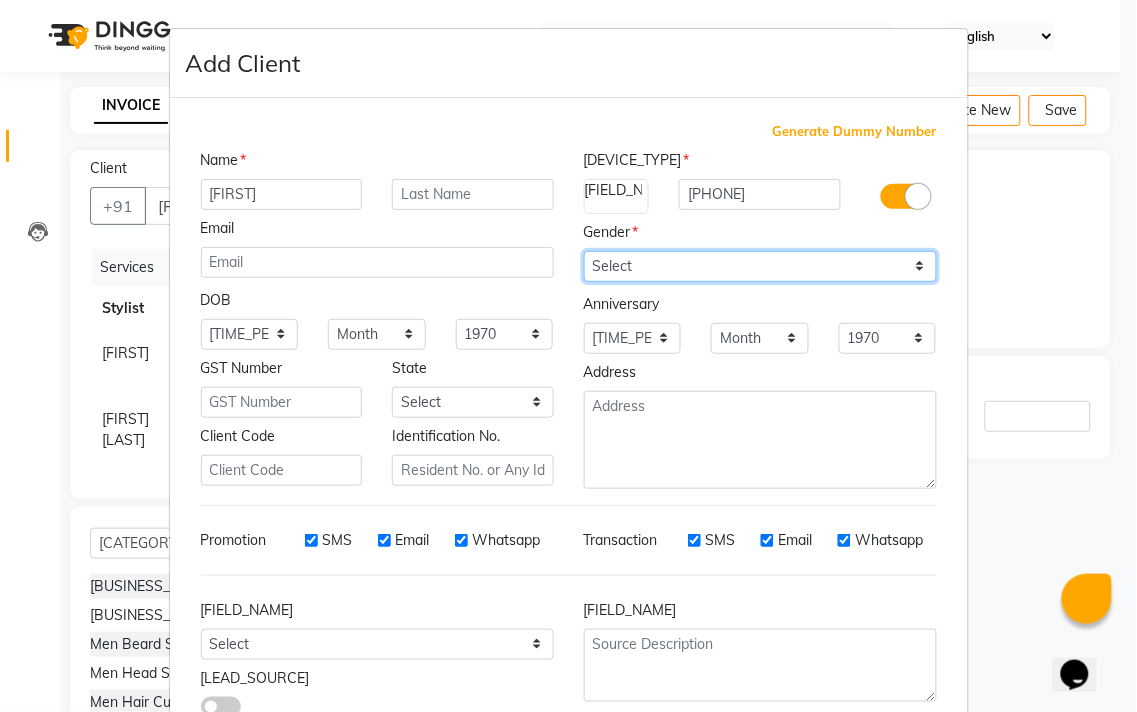 click on "Select Male Female Other Prefer Not To Say" at bounding box center (760, 266) 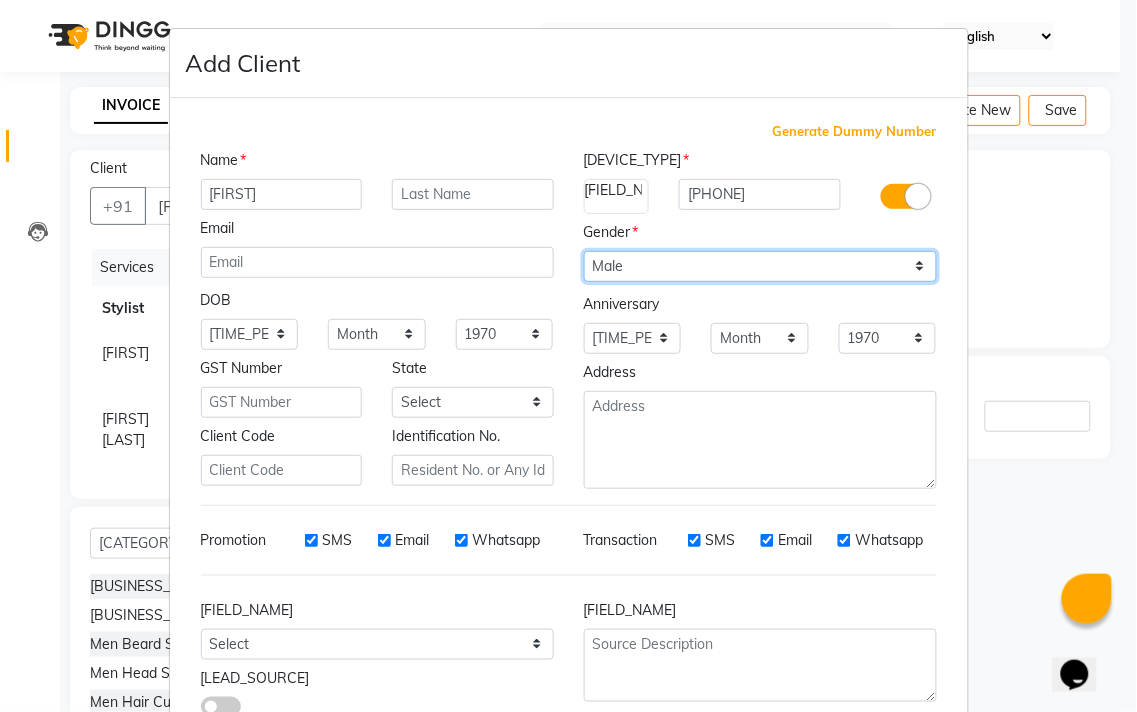 click on "Select Male Female Other Prefer Not To Say" at bounding box center [760, 266] 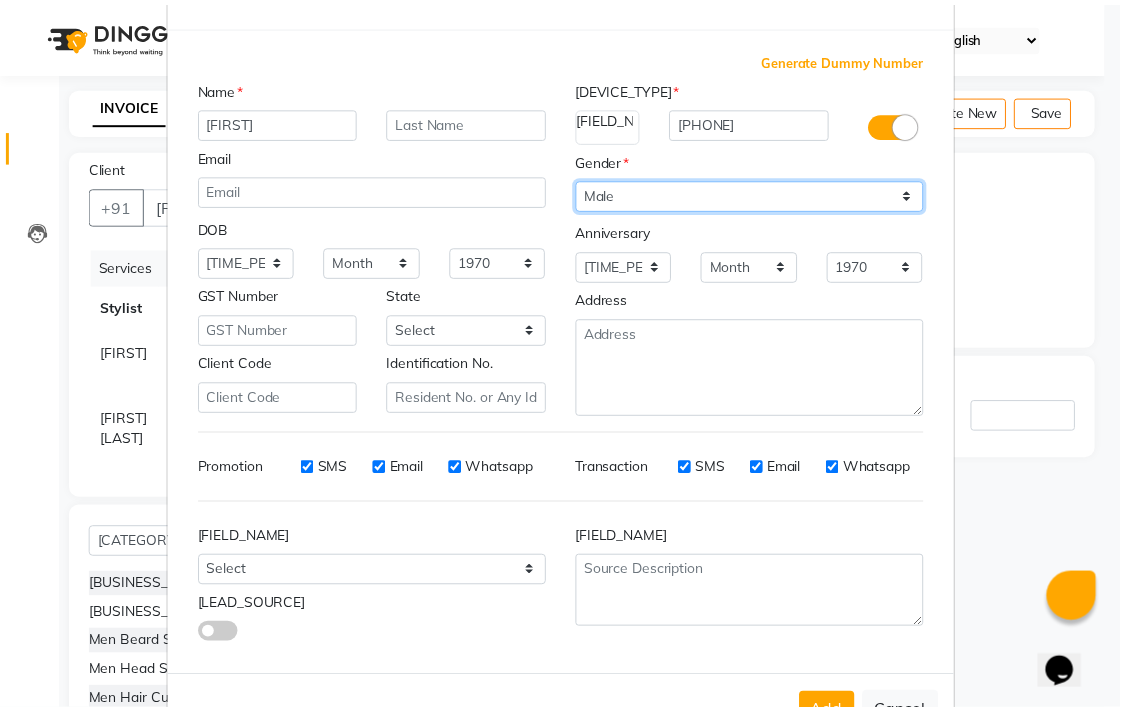 scroll, scrollTop: 138, scrollLeft: 0, axis: vertical 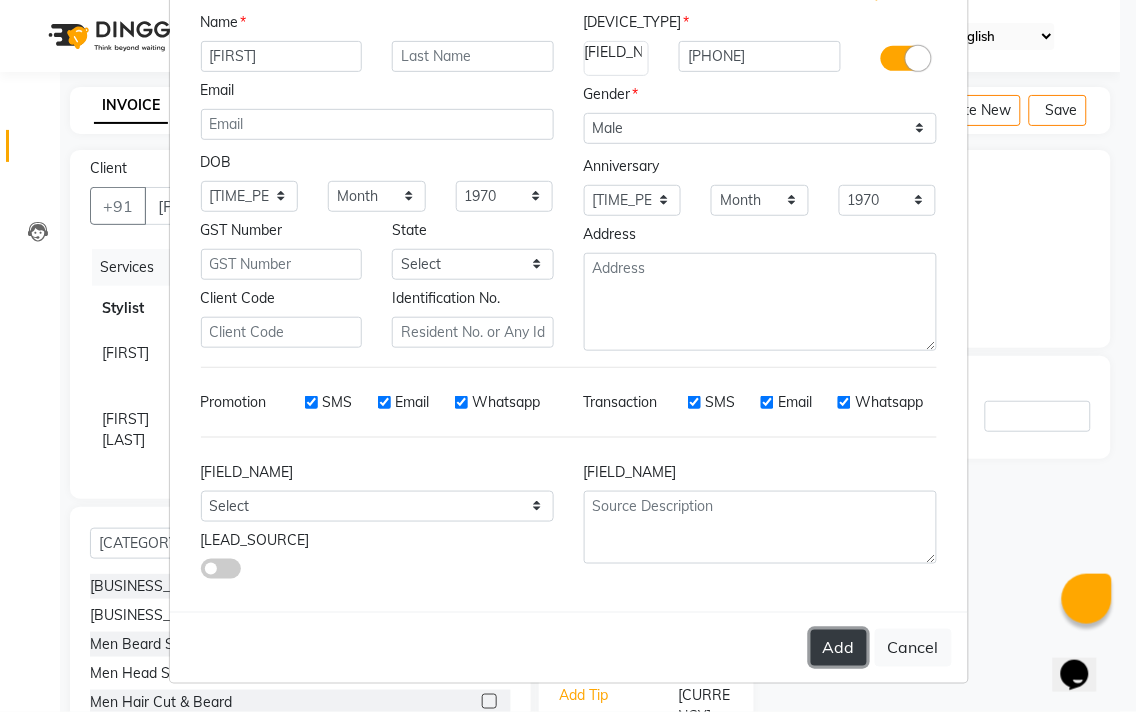 click on "Add" at bounding box center [839, 648] 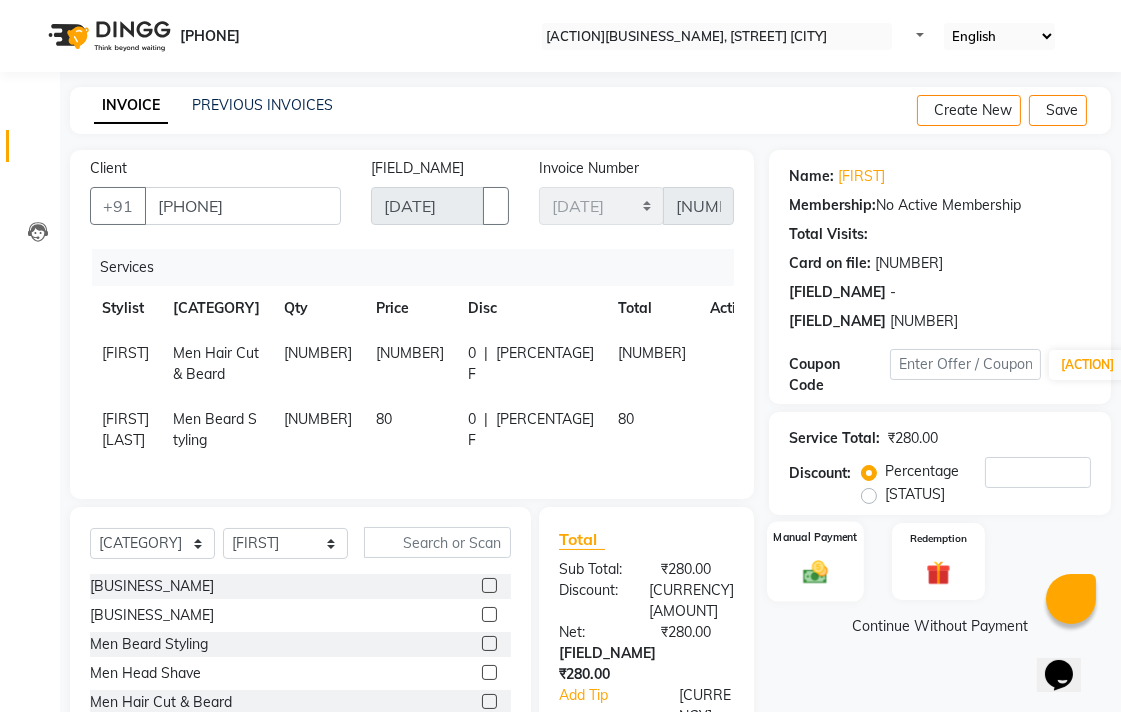 click on "Manual Payment" at bounding box center [815, 561] 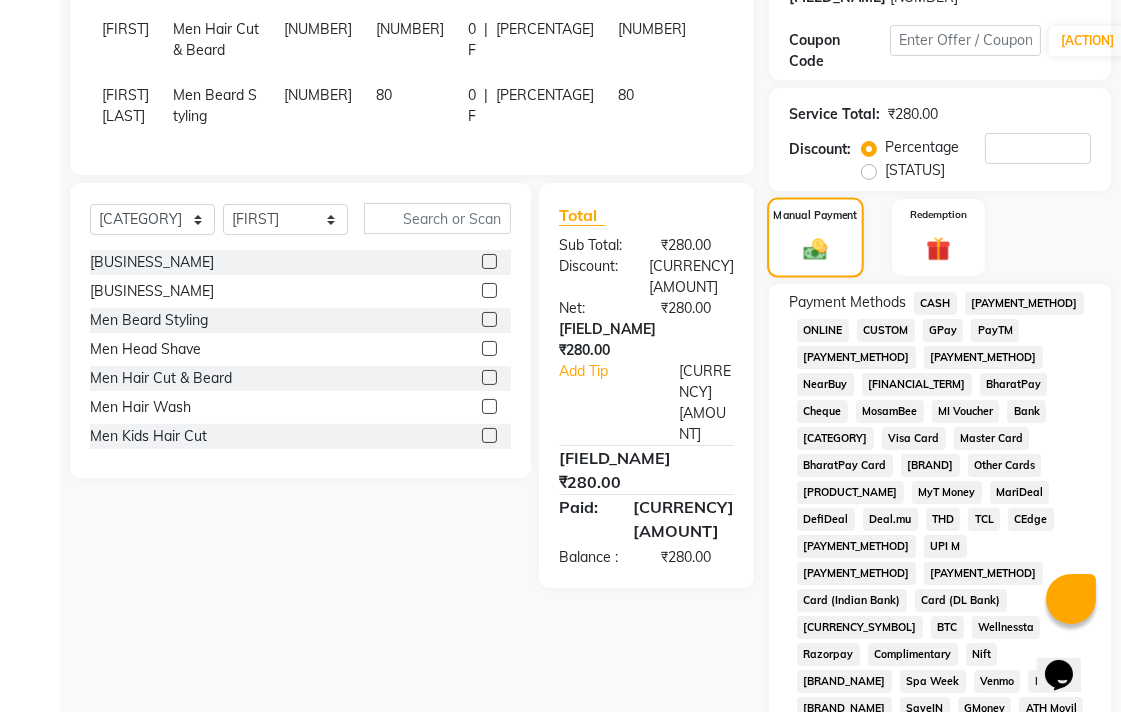 scroll, scrollTop: 333, scrollLeft: 0, axis: vertical 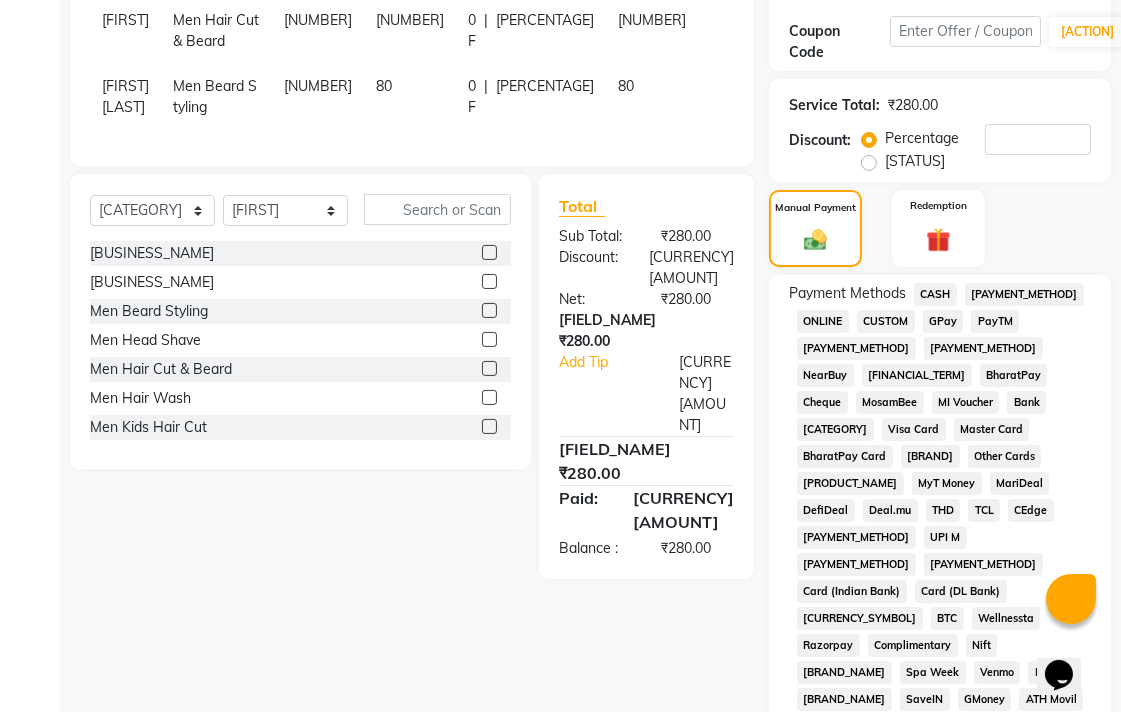click on "[PAYMENT_METHOD]" at bounding box center [935, 294] 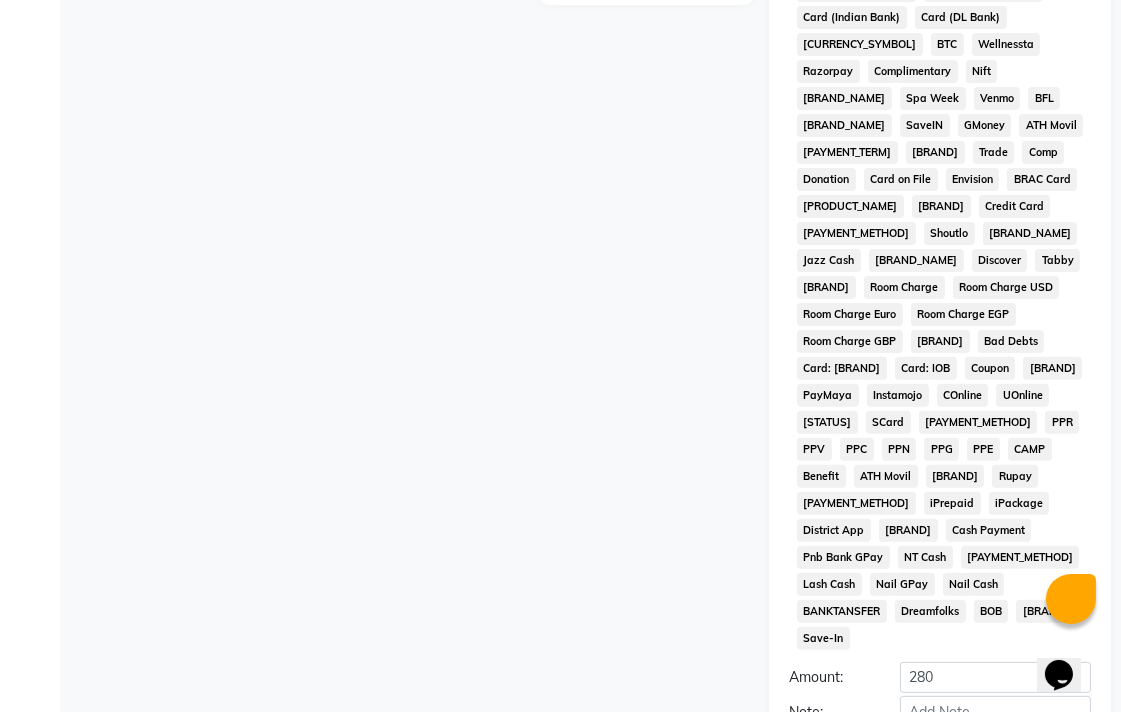 scroll, scrollTop: 913, scrollLeft: 0, axis: vertical 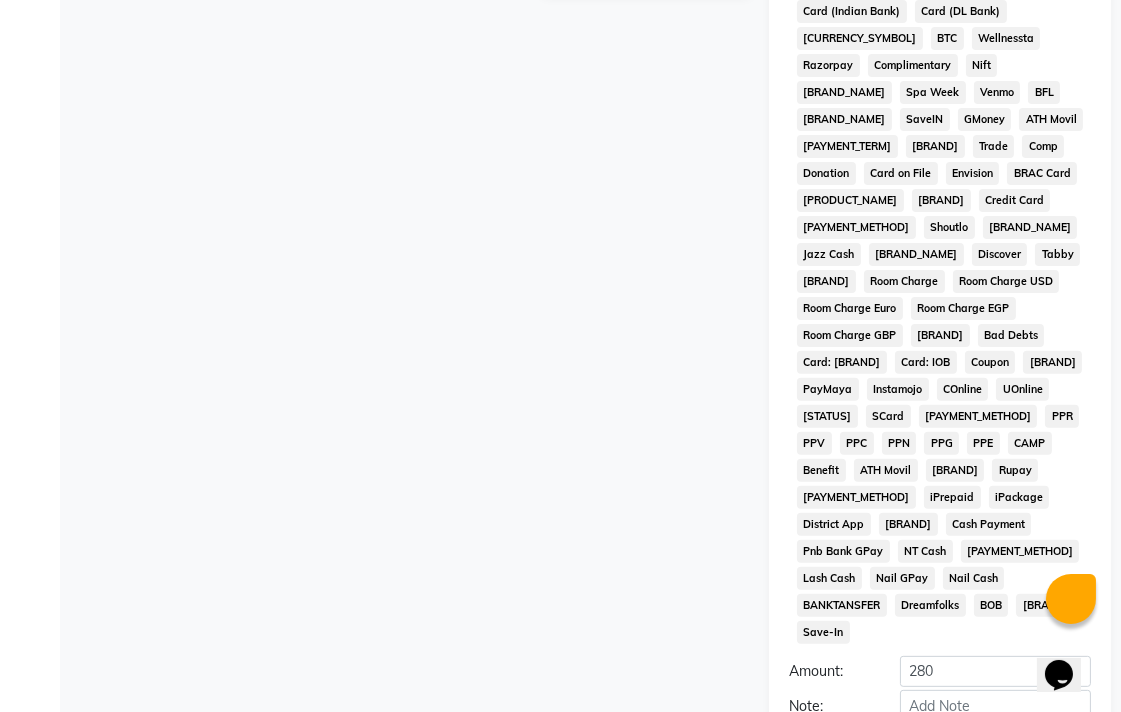 click on "Add Payment" at bounding box center [995, 740] 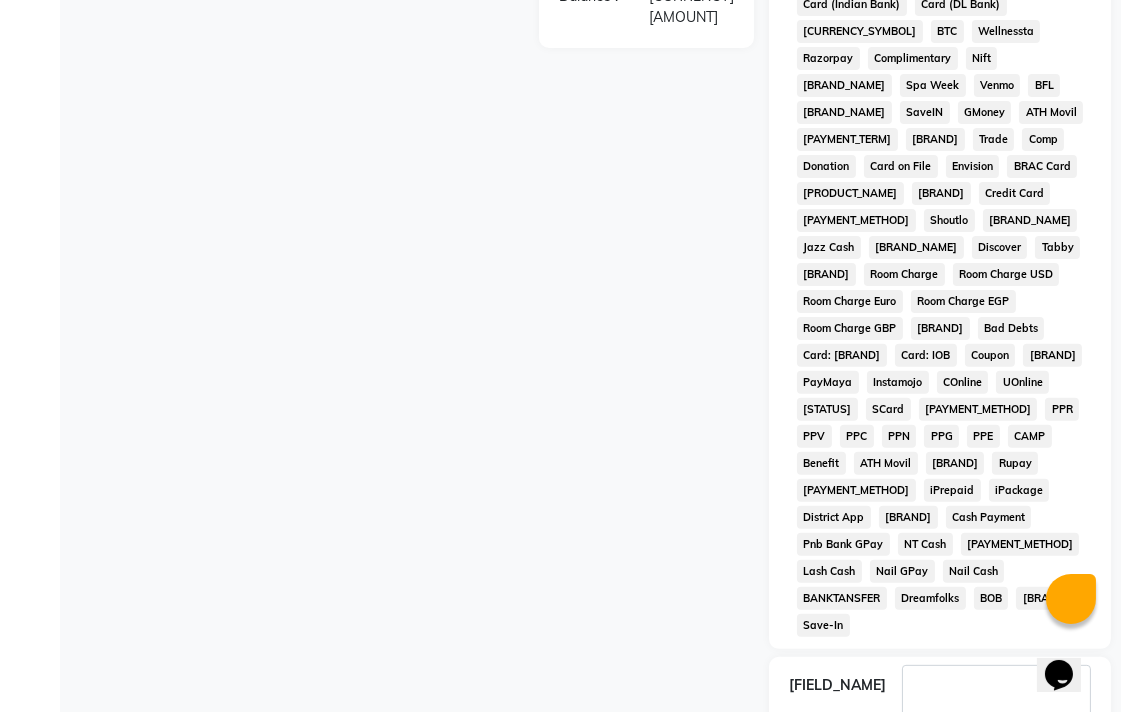 scroll, scrollTop: 921, scrollLeft: 0, axis: vertical 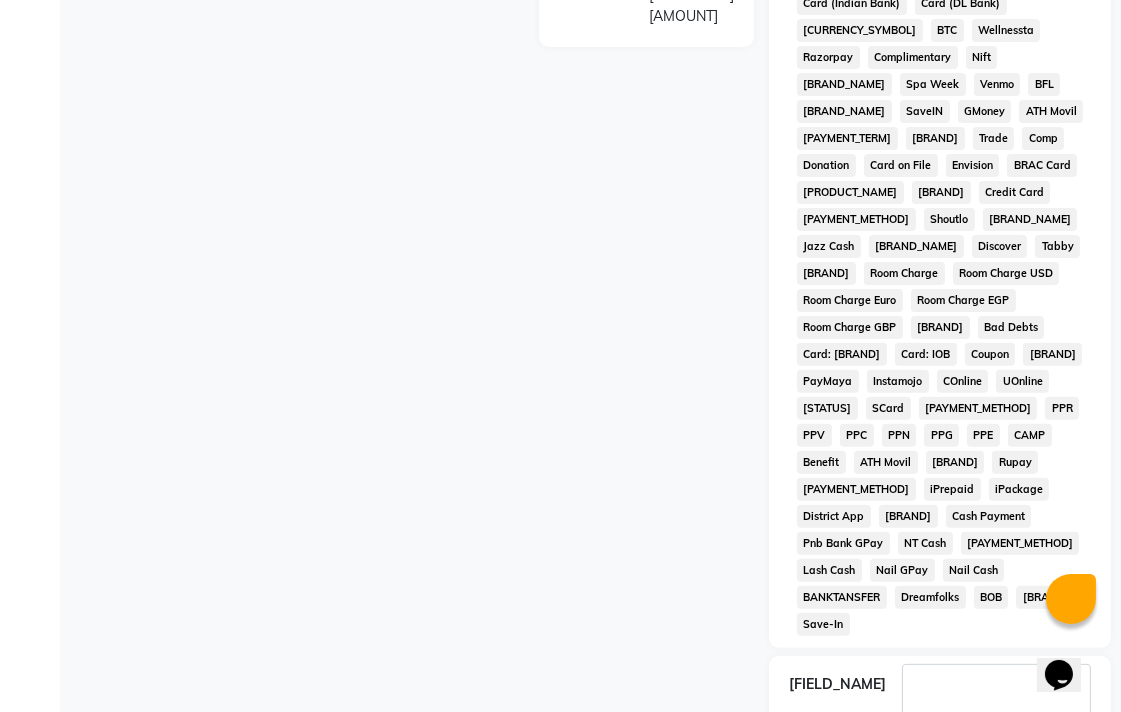 click on "Checkout" at bounding box center [940, 786] 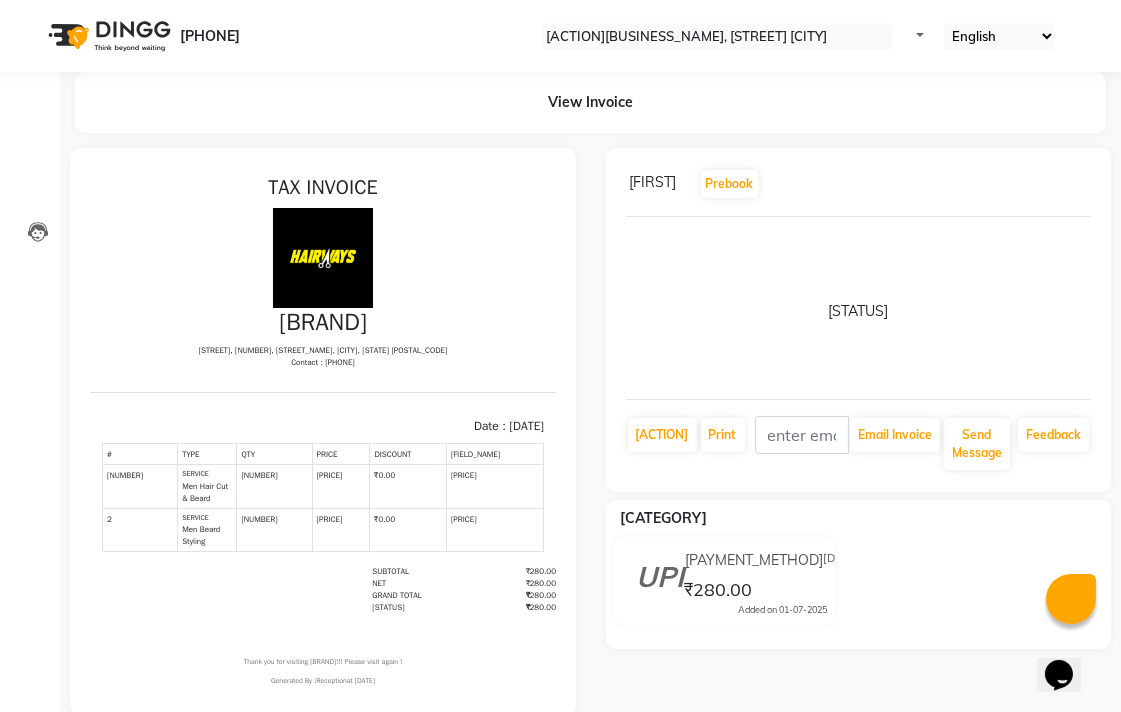 scroll, scrollTop: 0, scrollLeft: 0, axis: both 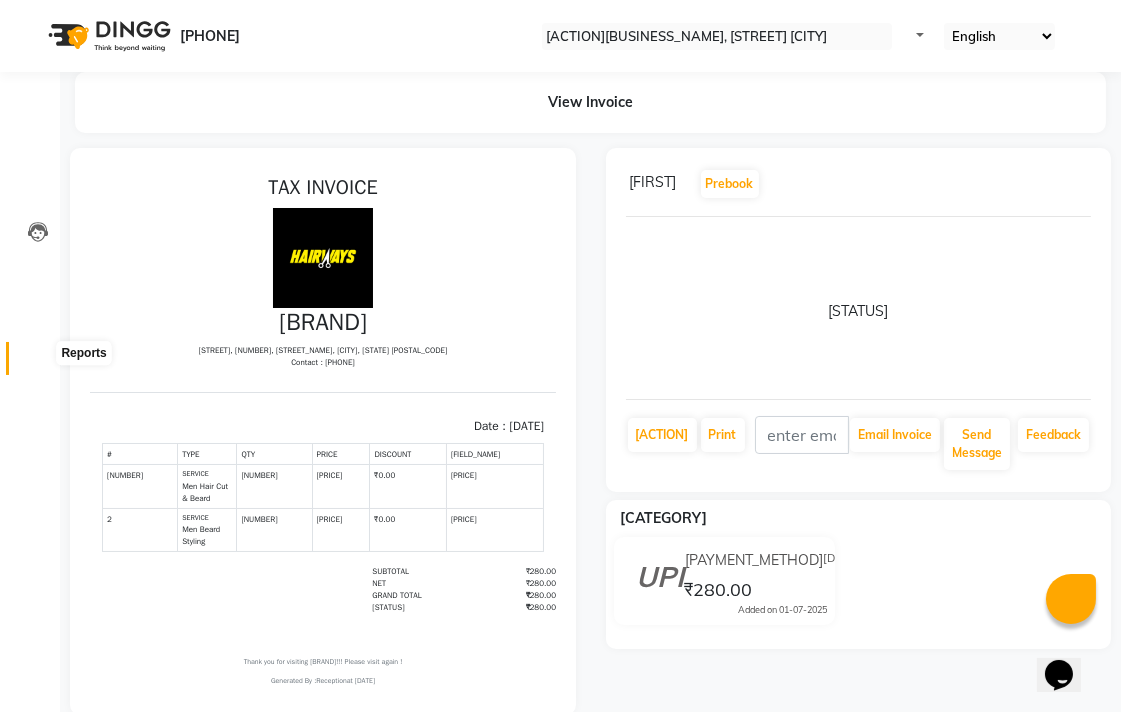 click at bounding box center [38, 363] 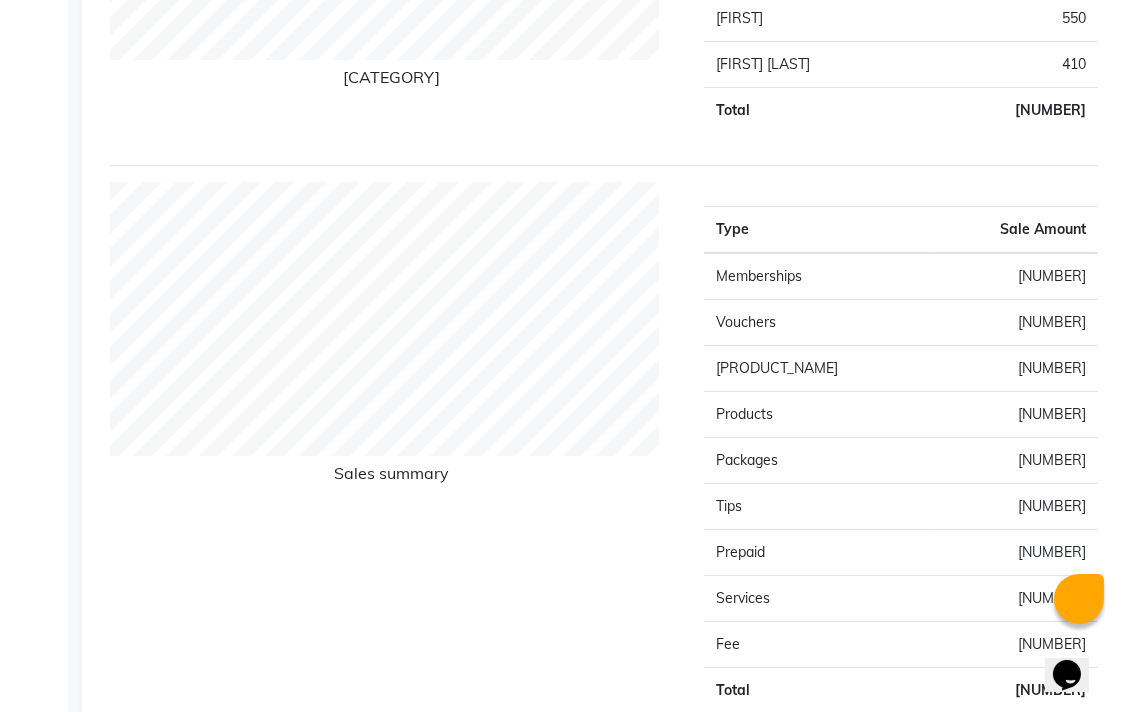 scroll, scrollTop: 0, scrollLeft: 0, axis: both 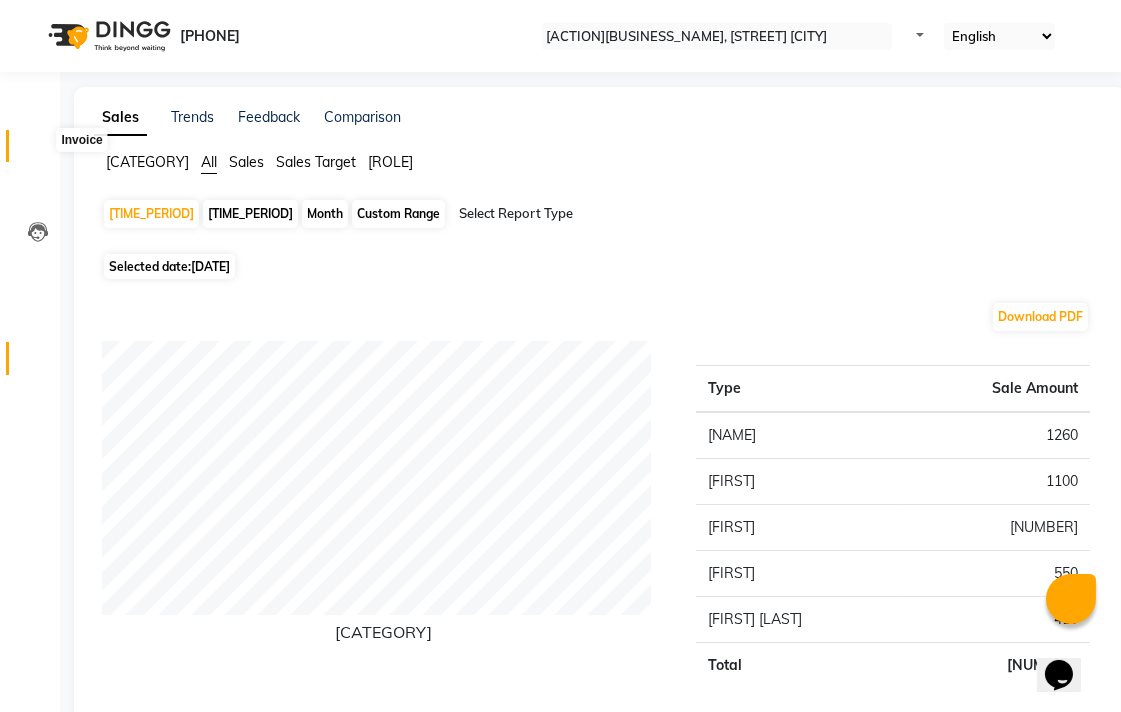 click at bounding box center (38, 151) 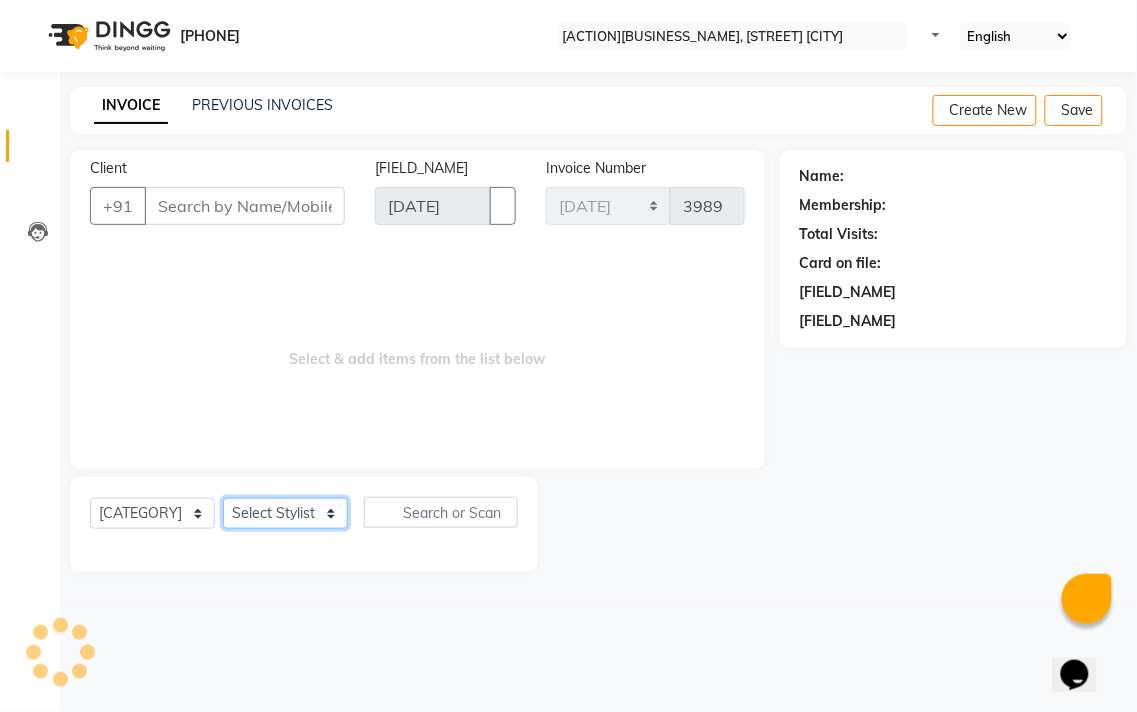 click on "Select Stylist" at bounding box center (285, 513) 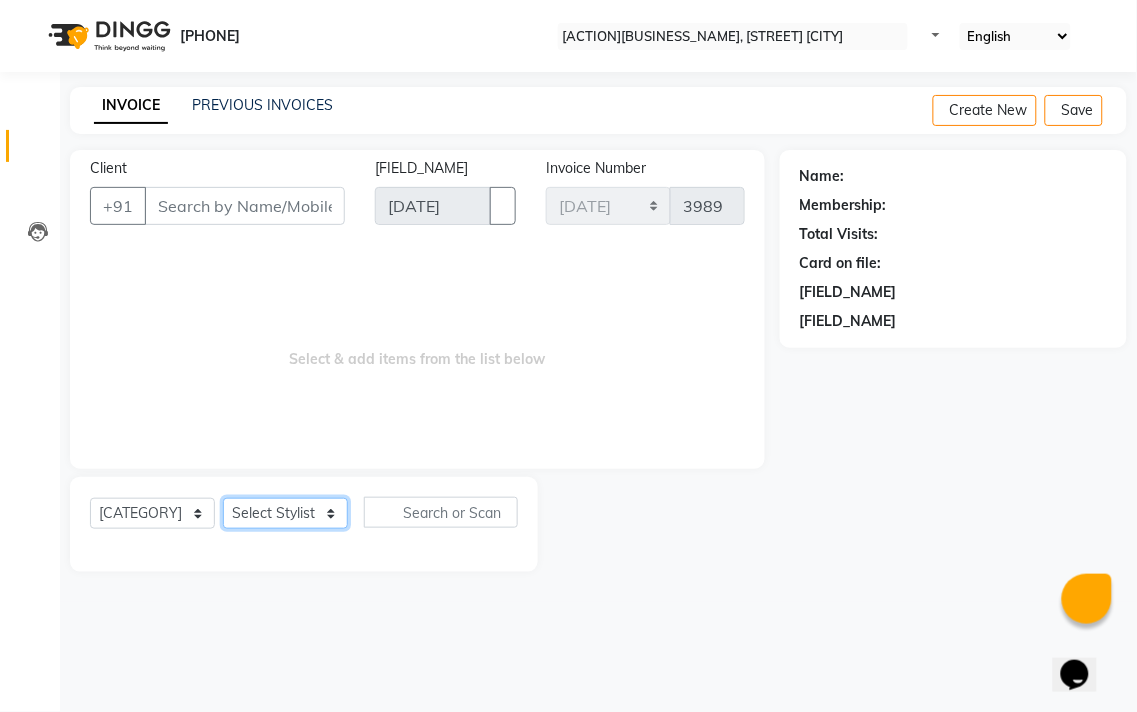 select on "[NUMBER]" 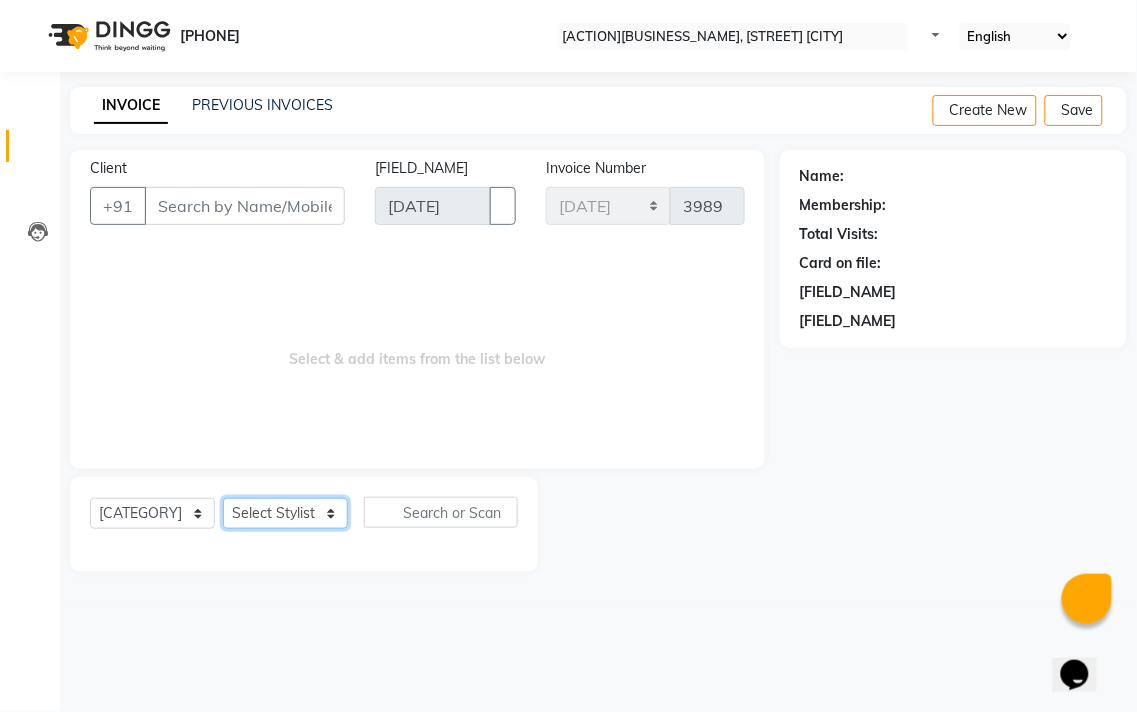 click on "Select Stylist [NAME] [NAME] [NAME] [NAME] [NAME] [NAME] [NAME] [NAME] [NAME] [NAME]" at bounding box center [285, 513] 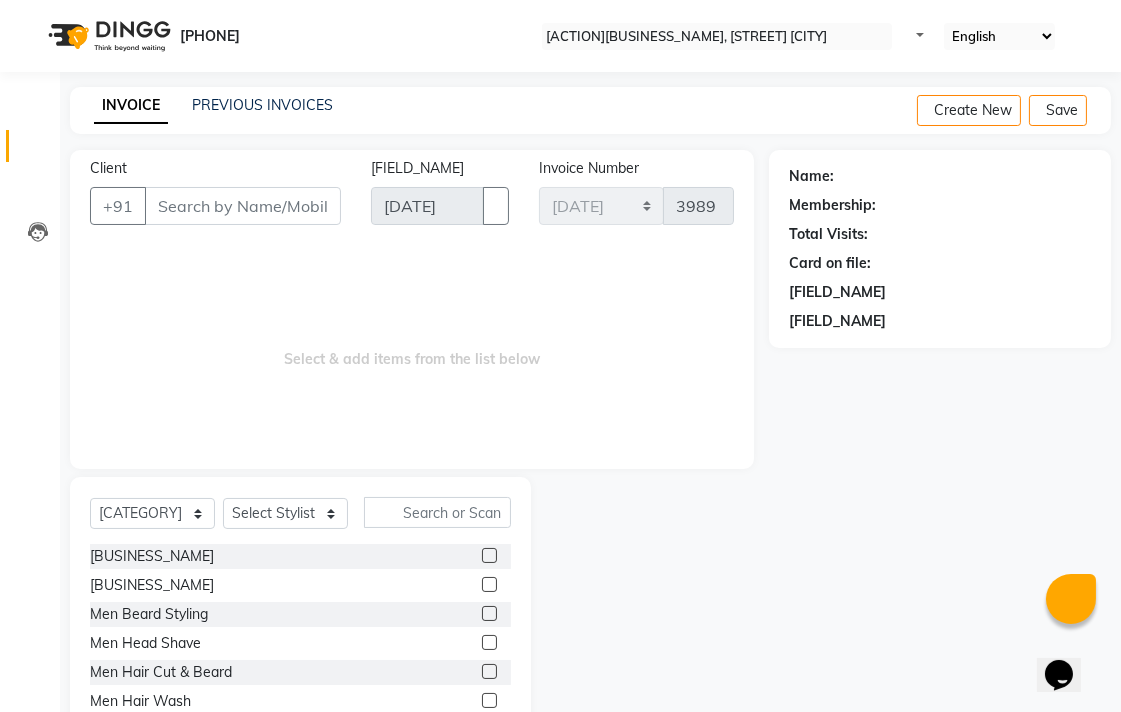 click at bounding box center (489, 555) 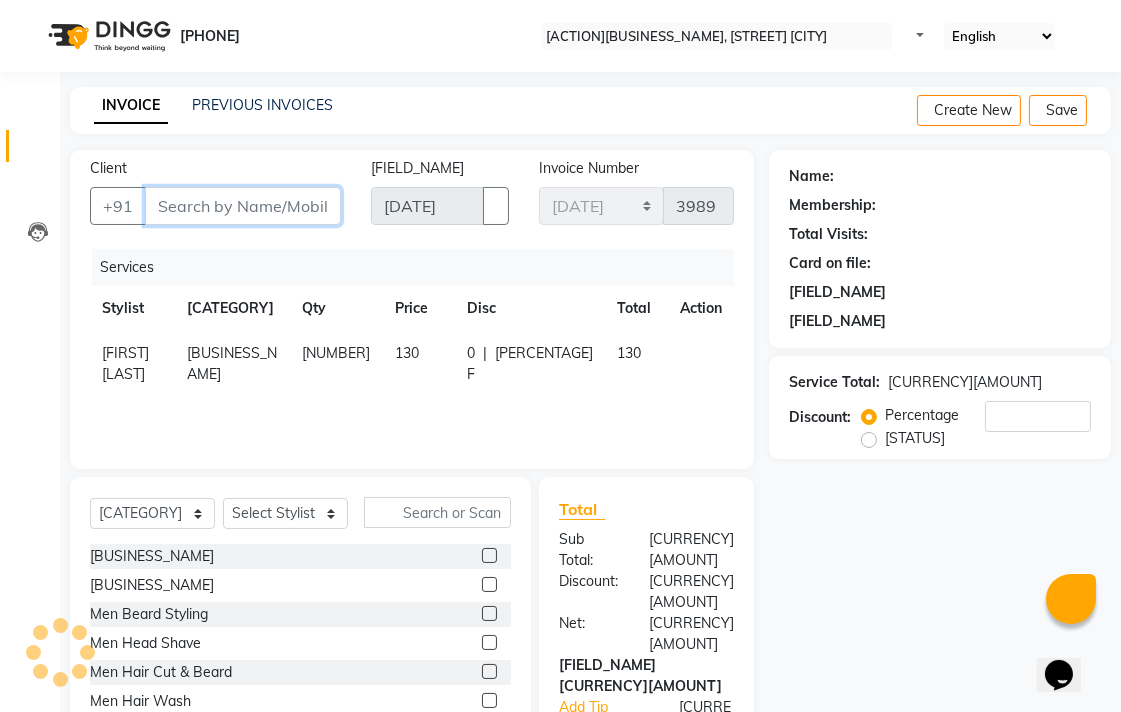 click on "Client" at bounding box center (243, 206) 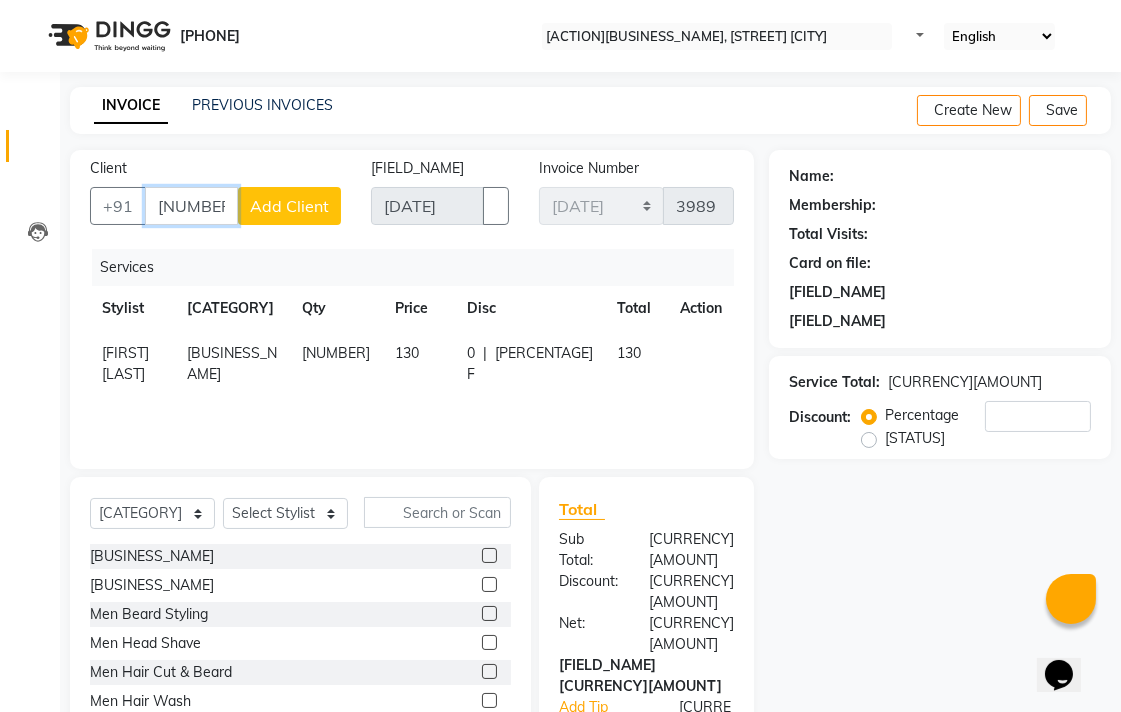 type on "[NUMBER]" 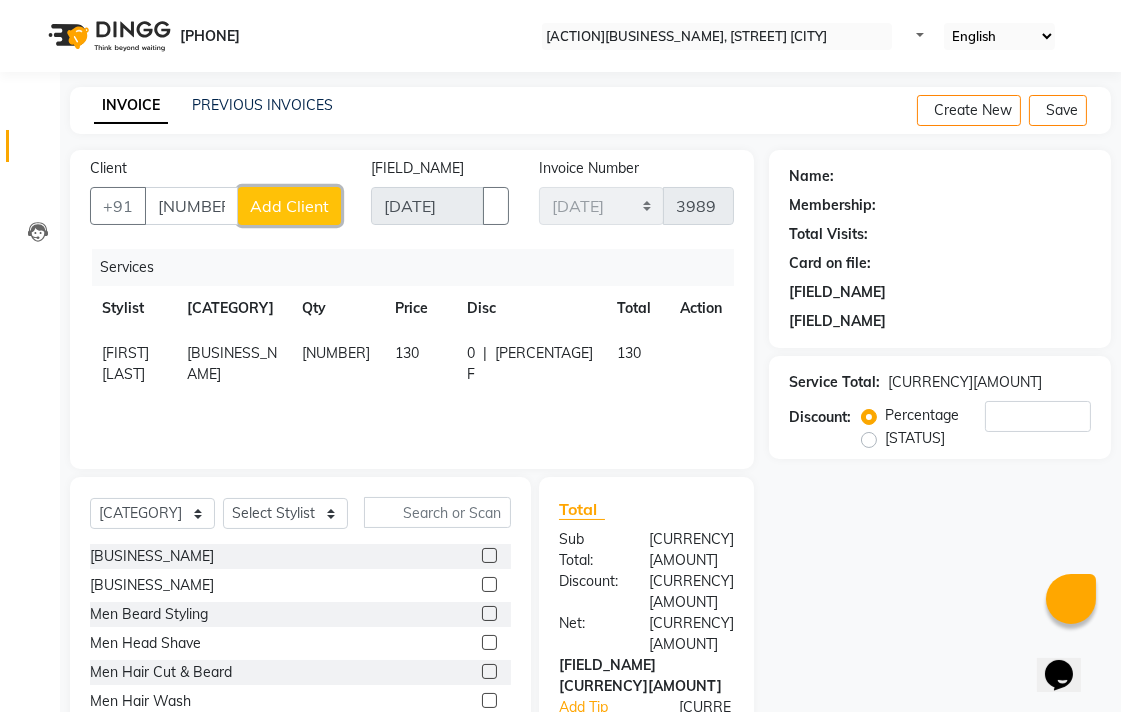 click on "Add Client" at bounding box center [289, 206] 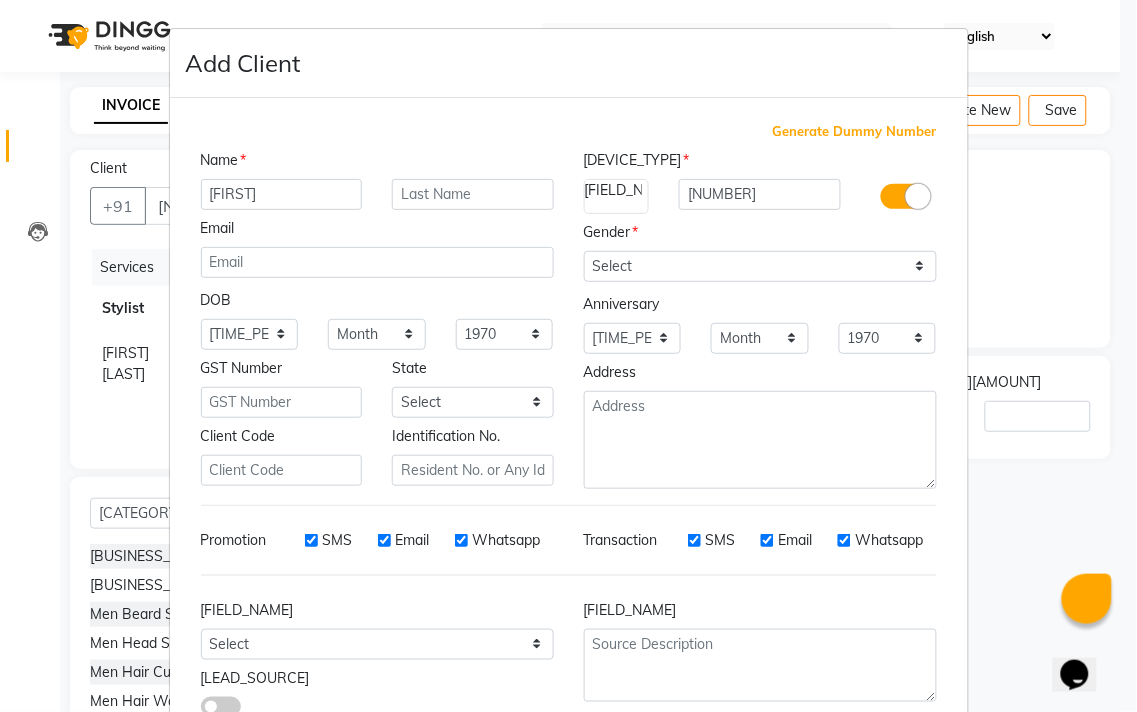 type on "[FIRST]" 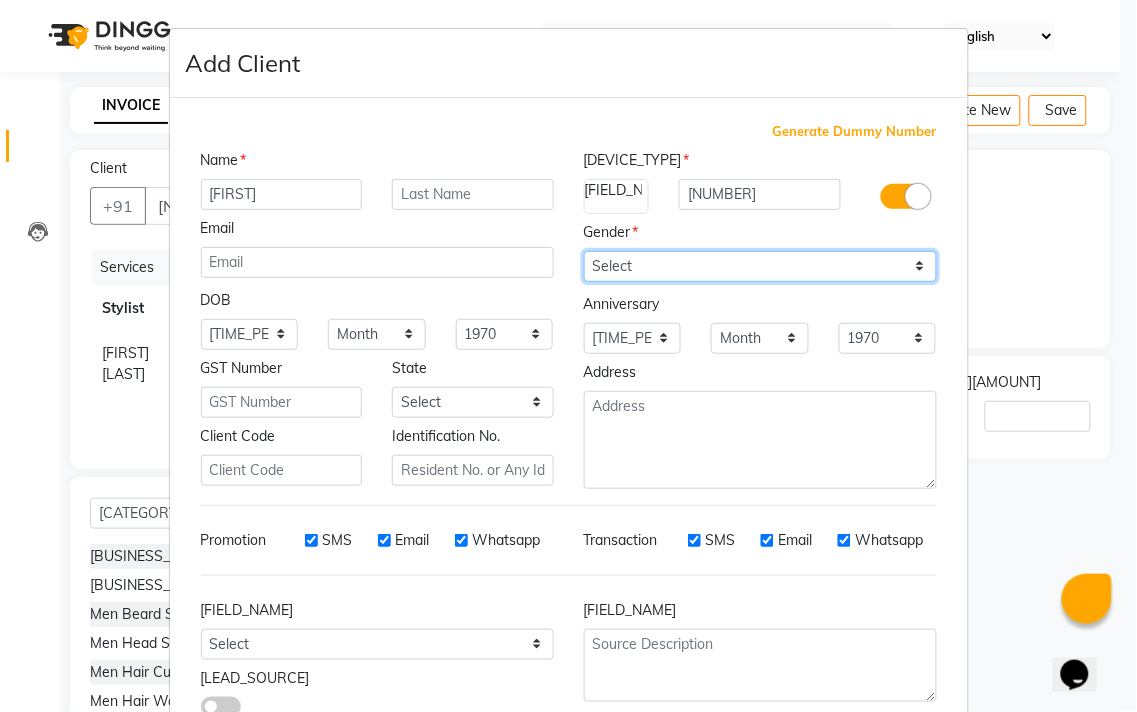 click on "Select Male Female Other Prefer Not To Say" at bounding box center (760, 266) 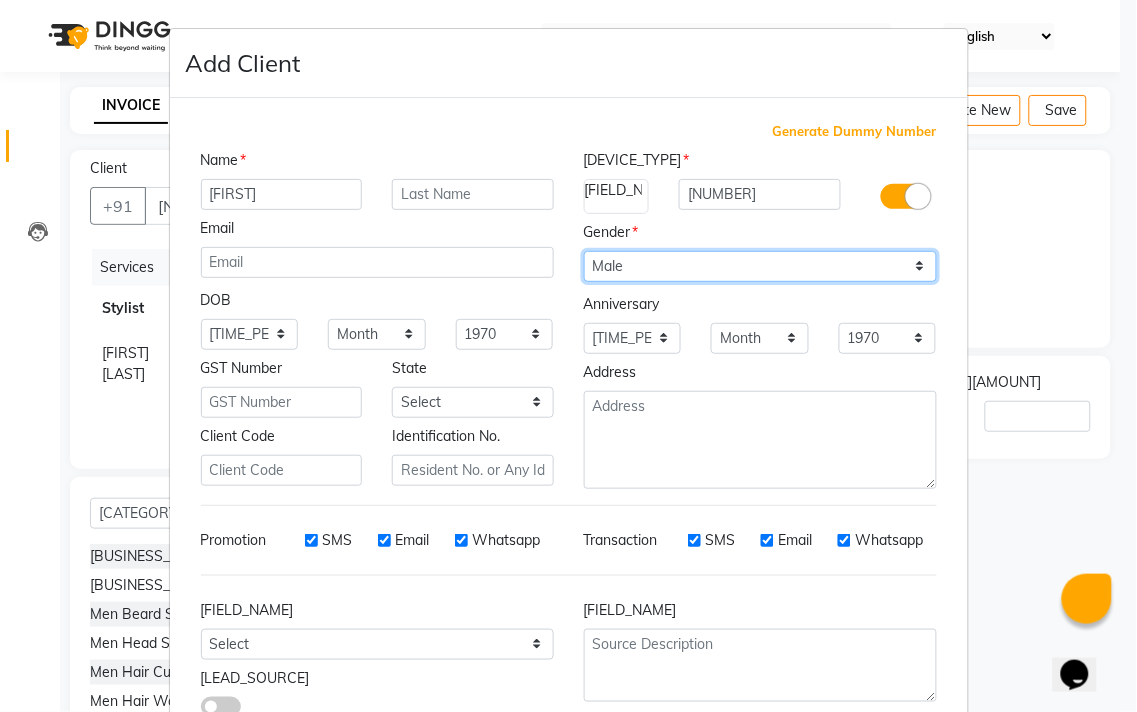 click on "Select Male Female Other Prefer Not To Say" at bounding box center [760, 266] 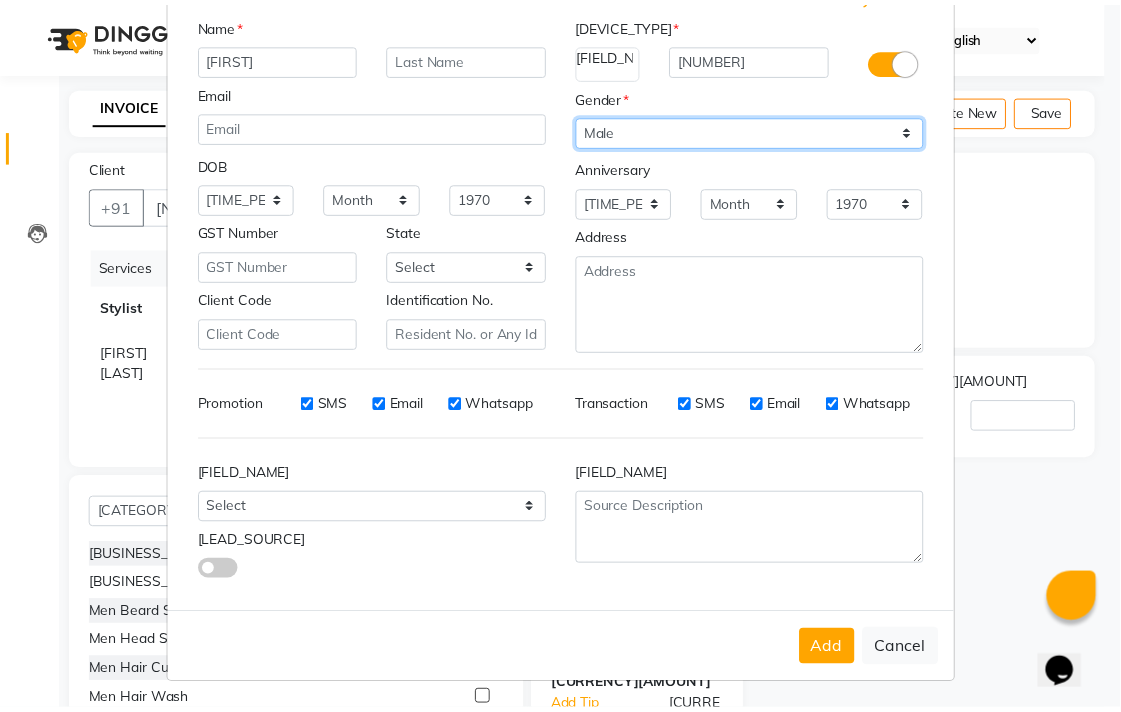 scroll, scrollTop: 138, scrollLeft: 0, axis: vertical 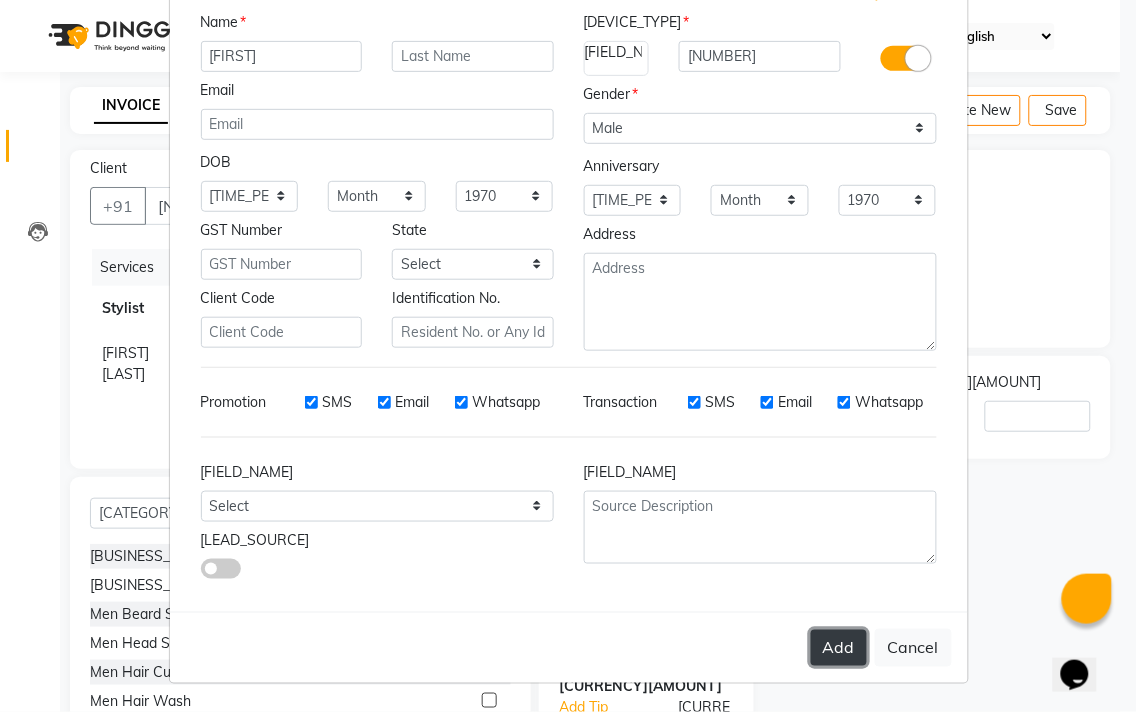 click on "Add" at bounding box center [839, 648] 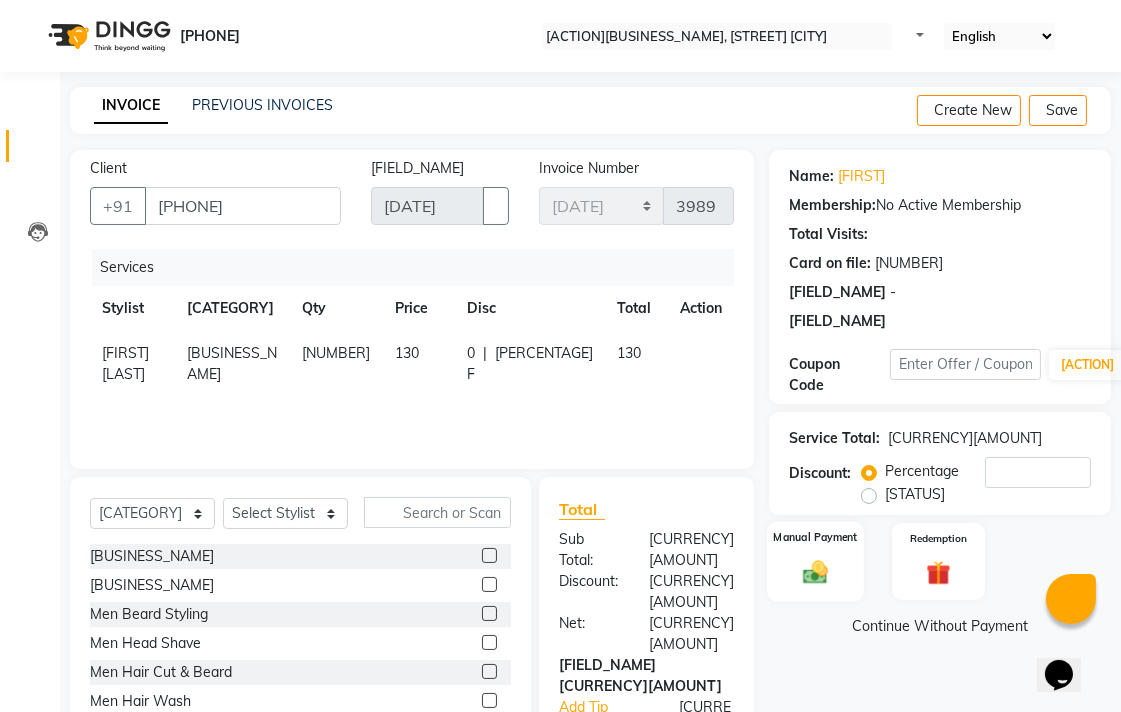 click at bounding box center [815, 571] 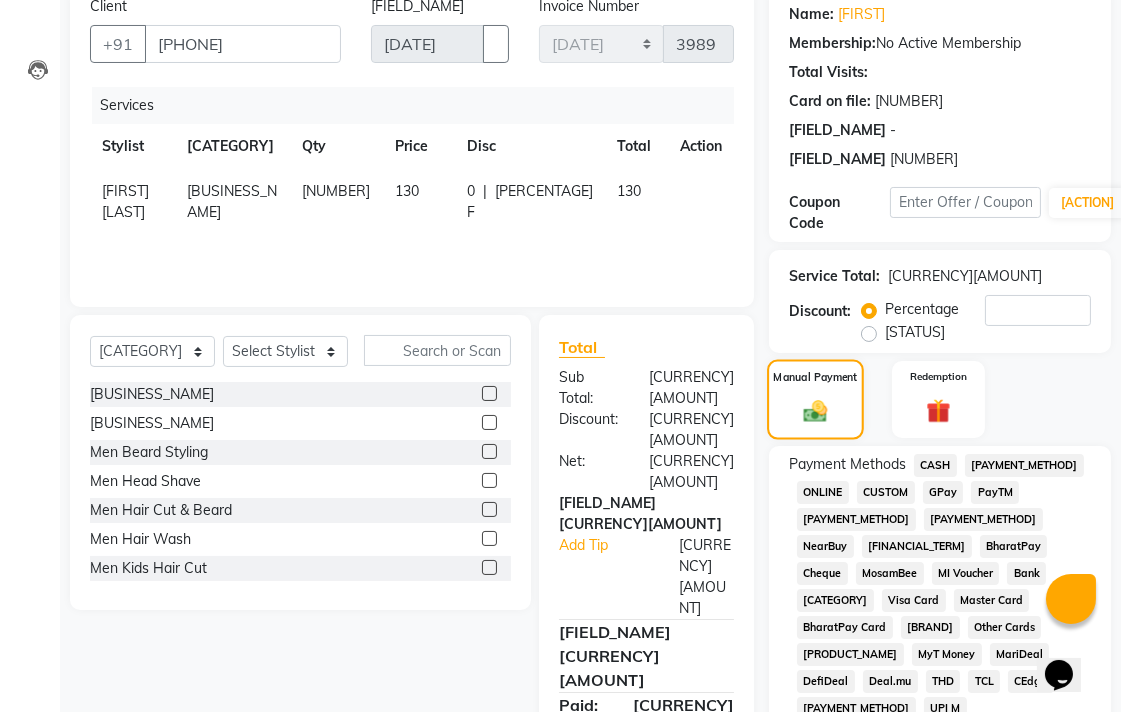 scroll, scrollTop: 333, scrollLeft: 0, axis: vertical 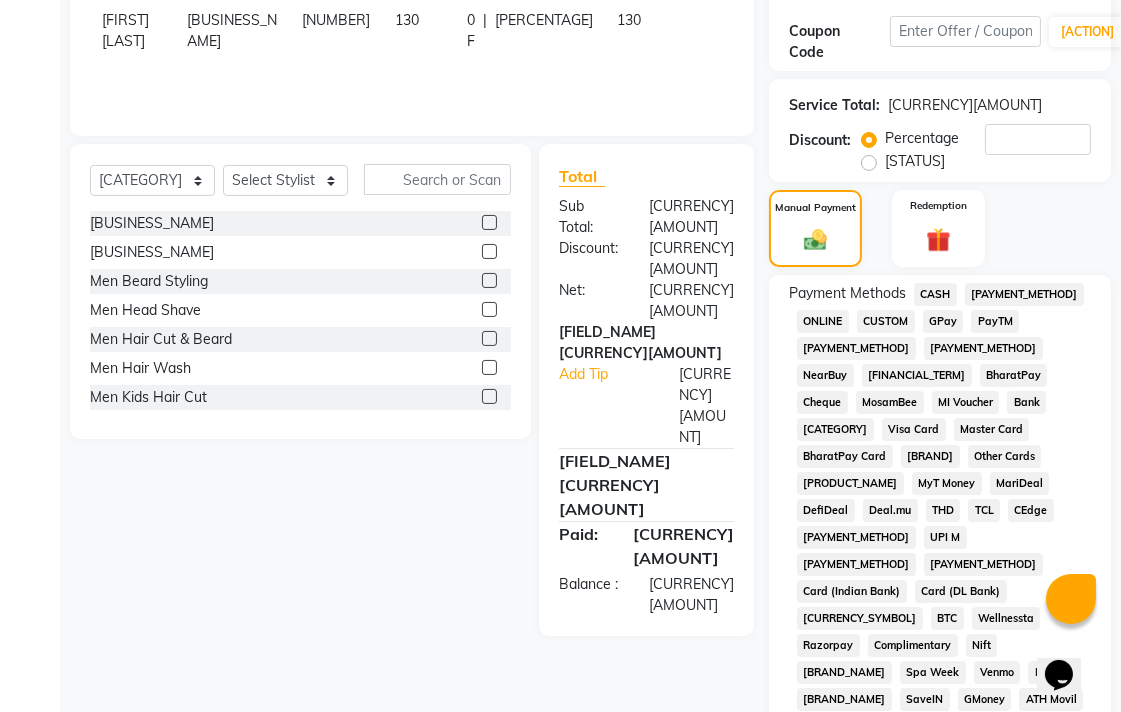 click on "[PAYMENT_METHOD]" at bounding box center (935, 294) 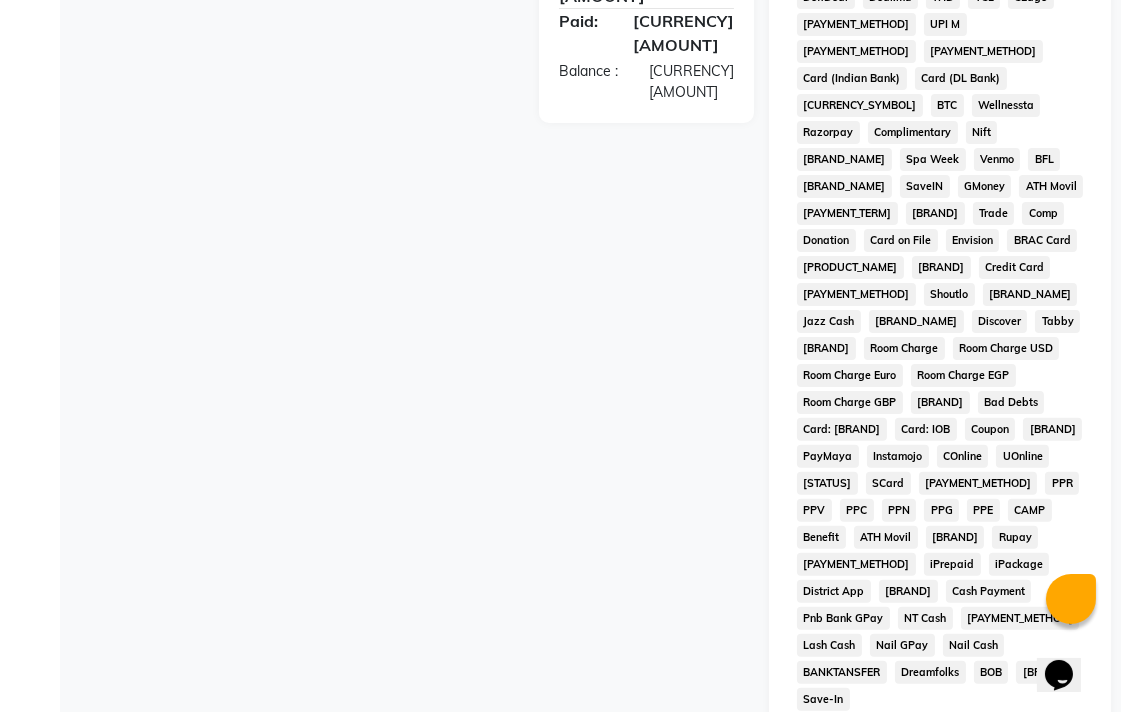 scroll, scrollTop: 913, scrollLeft: 0, axis: vertical 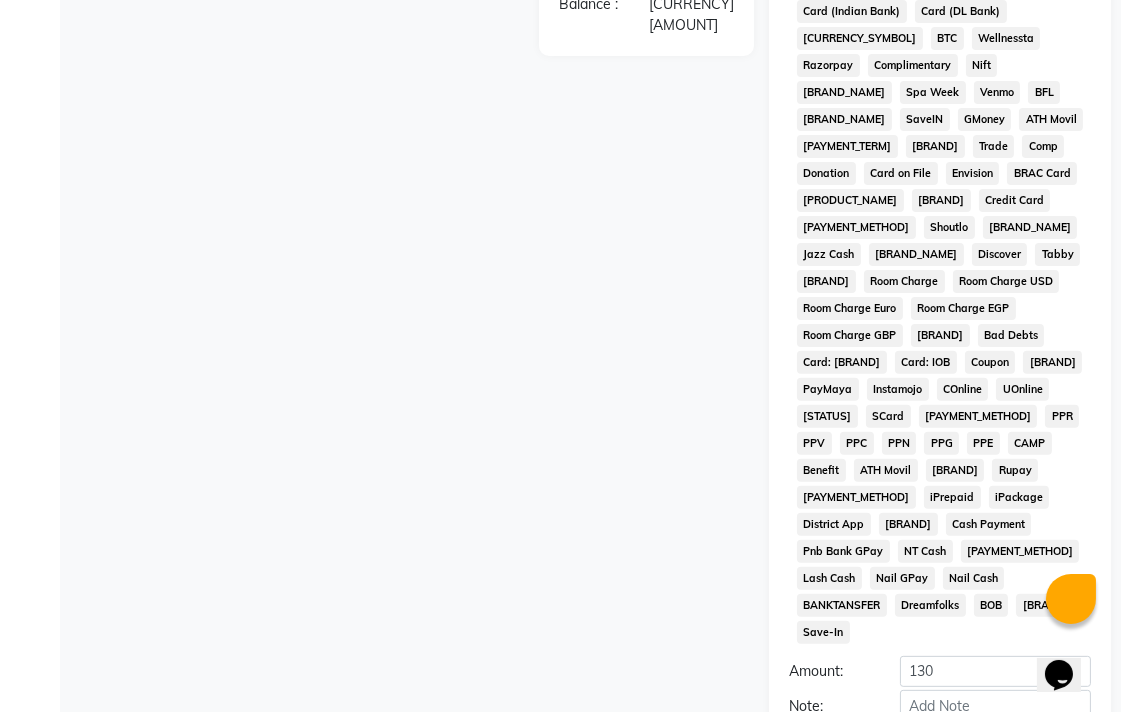 click on "Add Payment" at bounding box center [995, 740] 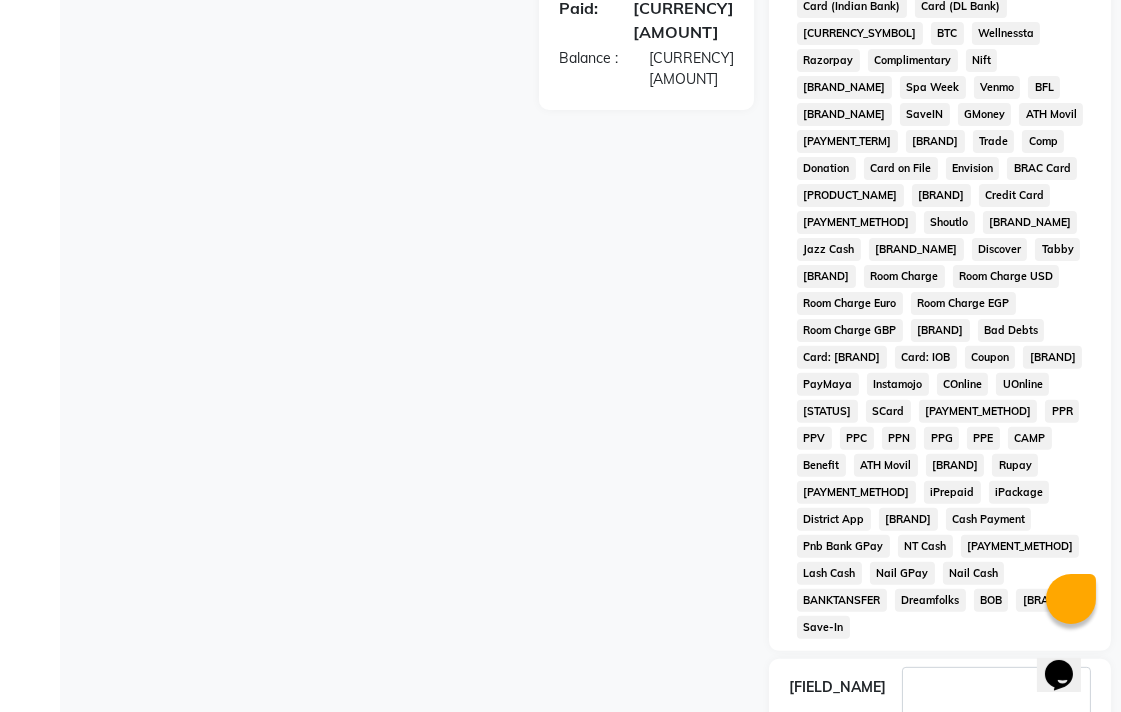 scroll, scrollTop: 921, scrollLeft: 0, axis: vertical 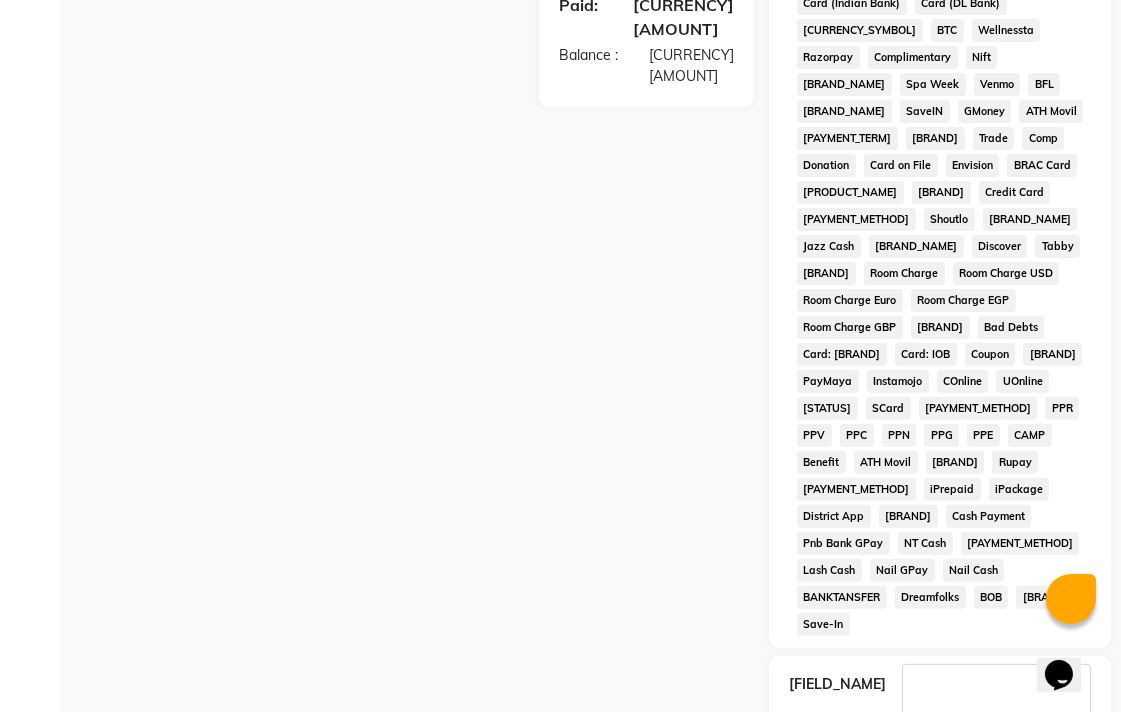 click on "Checkout" at bounding box center [940, 786] 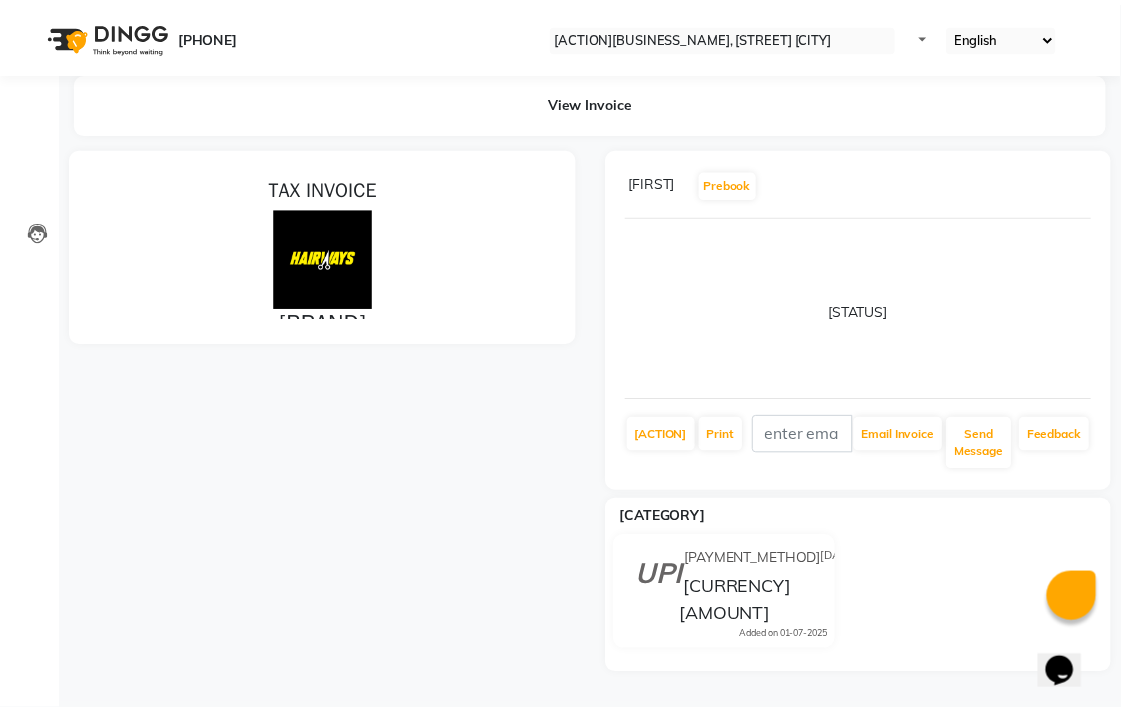 scroll, scrollTop: 0, scrollLeft: 0, axis: both 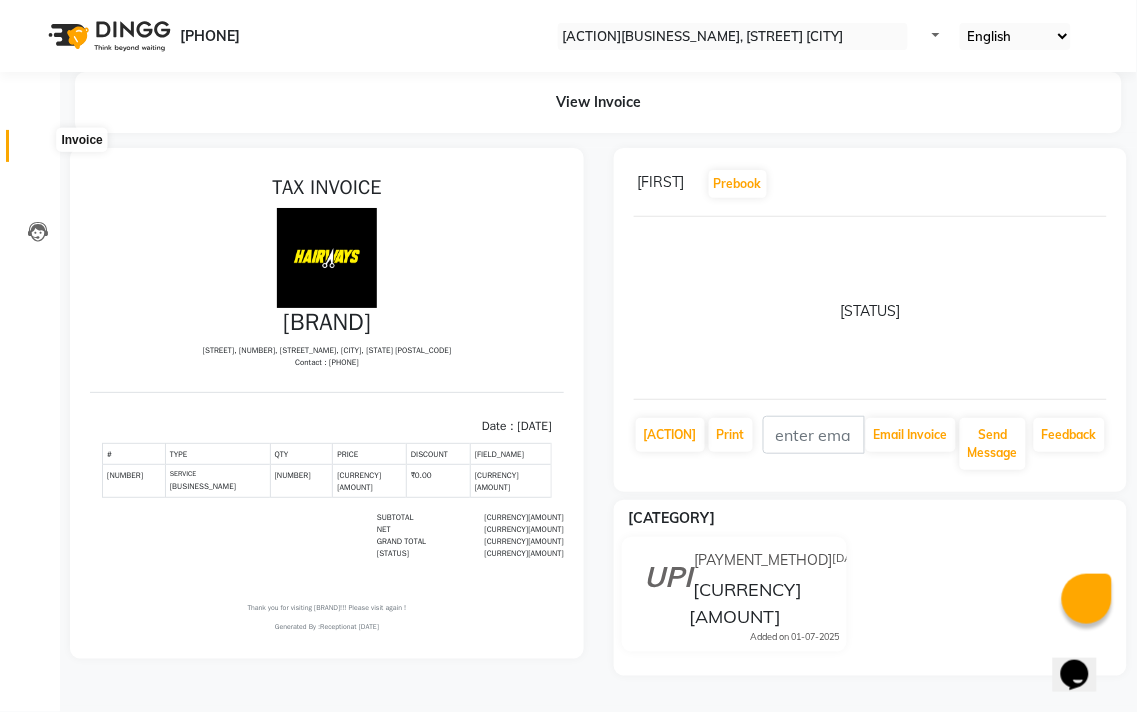 click at bounding box center [37, 151] 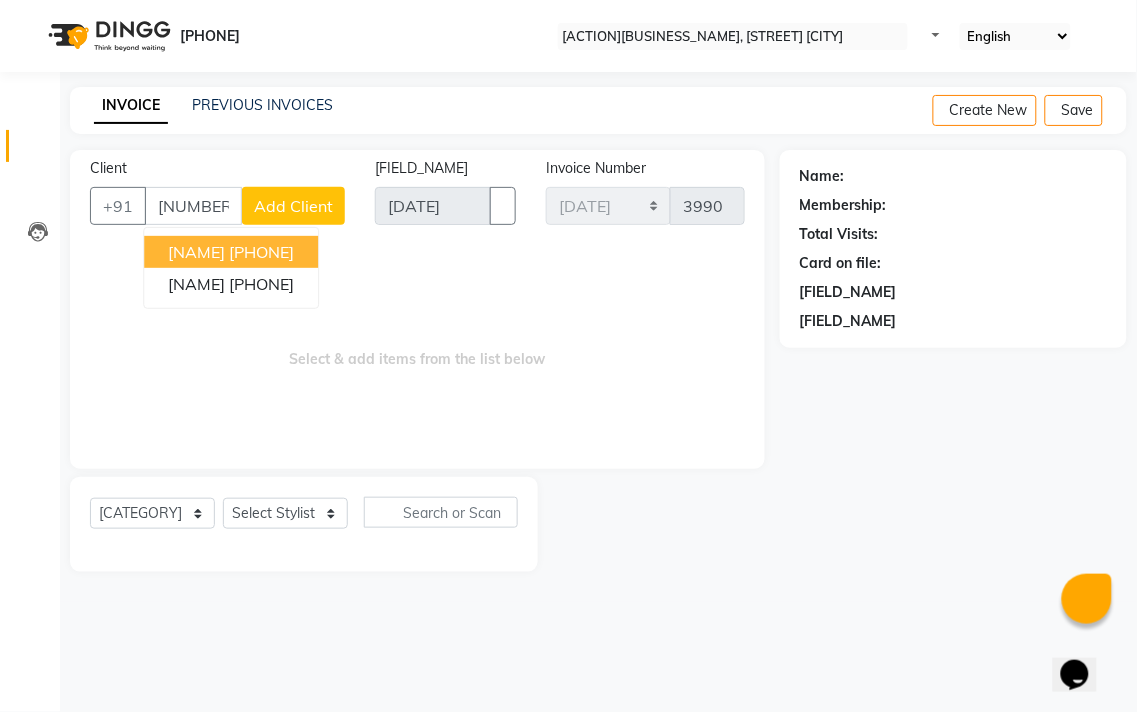 click on "[FIRST] [PHONE]" at bounding box center [231, 252] 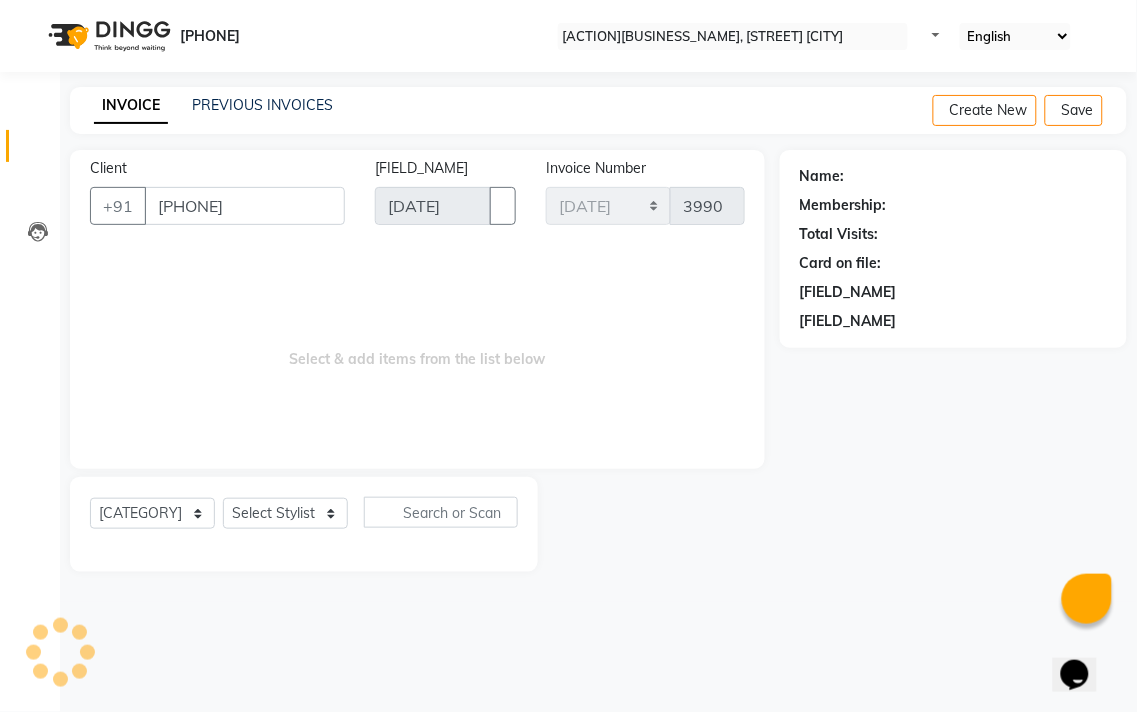 type on "[PHONE]" 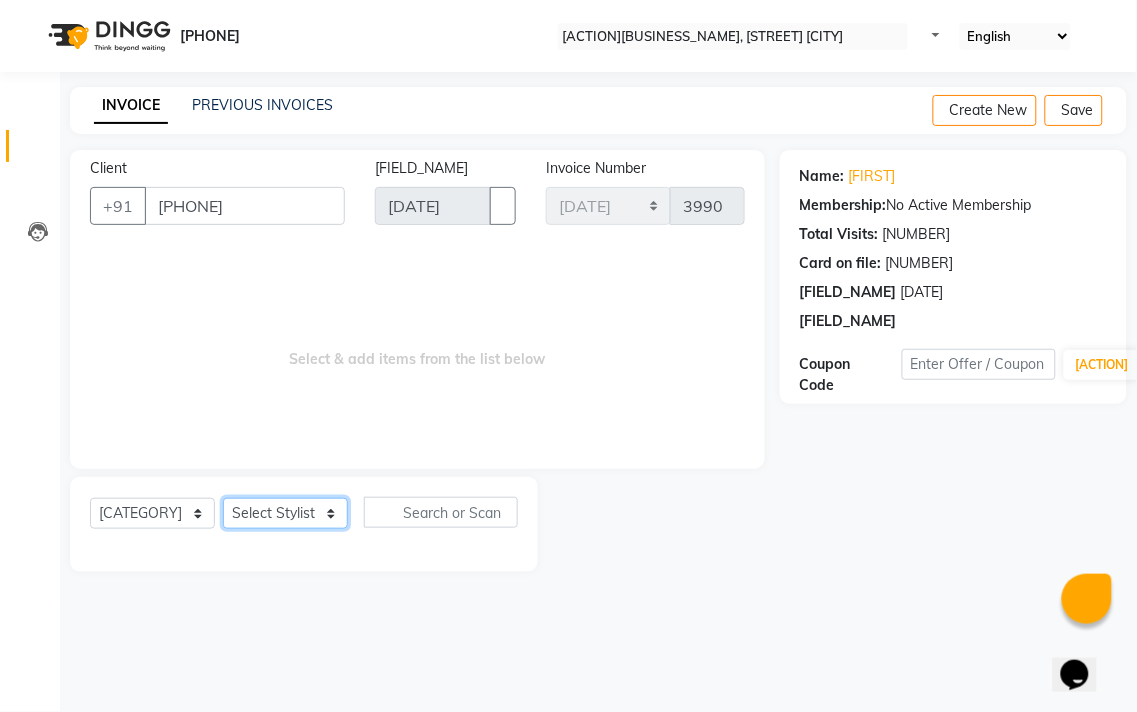 click on "Select Stylist [NAME] [NAME] [NAME] [NAME] [NAME] [NAME] [NAME] [NAME] [NAME] [NAME]" at bounding box center (285, 513) 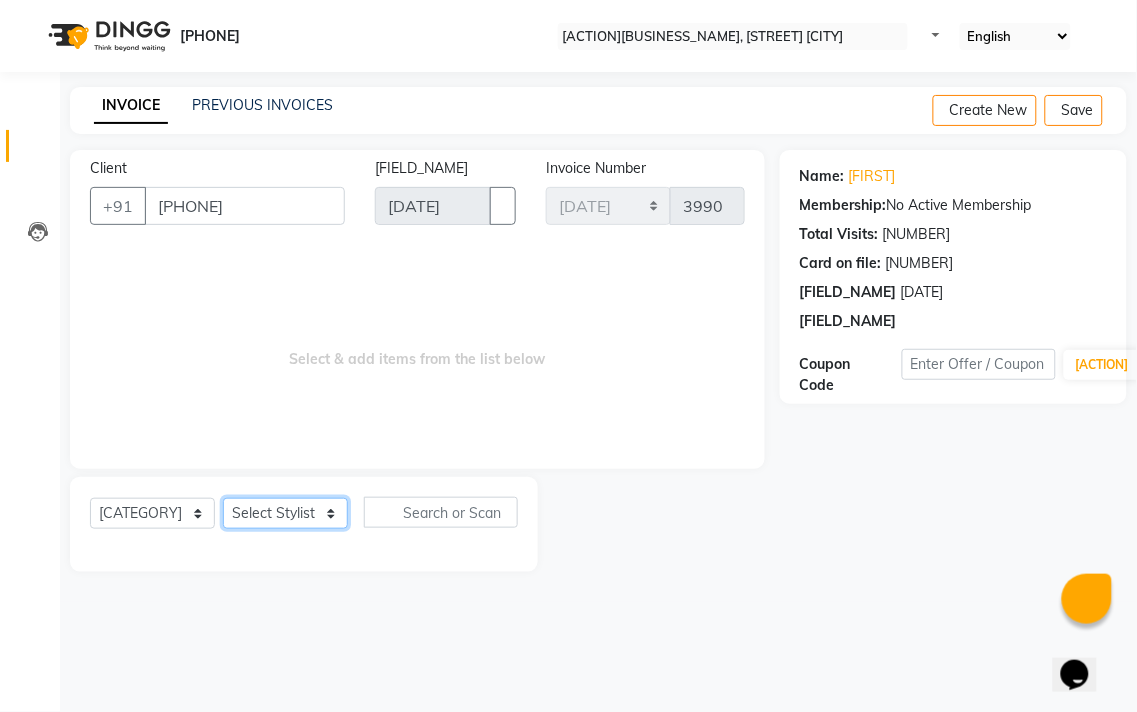 click on "Select Stylist [NAME] [NAME] [NAME] [NAME] [NAME] [NAME] [NAME] [NAME] [NAME] [NAME]" at bounding box center (285, 513) 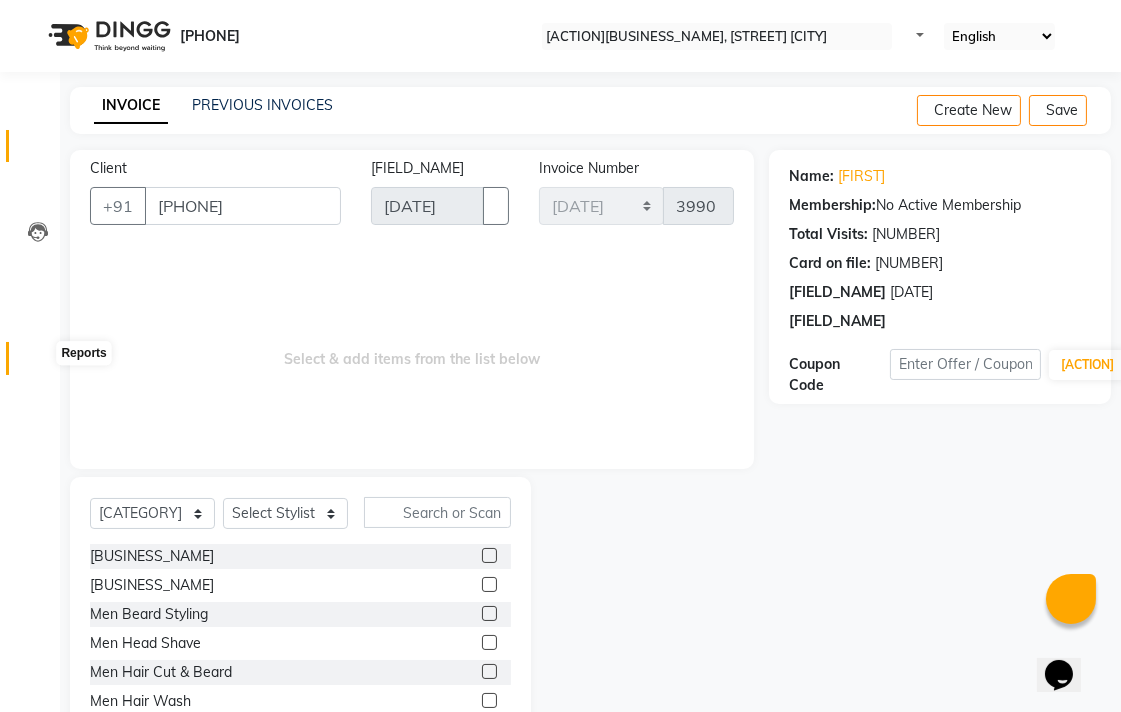 click at bounding box center (37, 363) 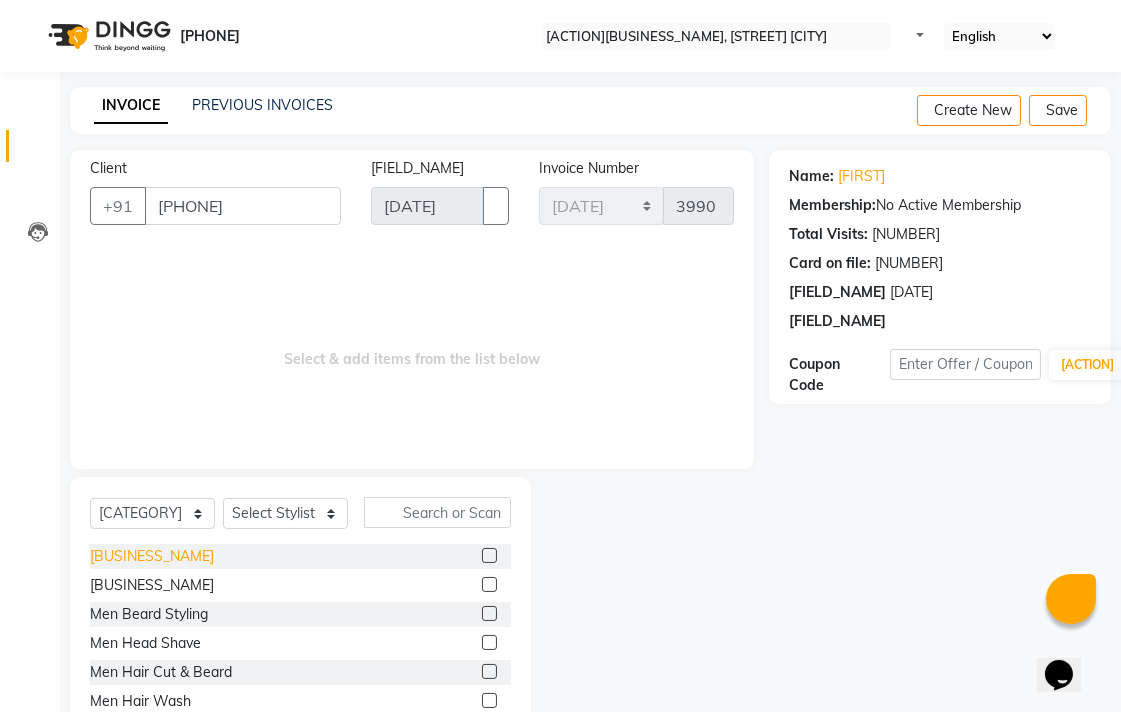 click on "[BUSINESS_NAME]" at bounding box center (152, 556) 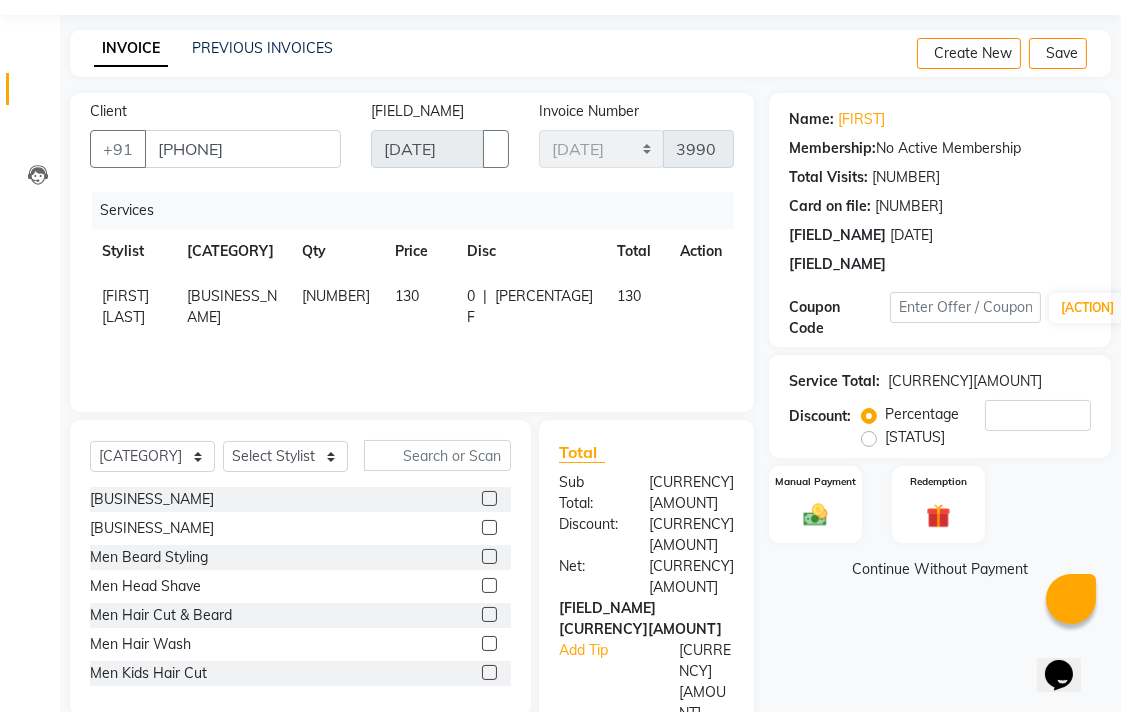 scroll, scrollTop: 88, scrollLeft: 0, axis: vertical 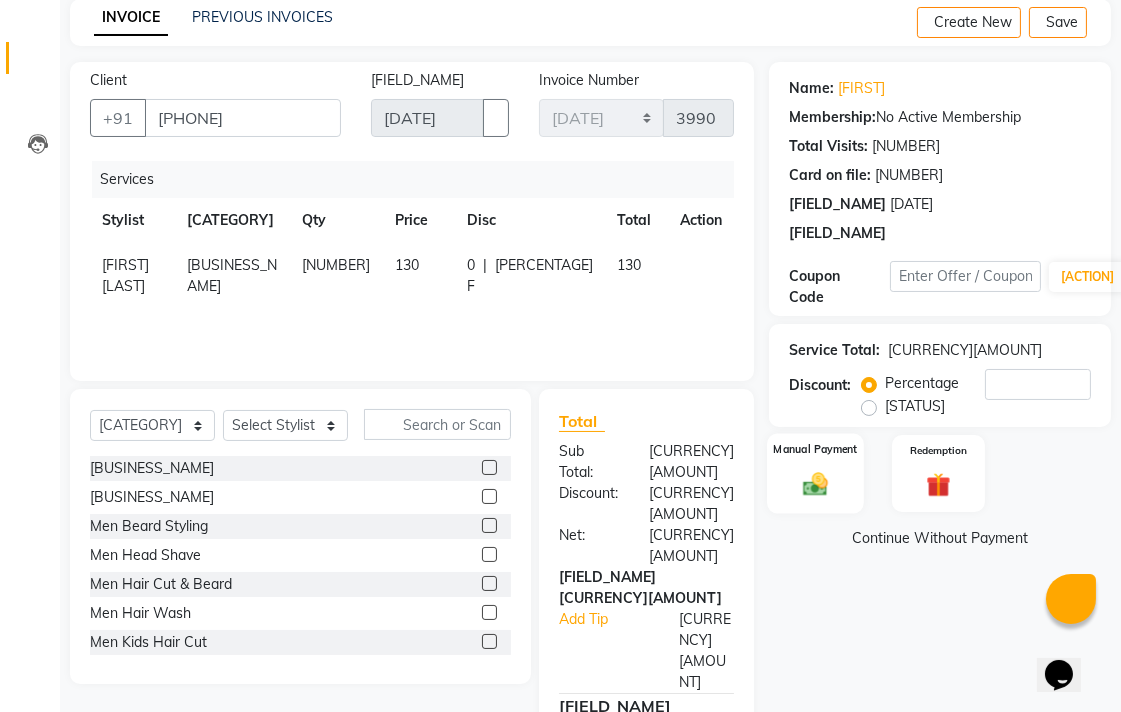 click on "Manual Payment" at bounding box center [815, 473] 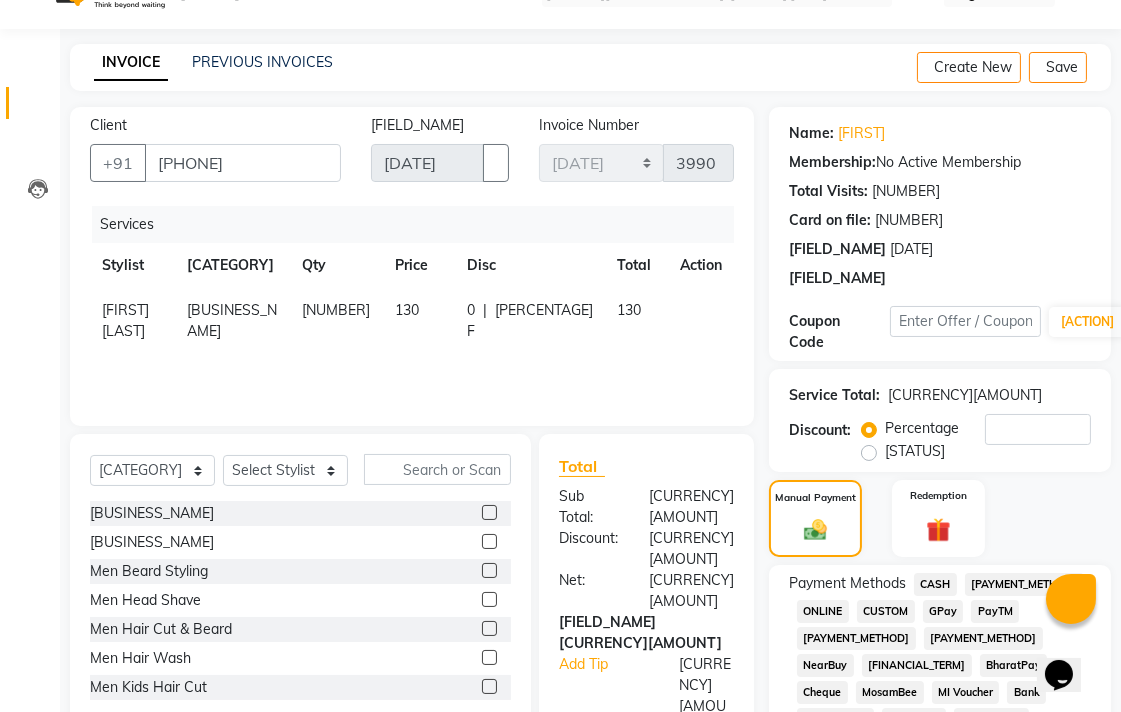 scroll, scrollTop: 0, scrollLeft: 0, axis: both 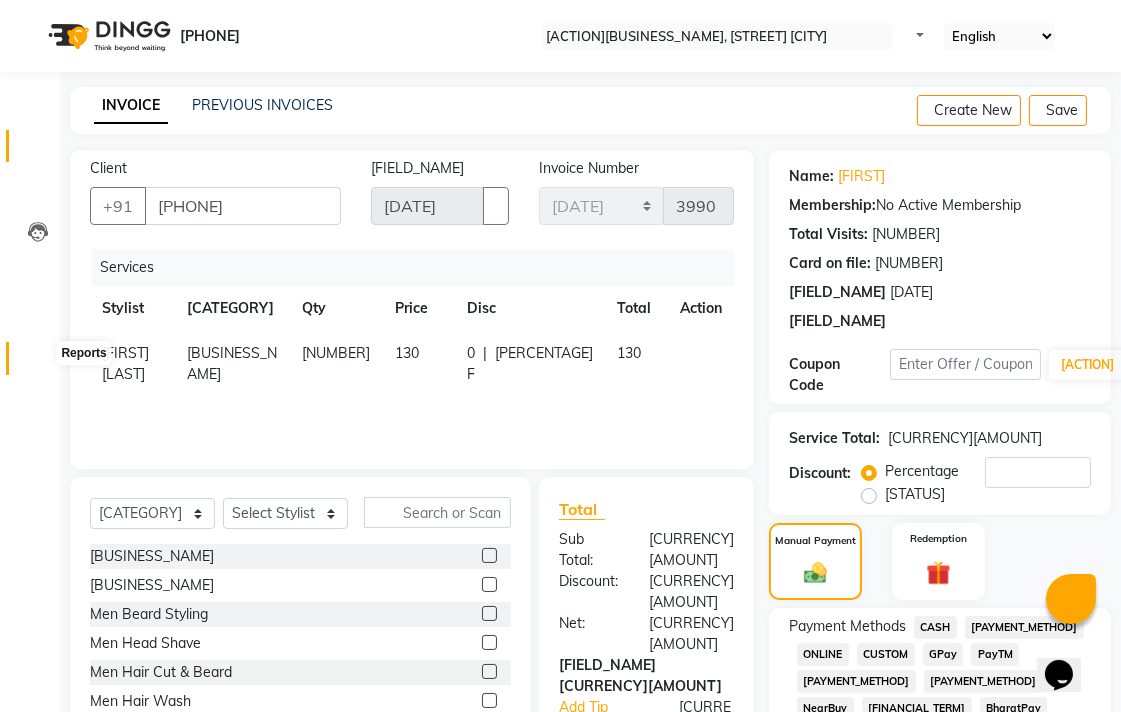 click at bounding box center (37, 363) 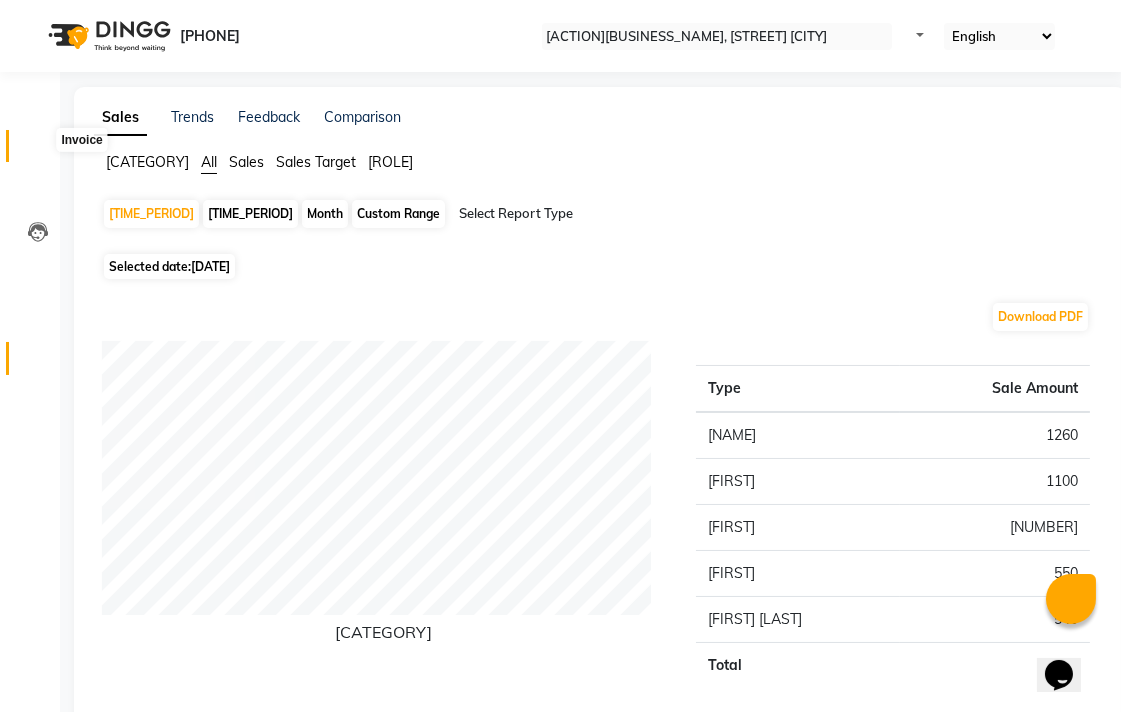 click at bounding box center (37, 151) 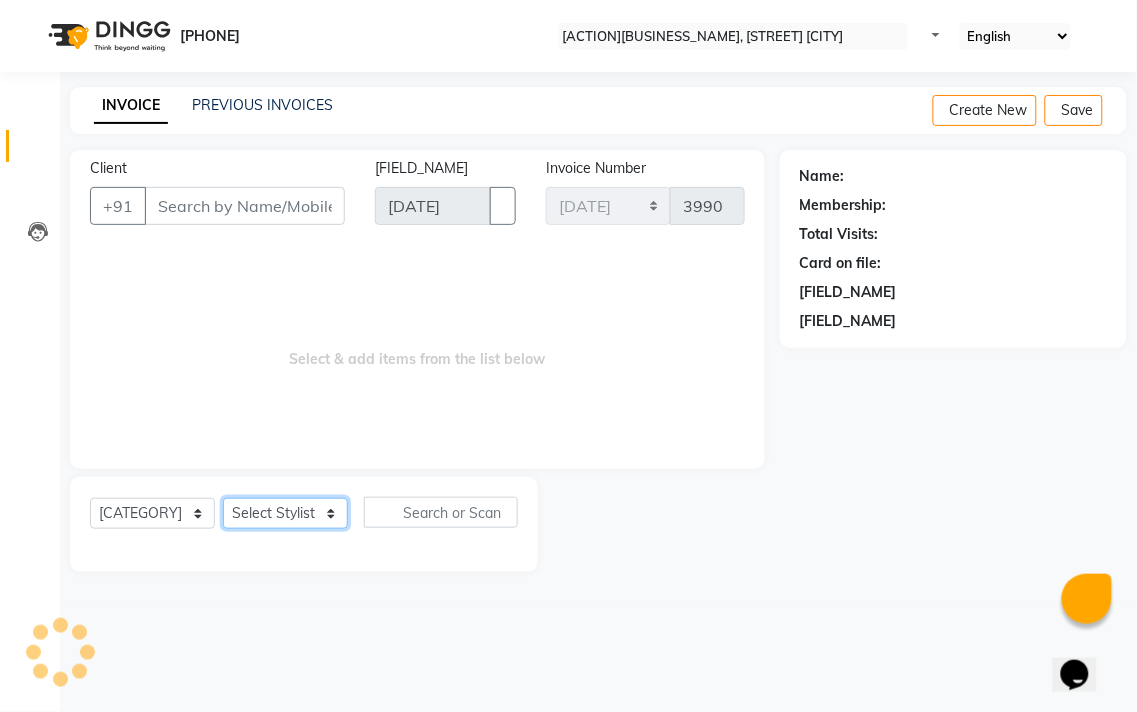 drag, startPoint x: 325, startPoint y: 326, endPoint x: 294, endPoint y: 513, distance: 189.55211 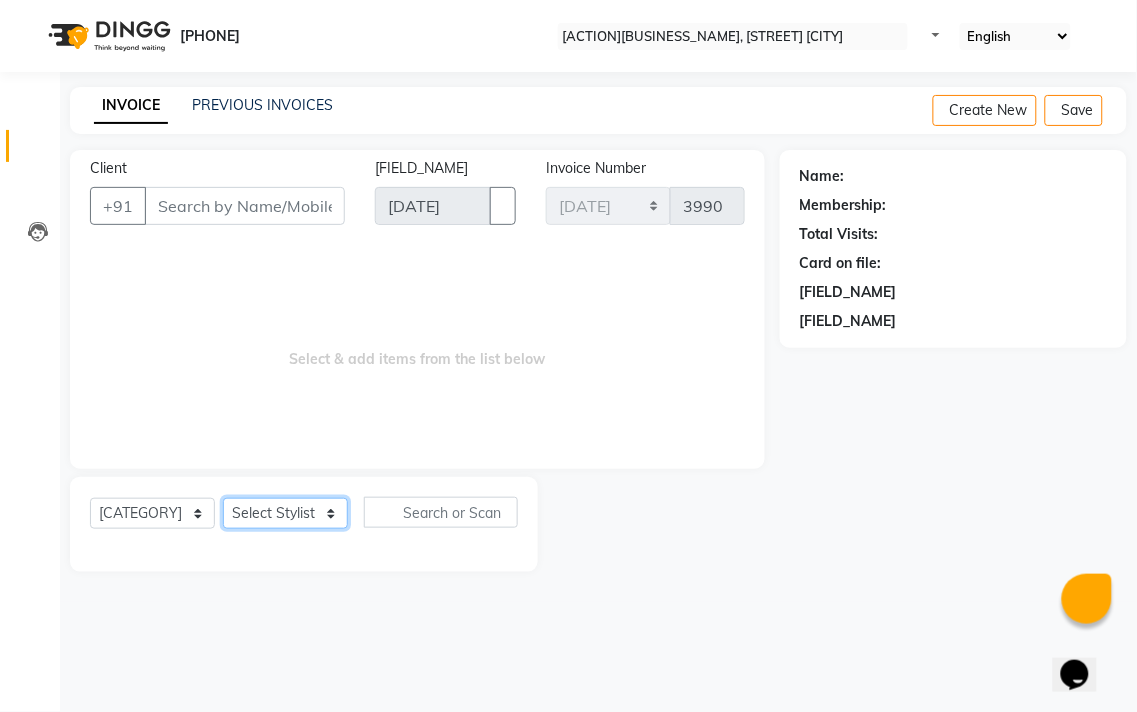 select on "49916" 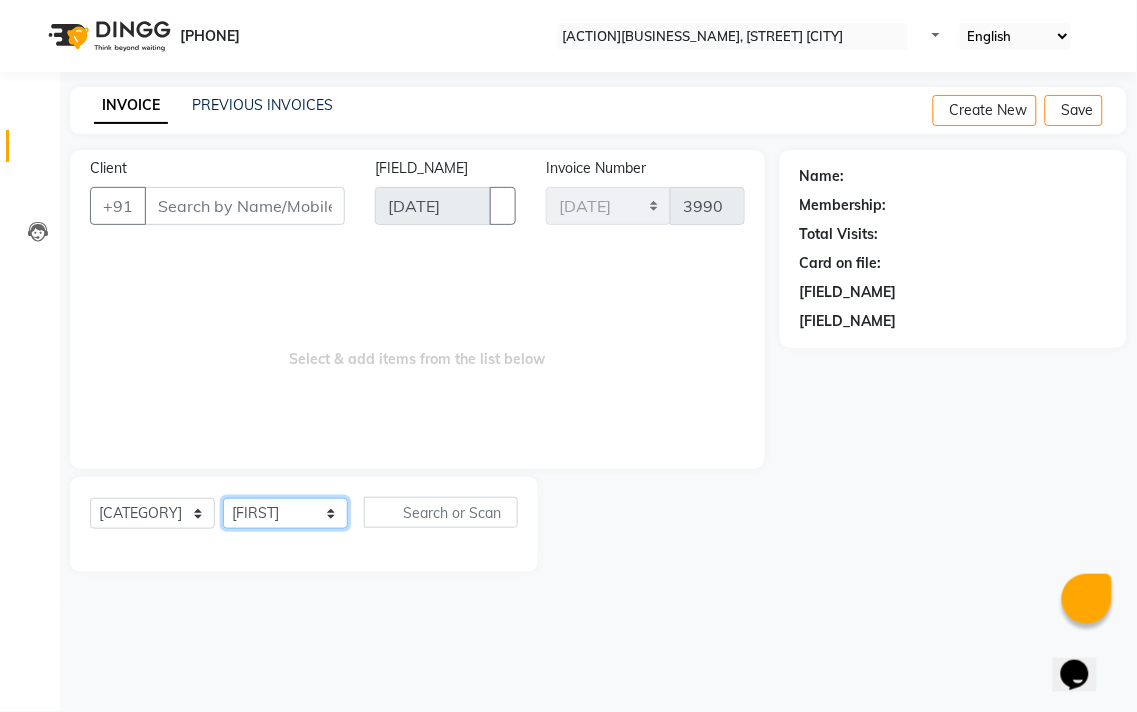 click on "Select Stylist [NAME] [NAME] [NAME] [NAME] [NAME] [NAME] [NAME] [NAME] [NAME] [NAME]" at bounding box center [285, 513] 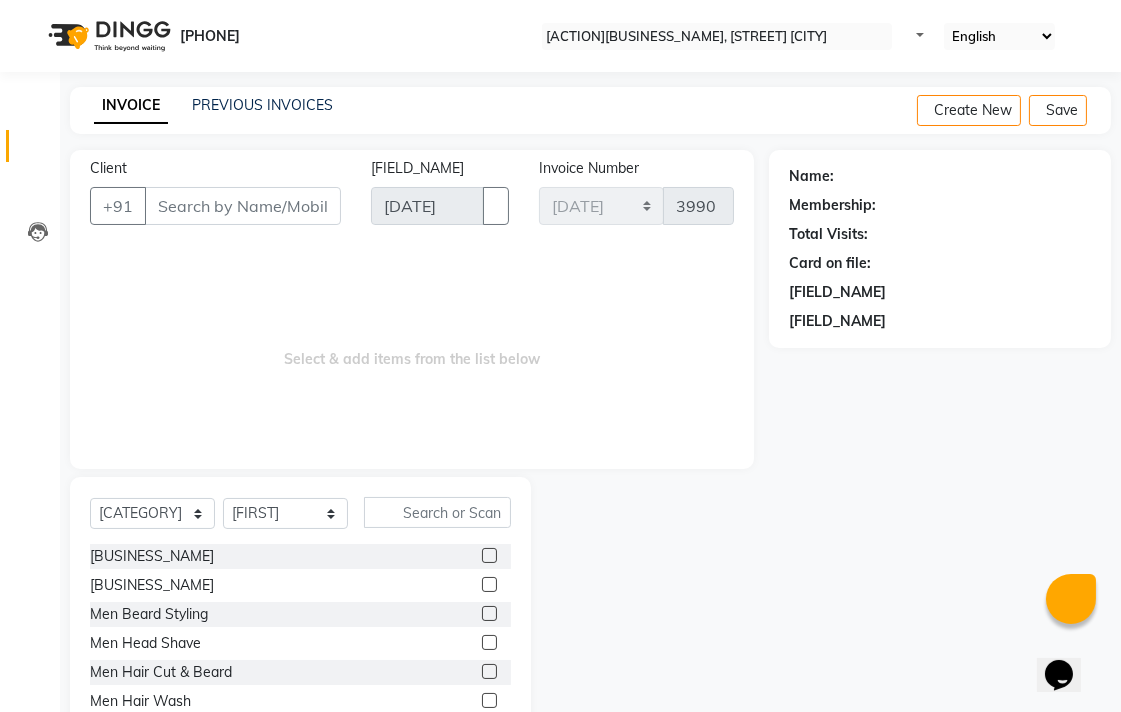 click on "Men Hair Cut & Beard" at bounding box center (300, 672) 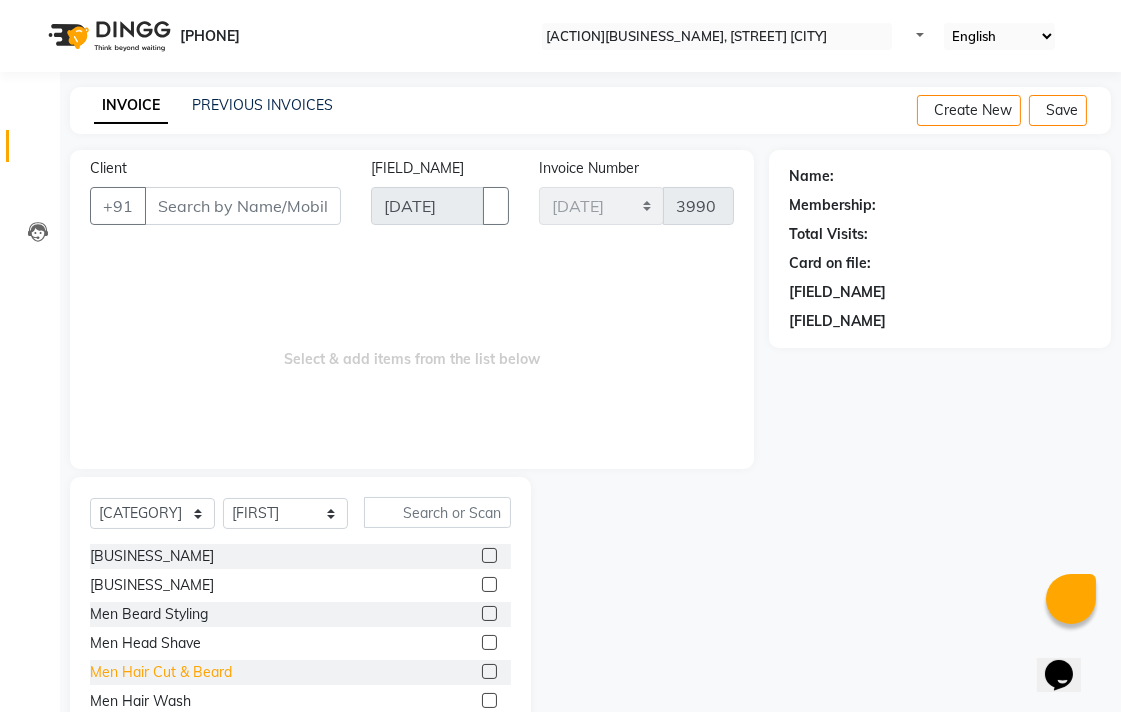 click on "Men Hair Cut & Beard" at bounding box center (152, 556) 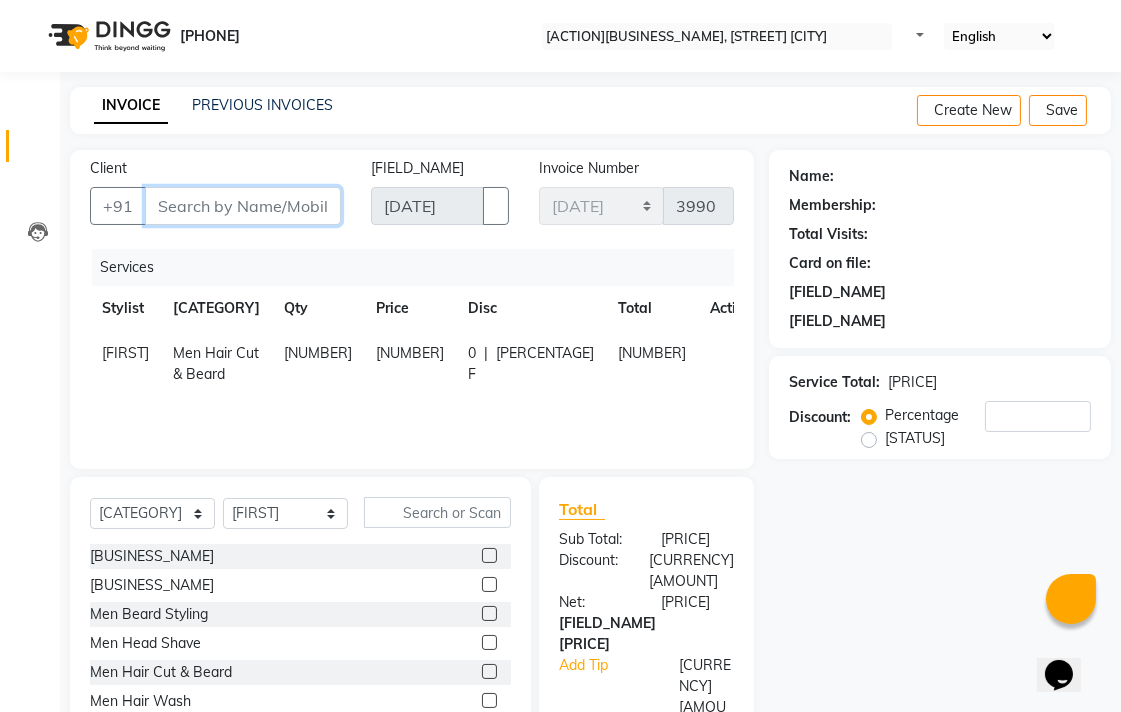 click on "Client" at bounding box center (243, 206) 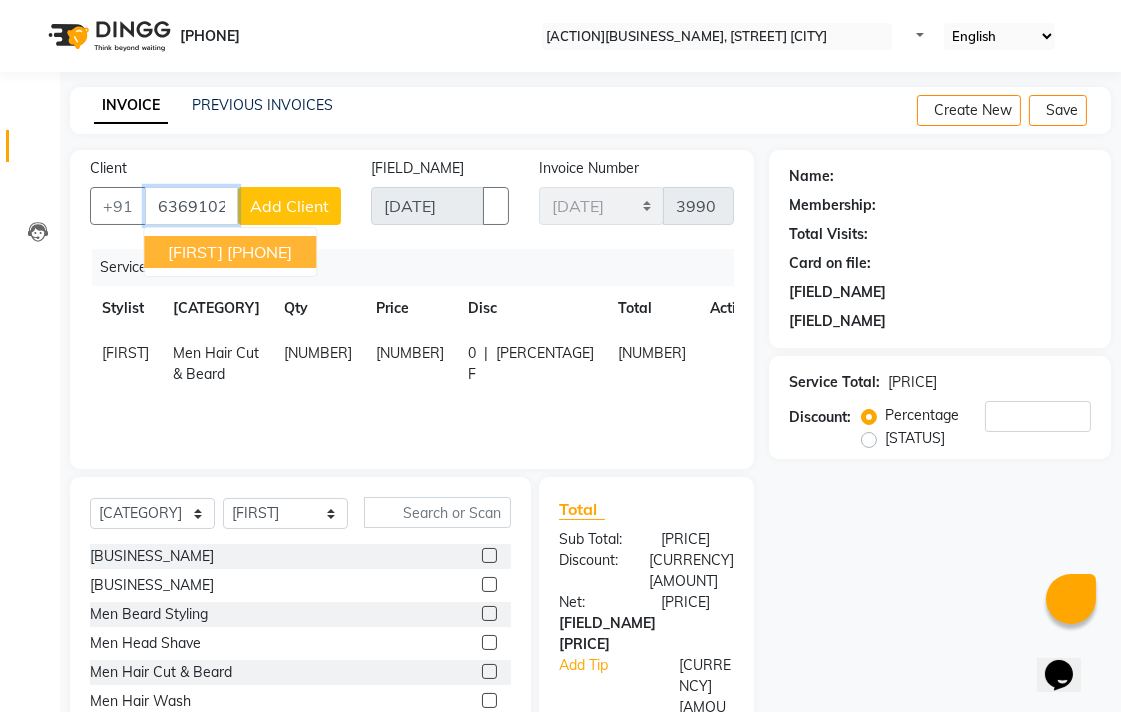 click on "[NAME] [PHONE]" at bounding box center (230, 252) 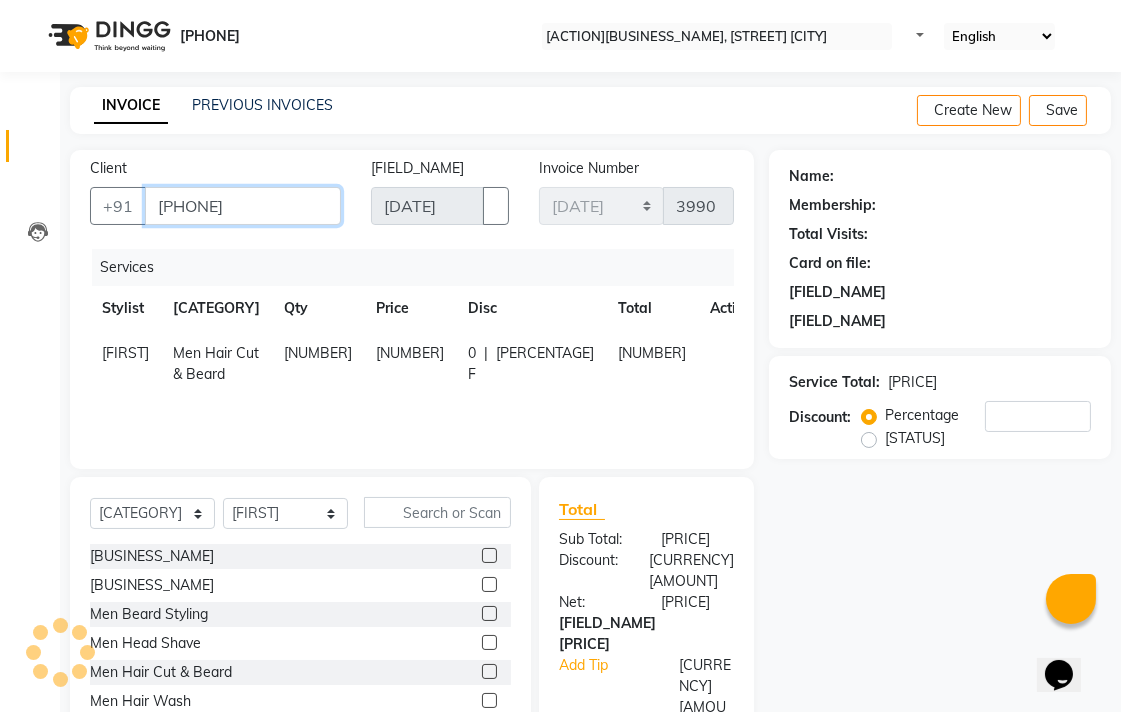 type on "[PHONE]" 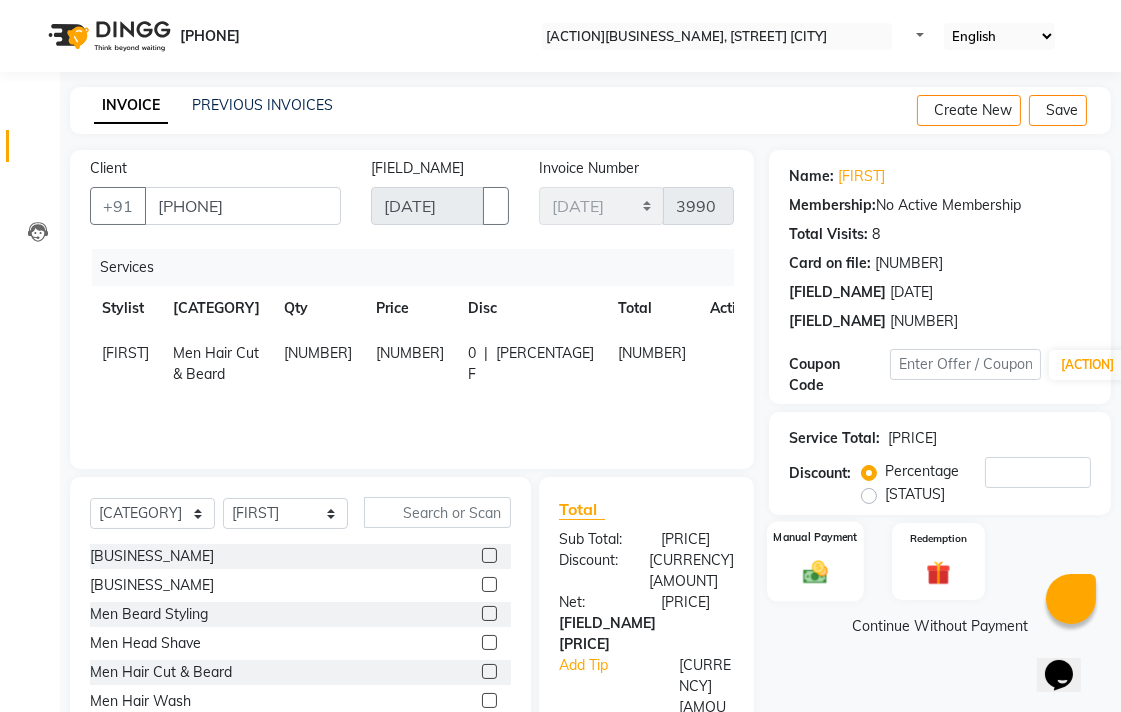 click at bounding box center [815, 571] 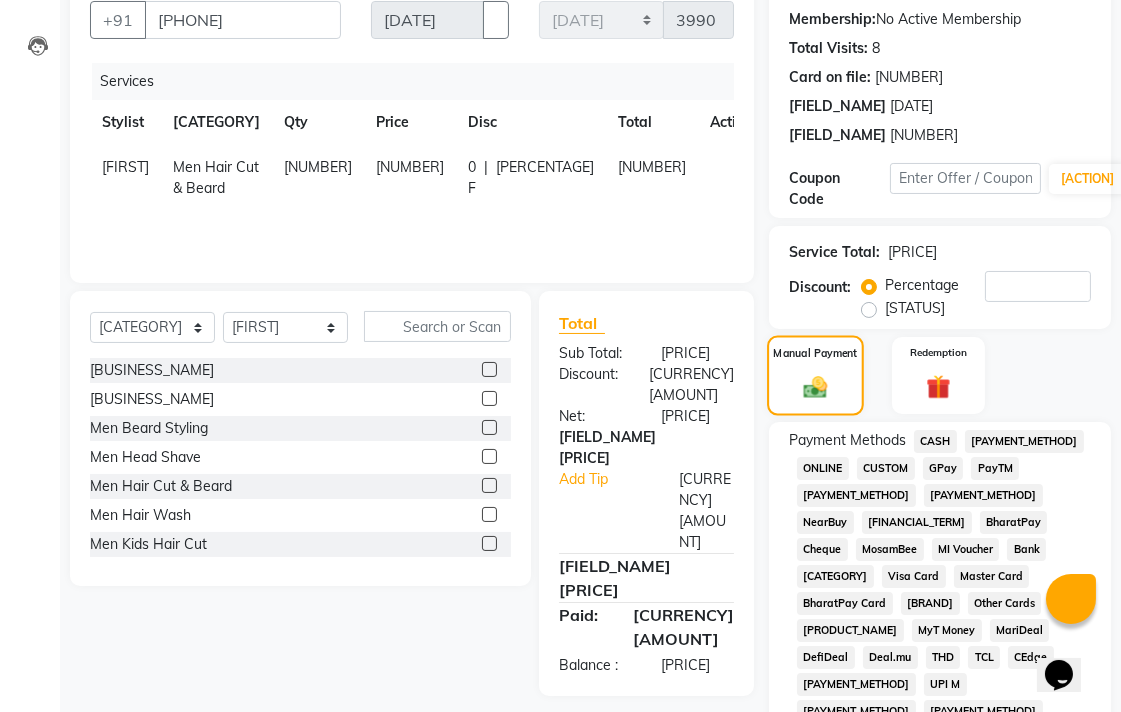 scroll, scrollTop: 444, scrollLeft: 0, axis: vertical 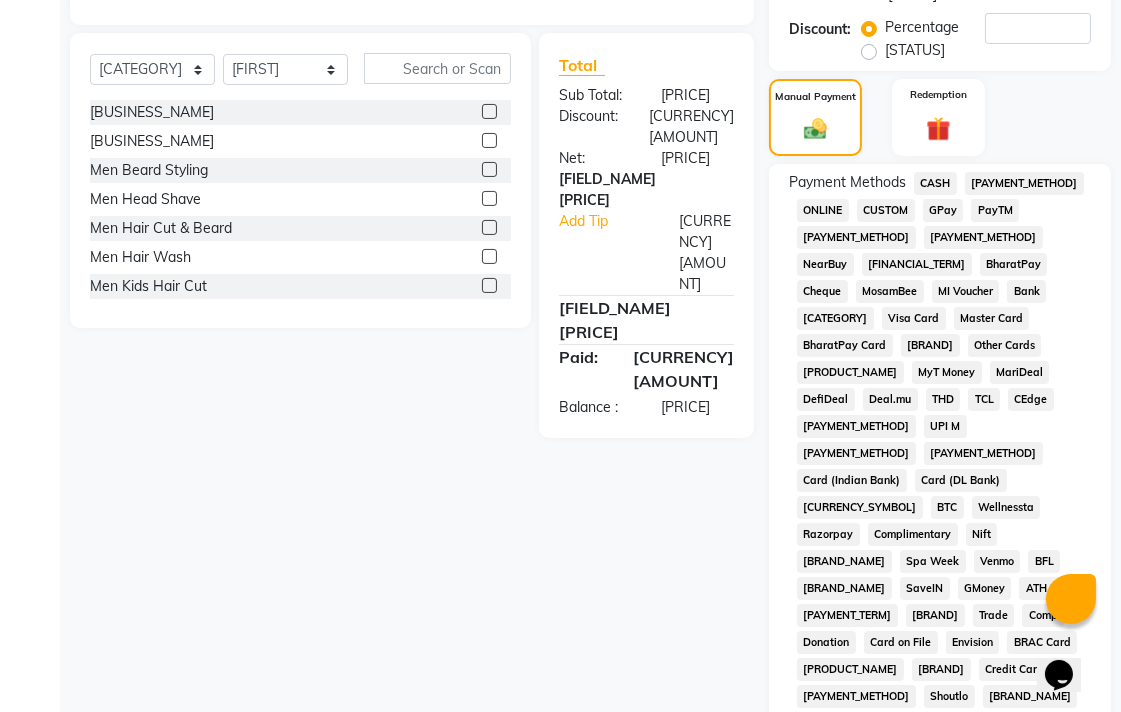 click on "ONLINE" at bounding box center (935, 183) 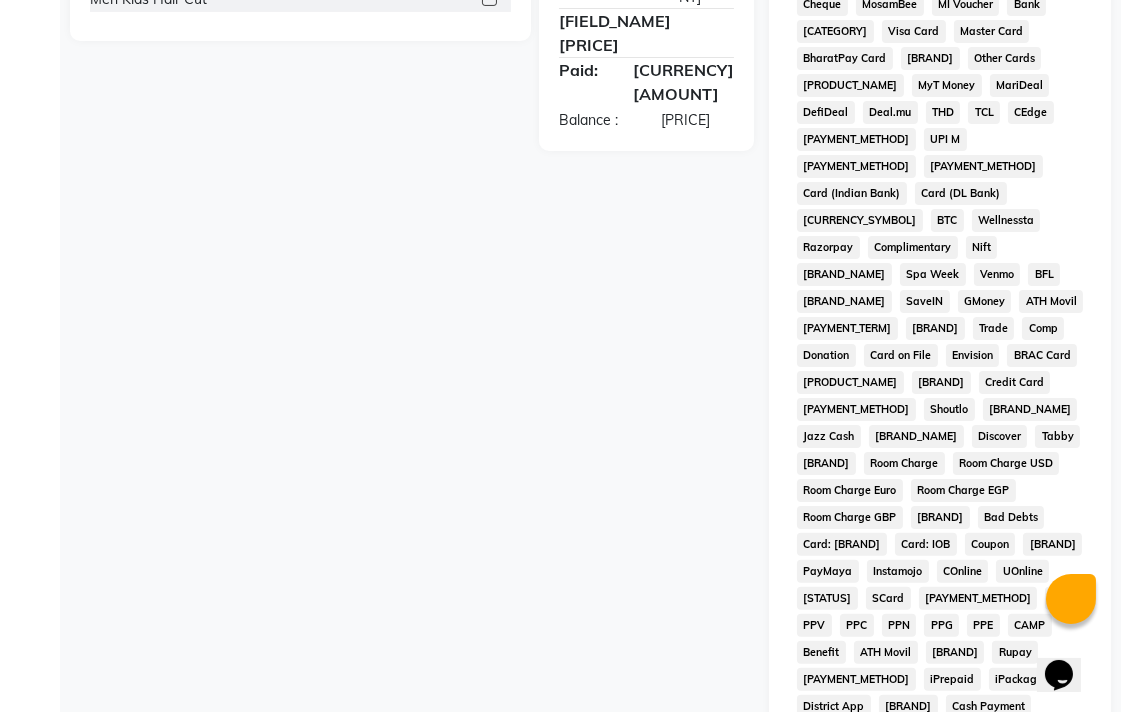 scroll, scrollTop: 913, scrollLeft: 0, axis: vertical 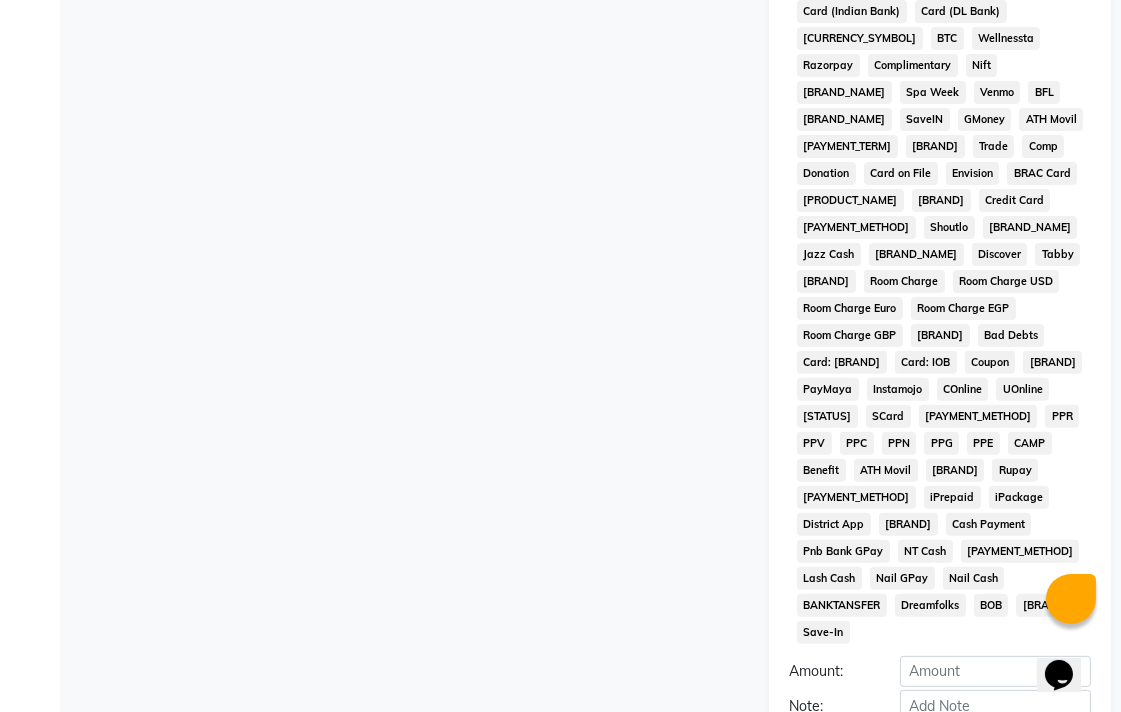 click on "Add Payment" at bounding box center [995, 740] 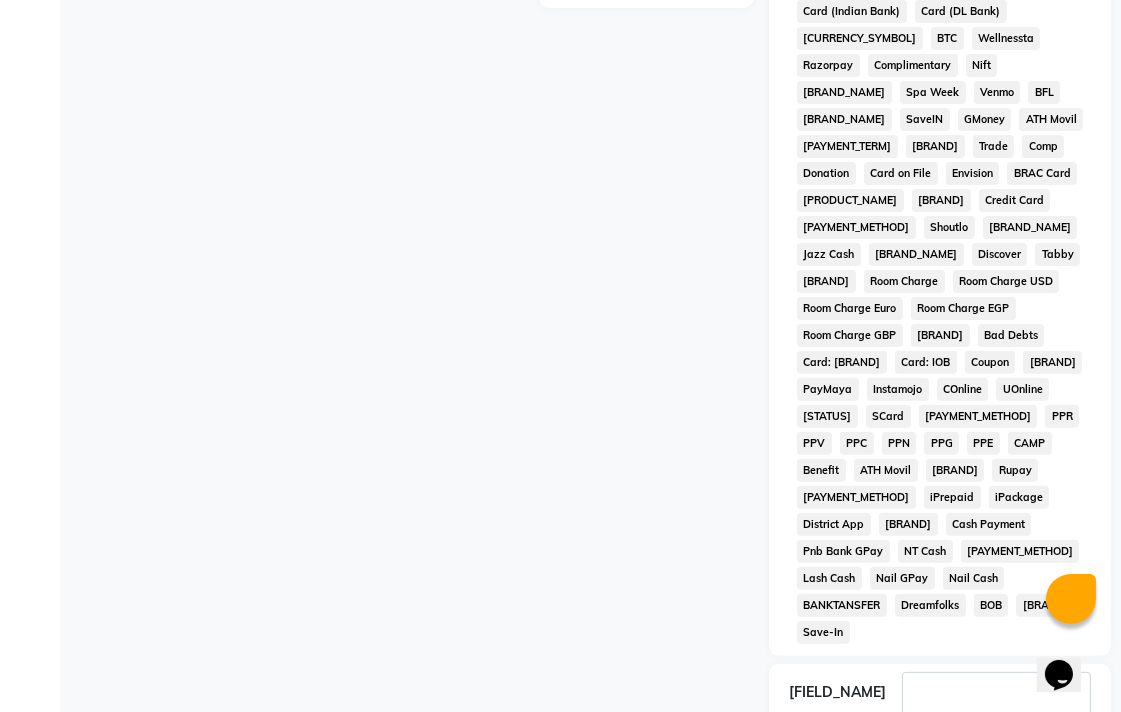 click on "Checkout" at bounding box center [940, 794] 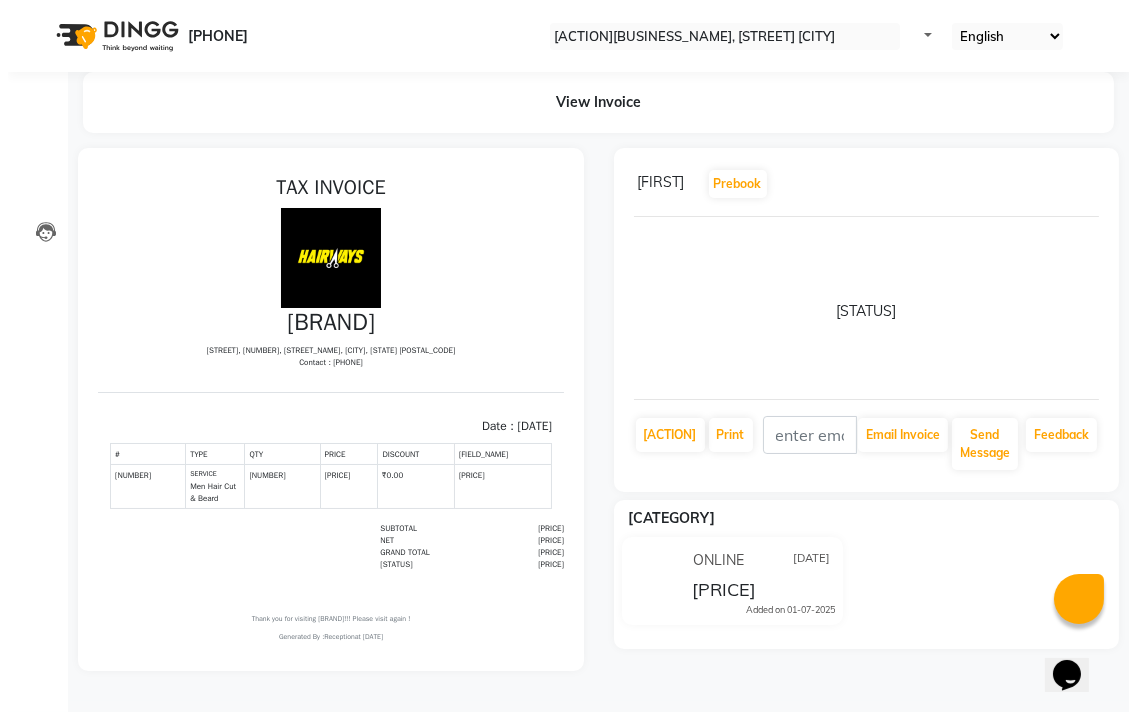 scroll, scrollTop: 0, scrollLeft: 0, axis: both 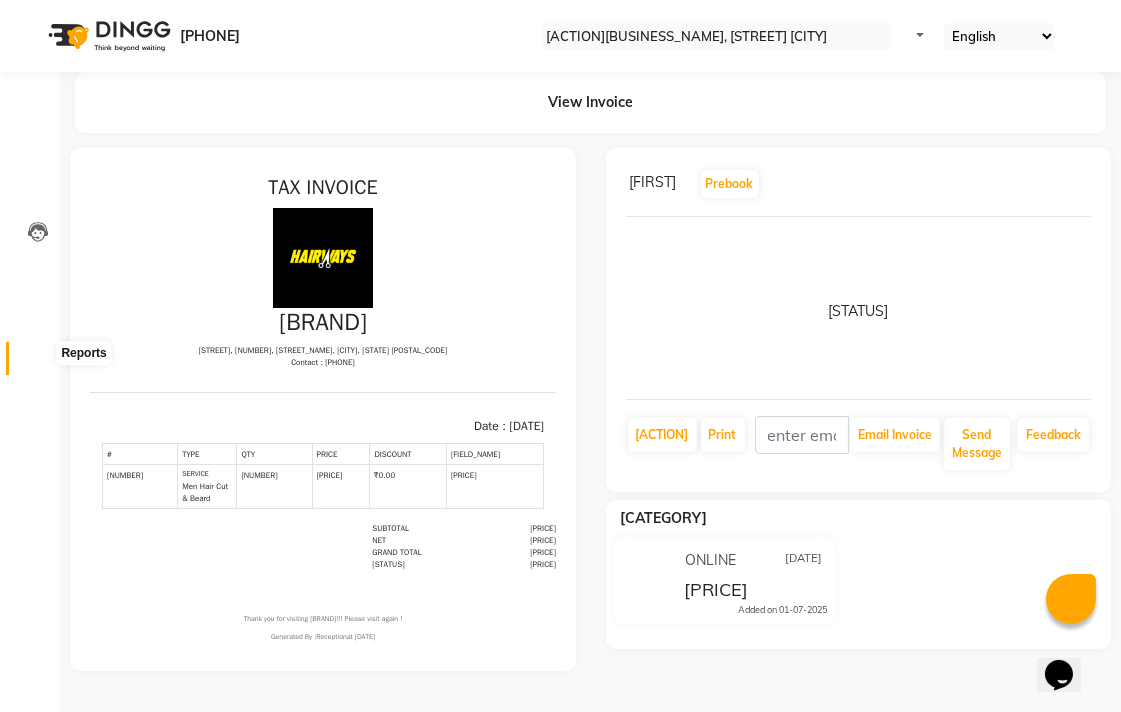 click at bounding box center [37, 363] 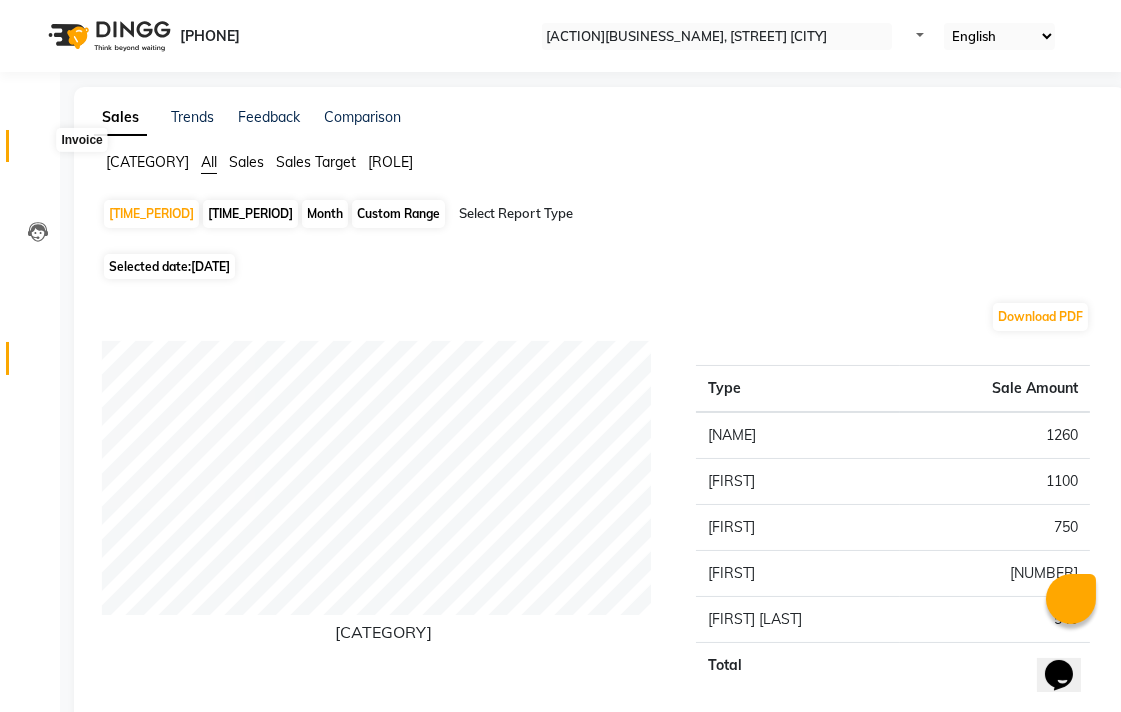 click at bounding box center (38, 151) 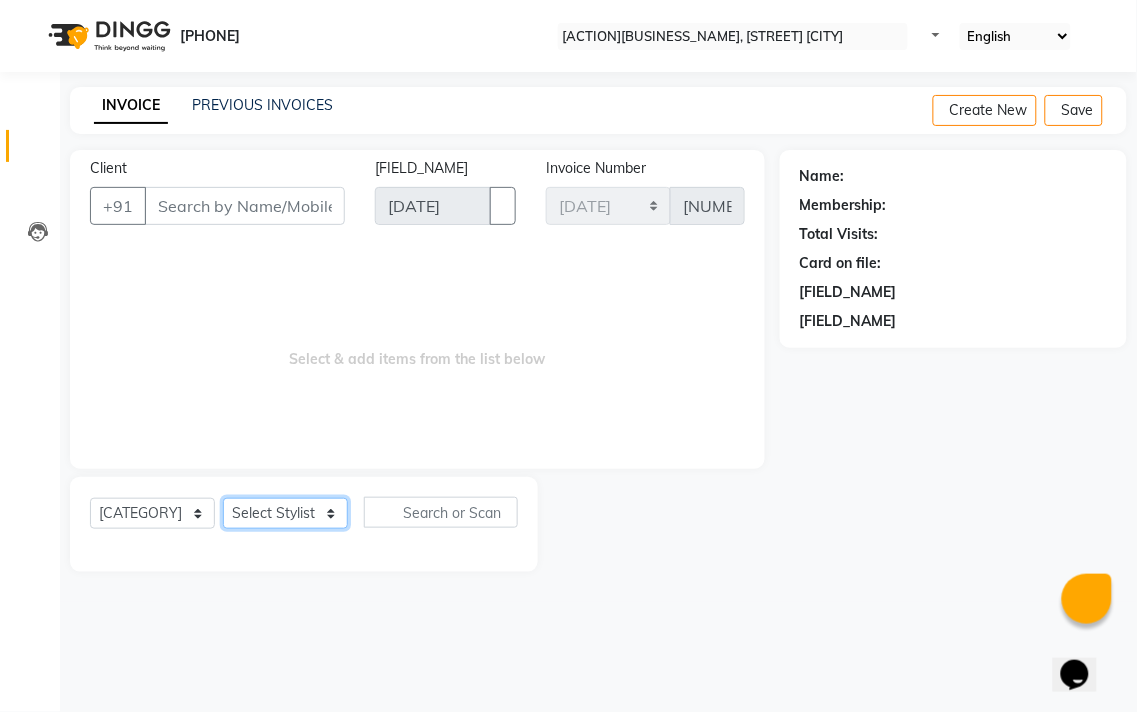 click on "Select Stylist [NAME] [NAME] [NAME] [NAME] [NAME] [NAME] [NAME] [NAME] [NAME] [NAME]" at bounding box center (285, 513) 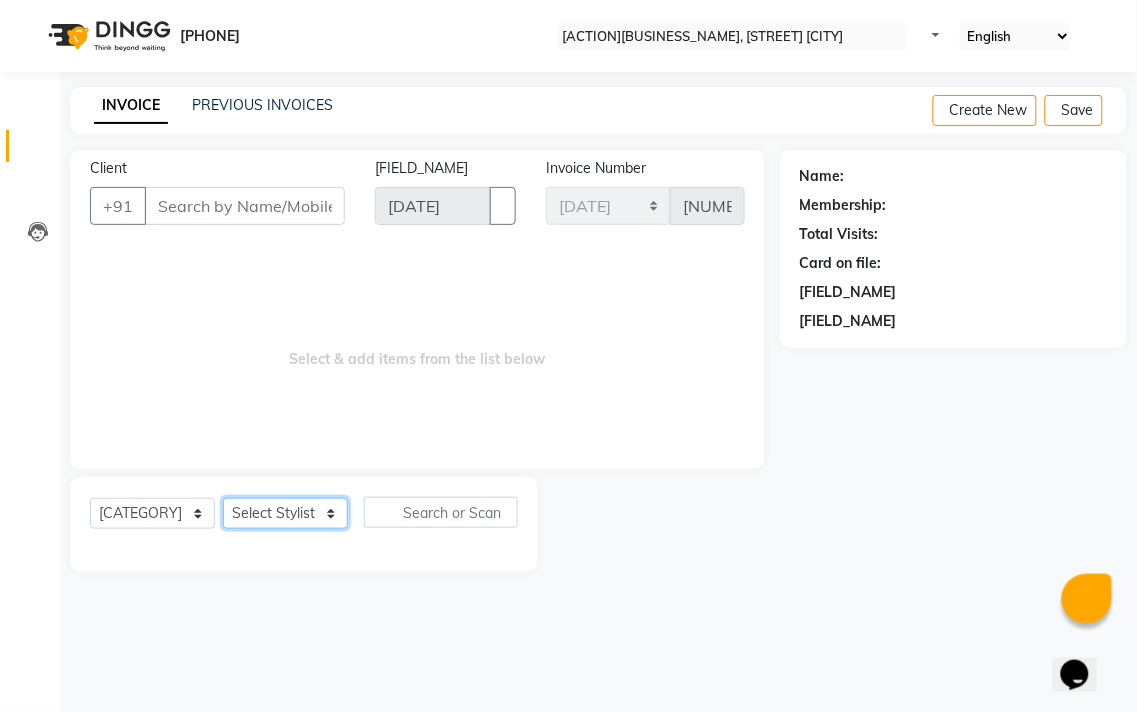 click on "Select Stylist [NAME] [NAME] [NAME] [NAME] [NAME] [NAME] [NAME] [NAME] [NAME] [NAME]" at bounding box center (285, 513) 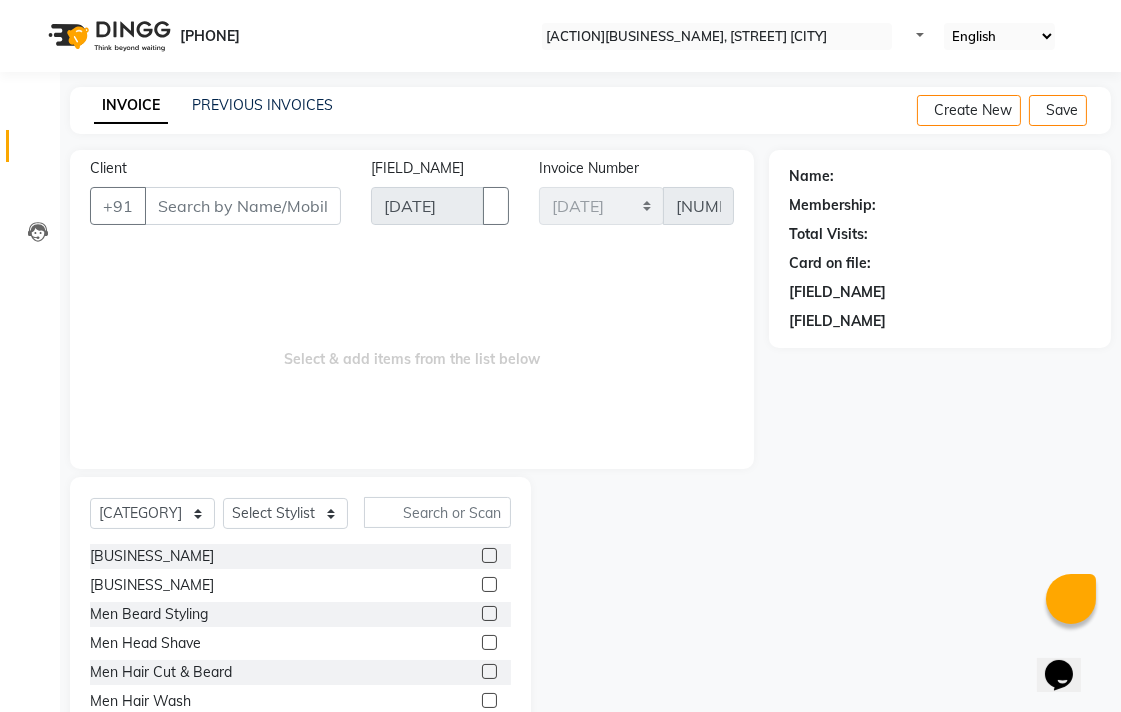 click at bounding box center [489, 671] 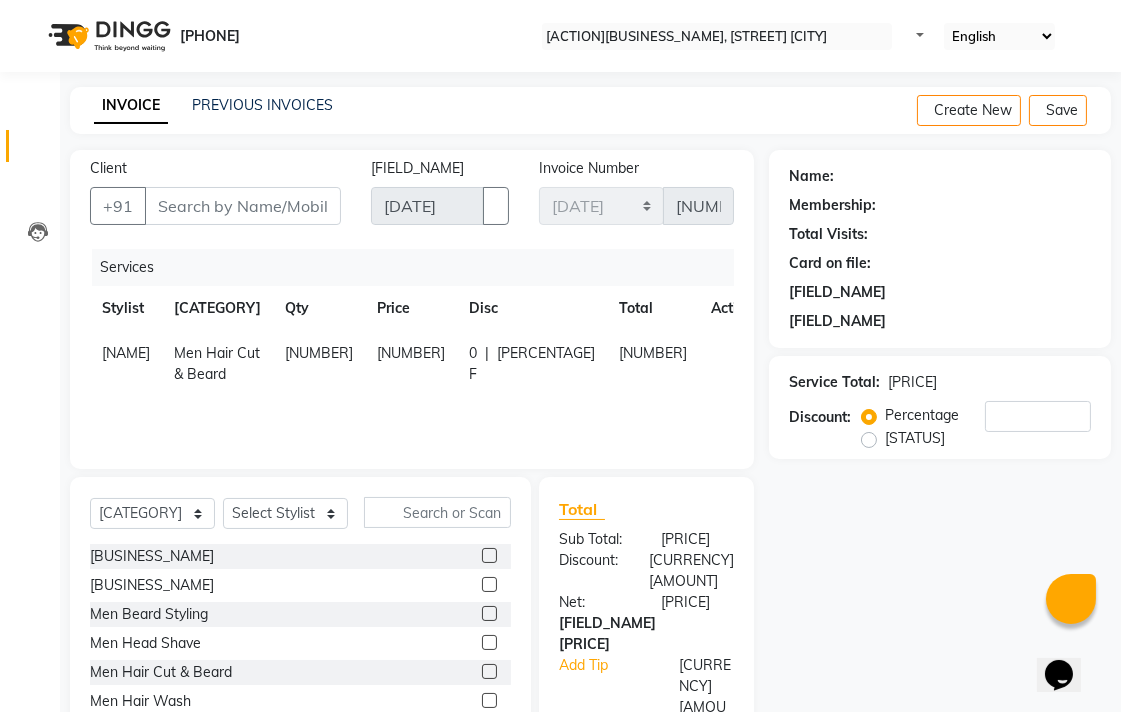 click at bounding box center (489, 700) 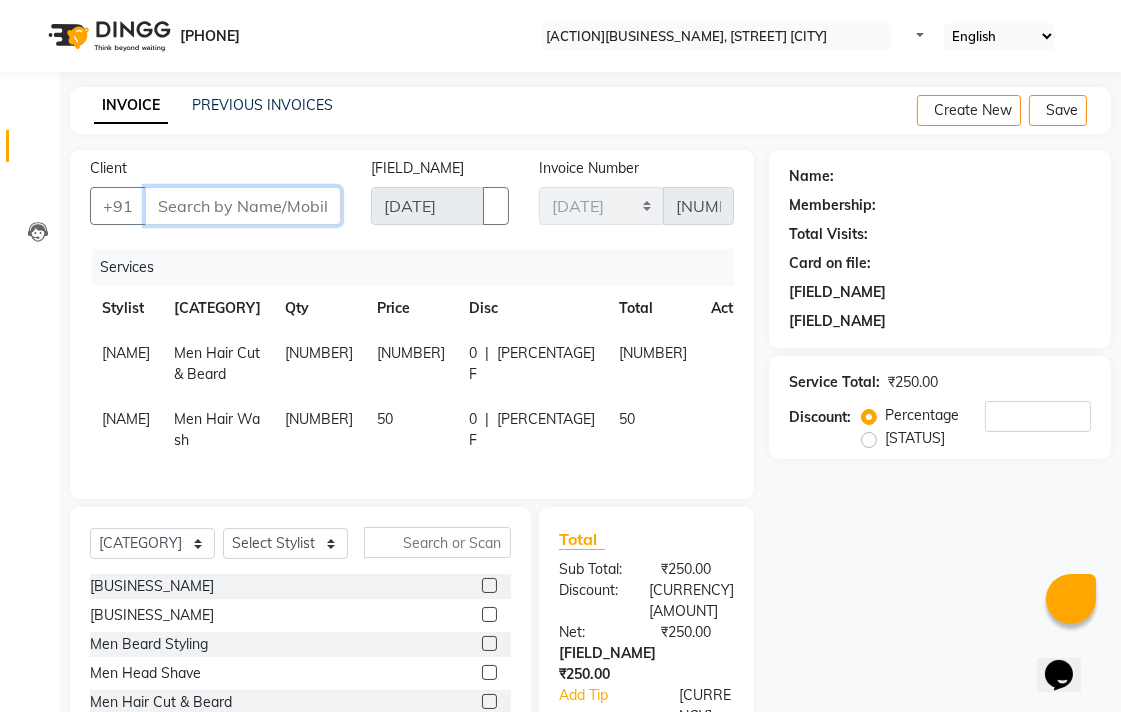 click on "Client" at bounding box center [243, 206] 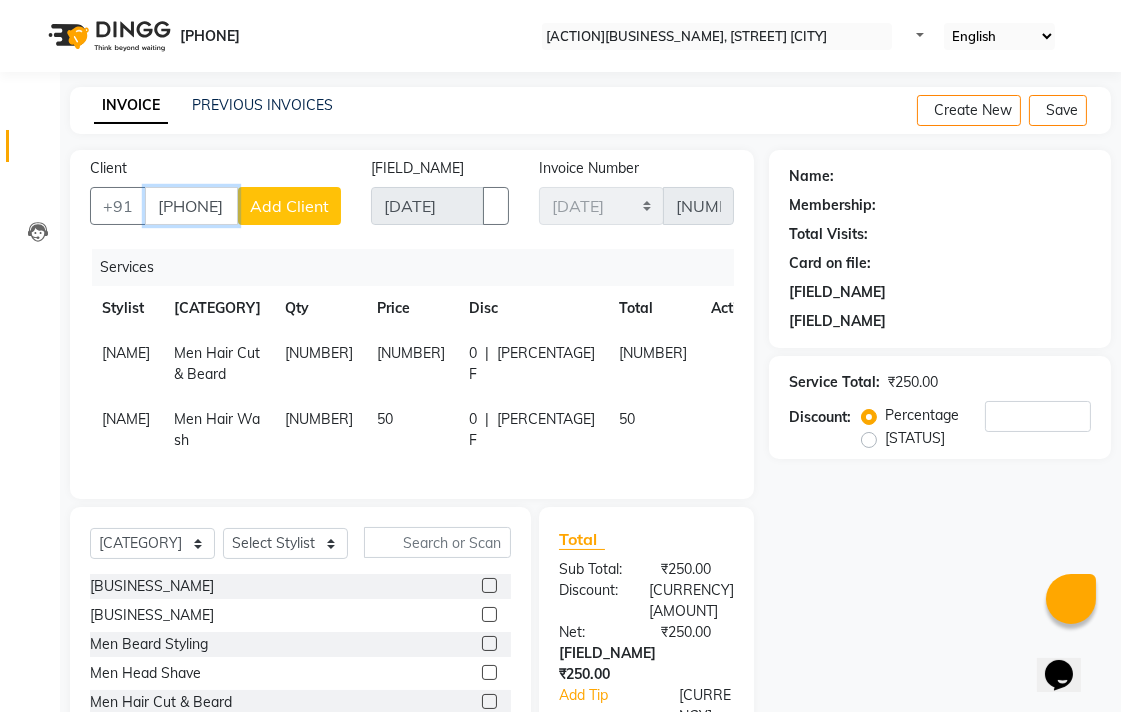 type on "[PHONE]" 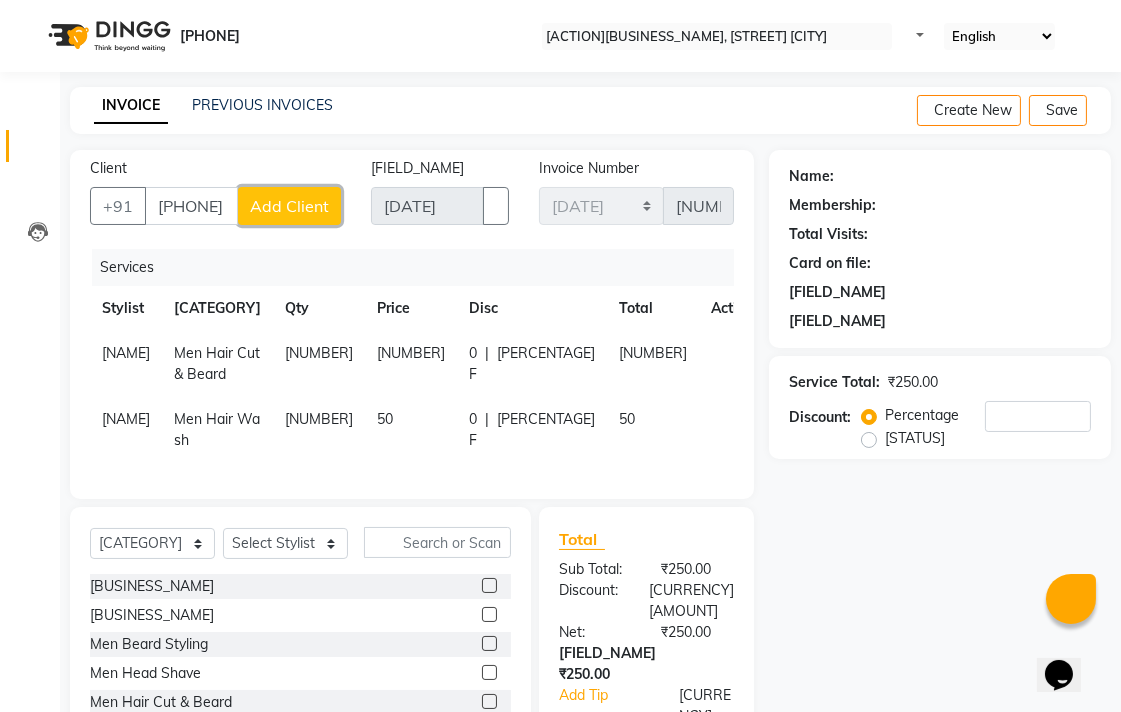 click on "Add Client" at bounding box center (289, 206) 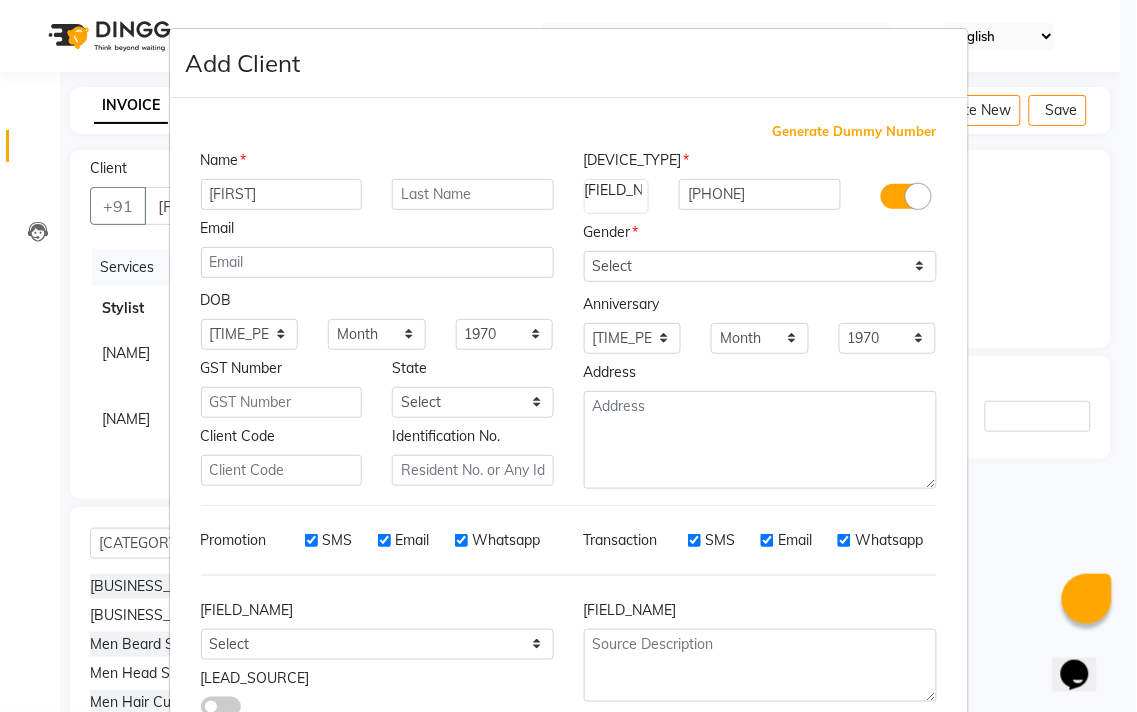 type on "[FIRST]" 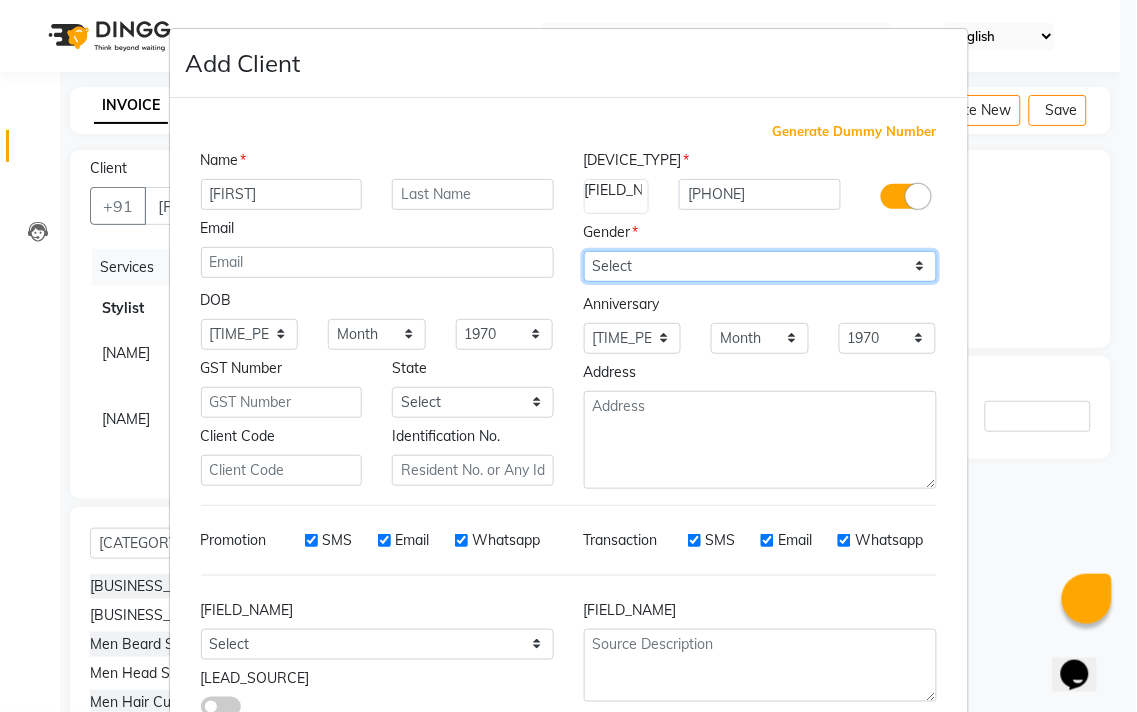 click on "Select Male Female Other Prefer Not To Say" at bounding box center [760, 266] 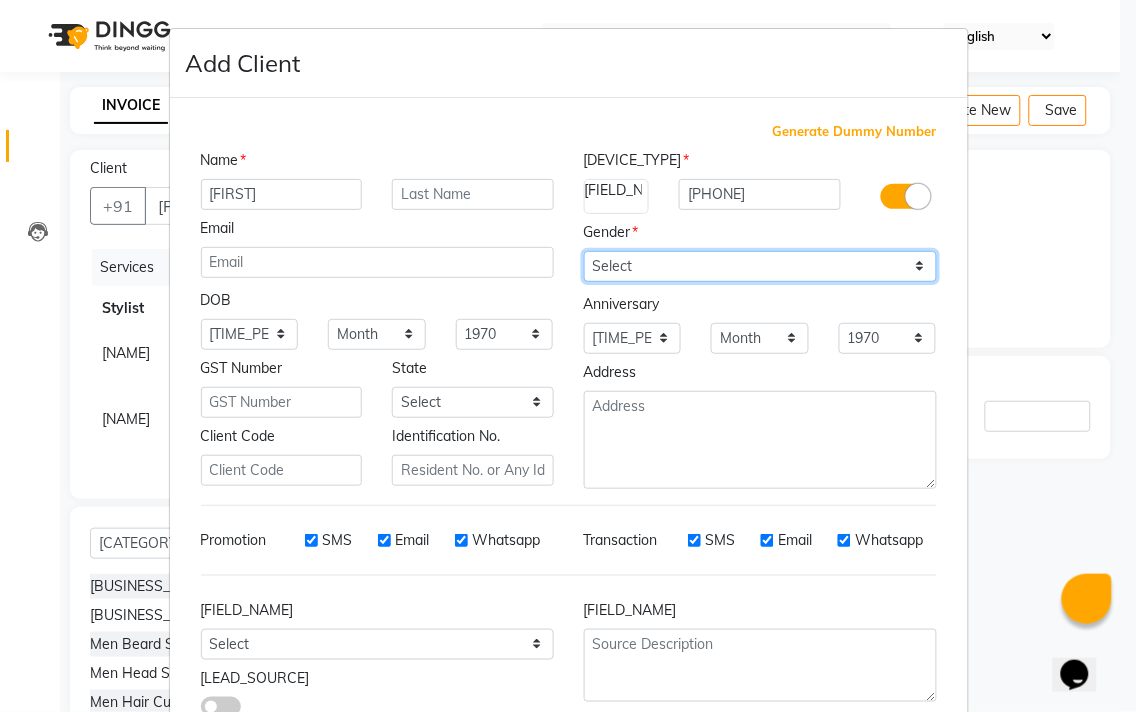 select on "male" 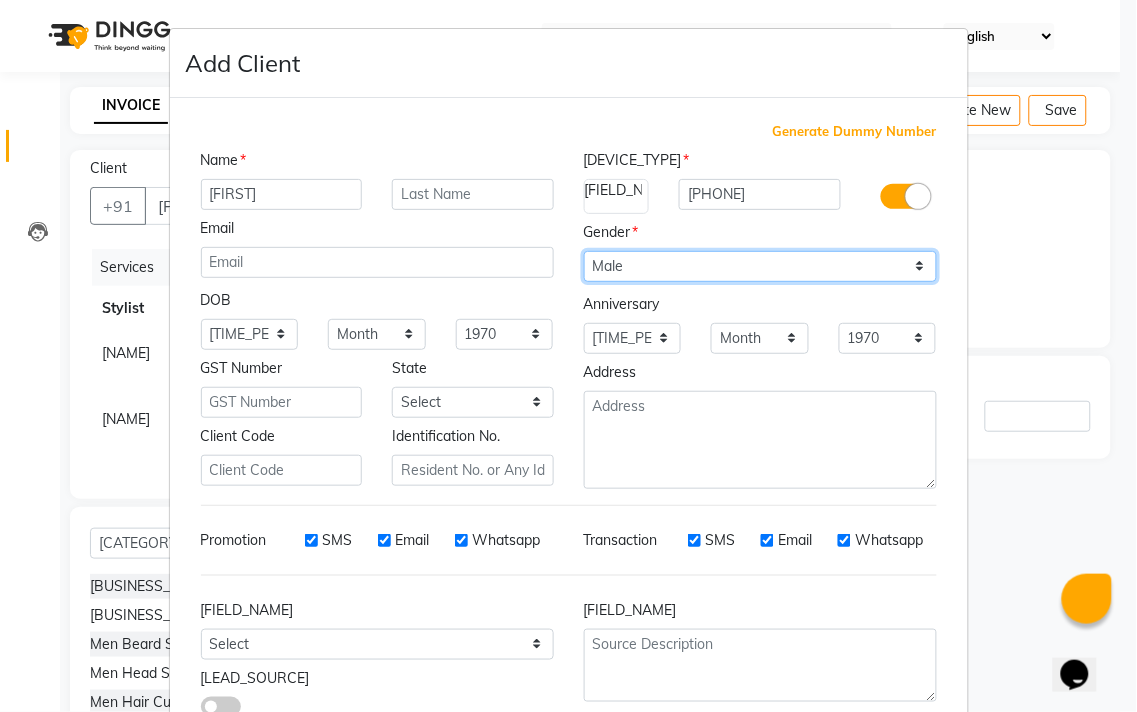 click on "Select Male Female Other Prefer Not To Say" at bounding box center [760, 266] 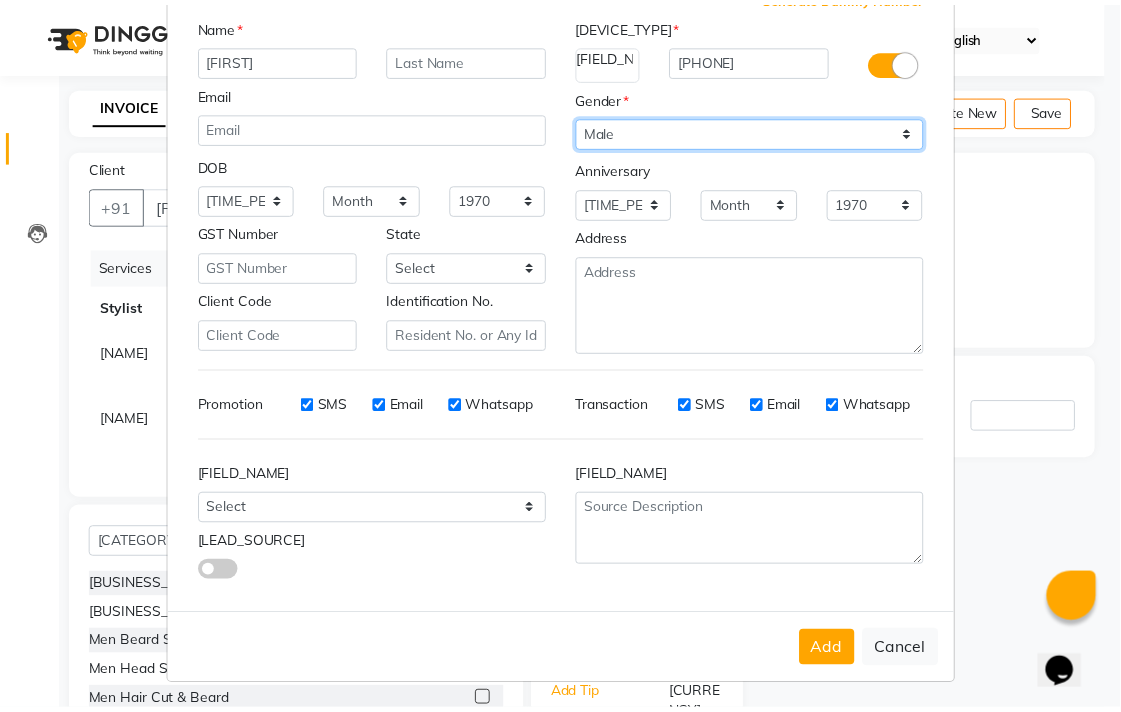 scroll, scrollTop: 138, scrollLeft: 0, axis: vertical 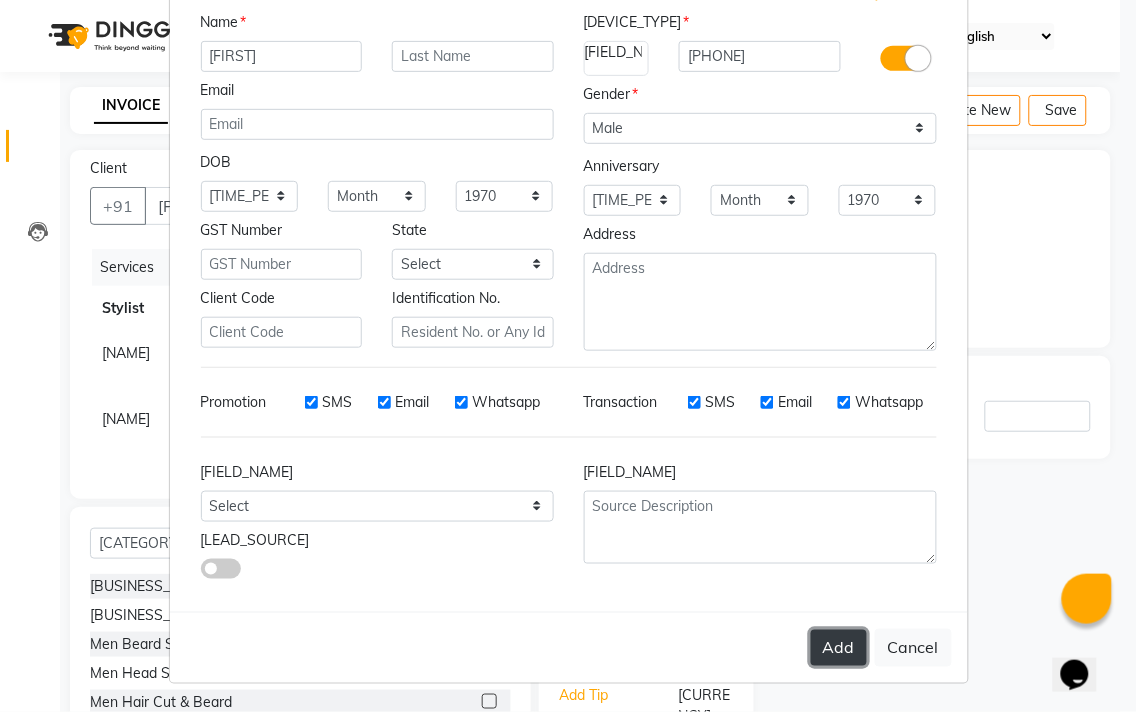 click on "Add" at bounding box center [839, 648] 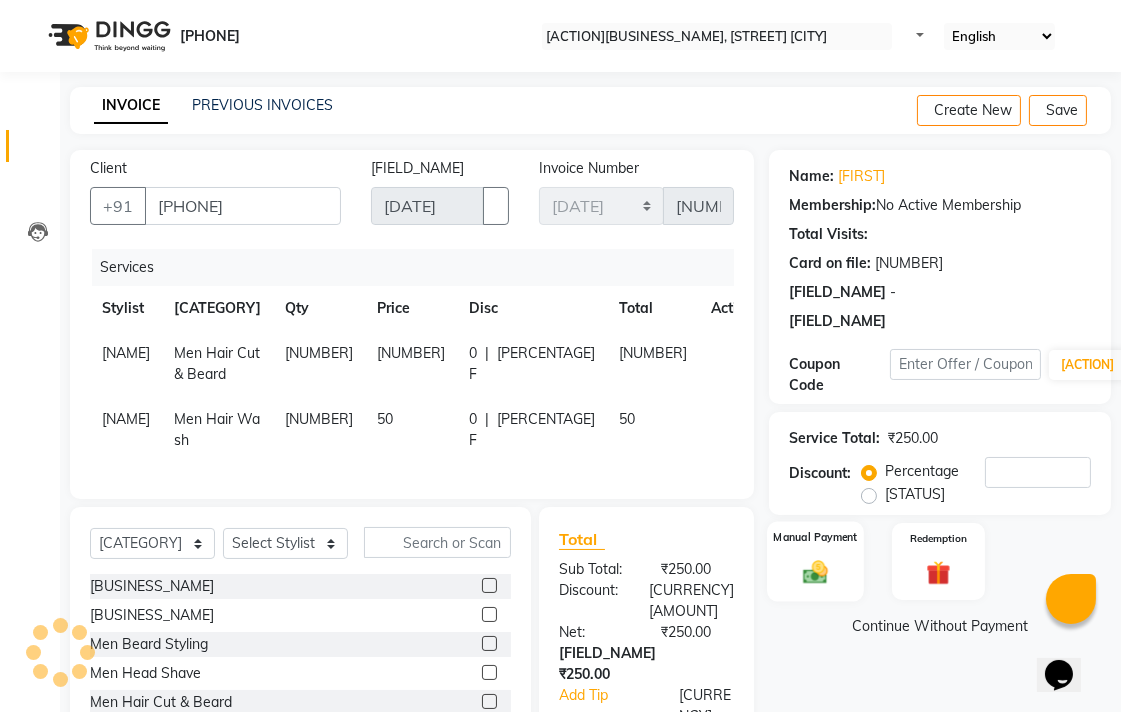 click on "Manual Payment" at bounding box center (815, 561) 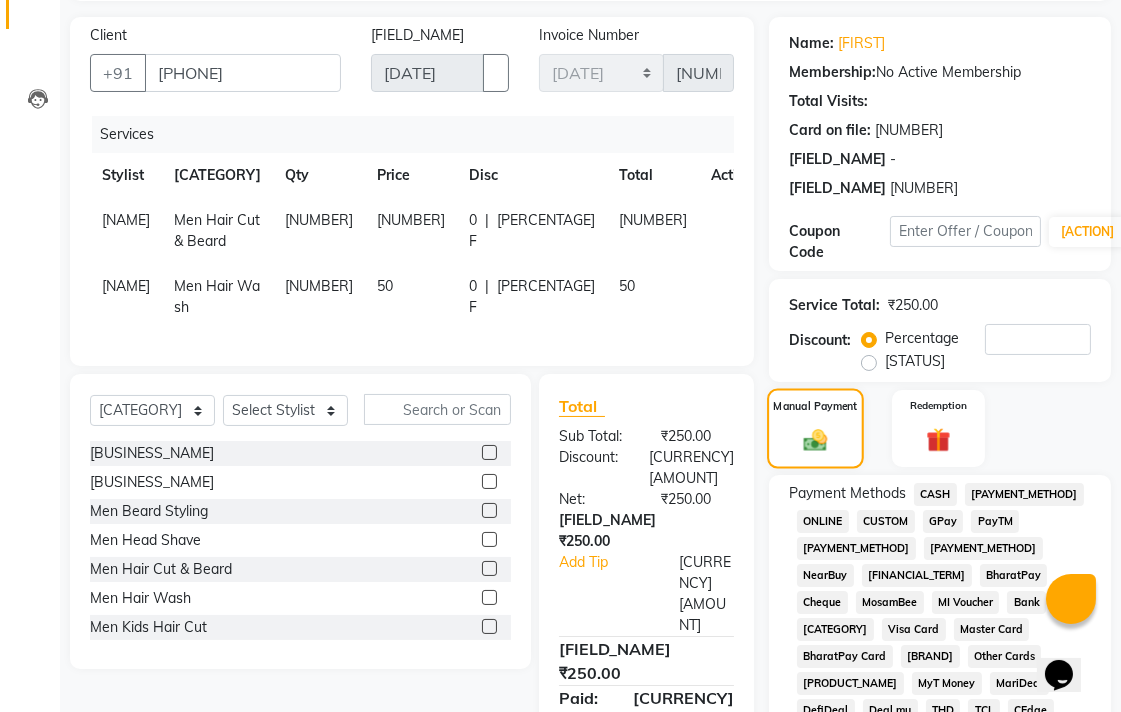 scroll, scrollTop: 333, scrollLeft: 0, axis: vertical 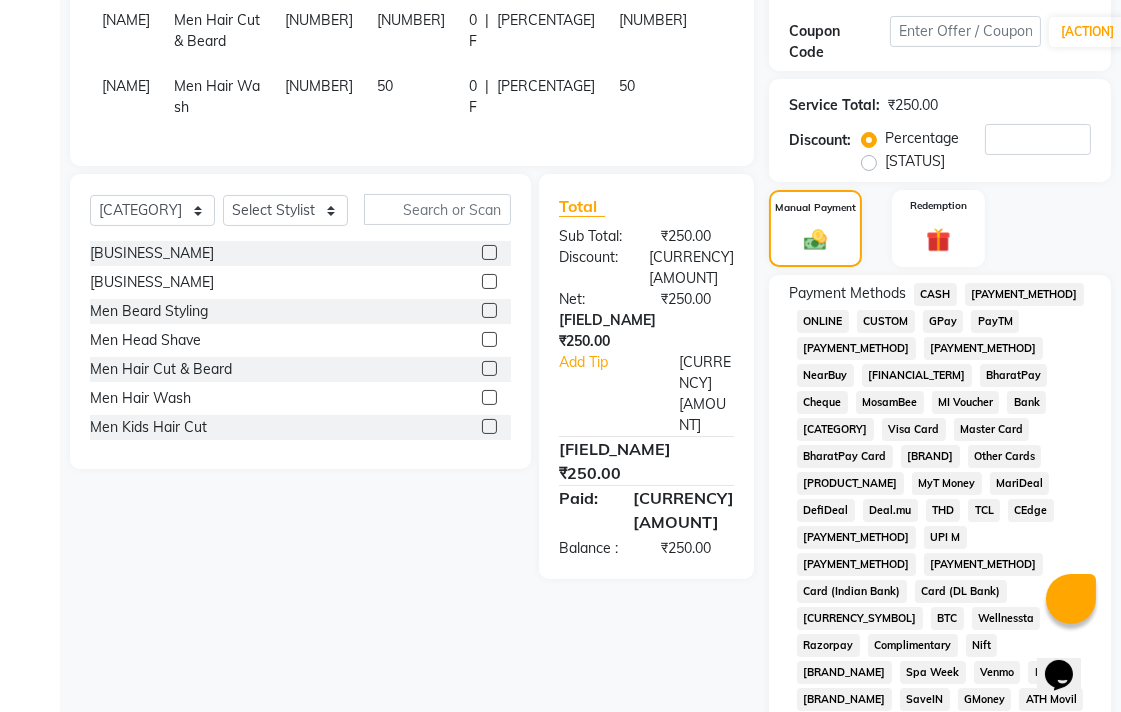 click on "[PAYMENT_METHOD]" at bounding box center (935, 294) 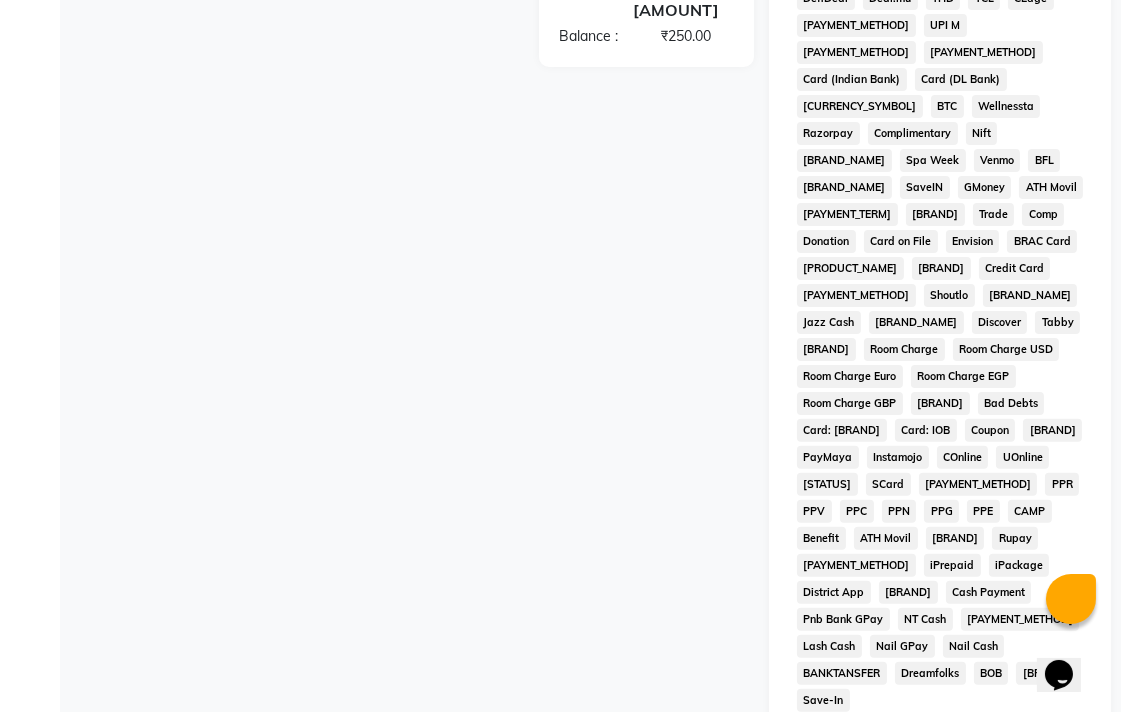 scroll, scrollTop: 913, scrollLeft: 0, axis: vertical 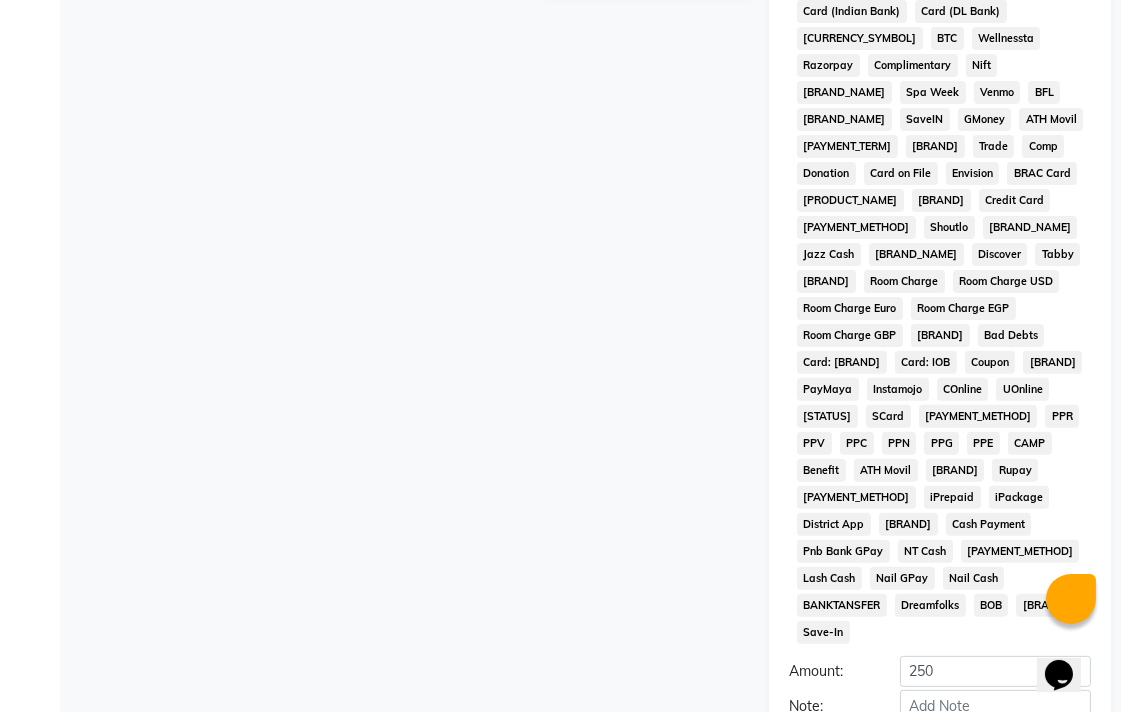 click on "Add Payment" at bounding box center [995, 740] 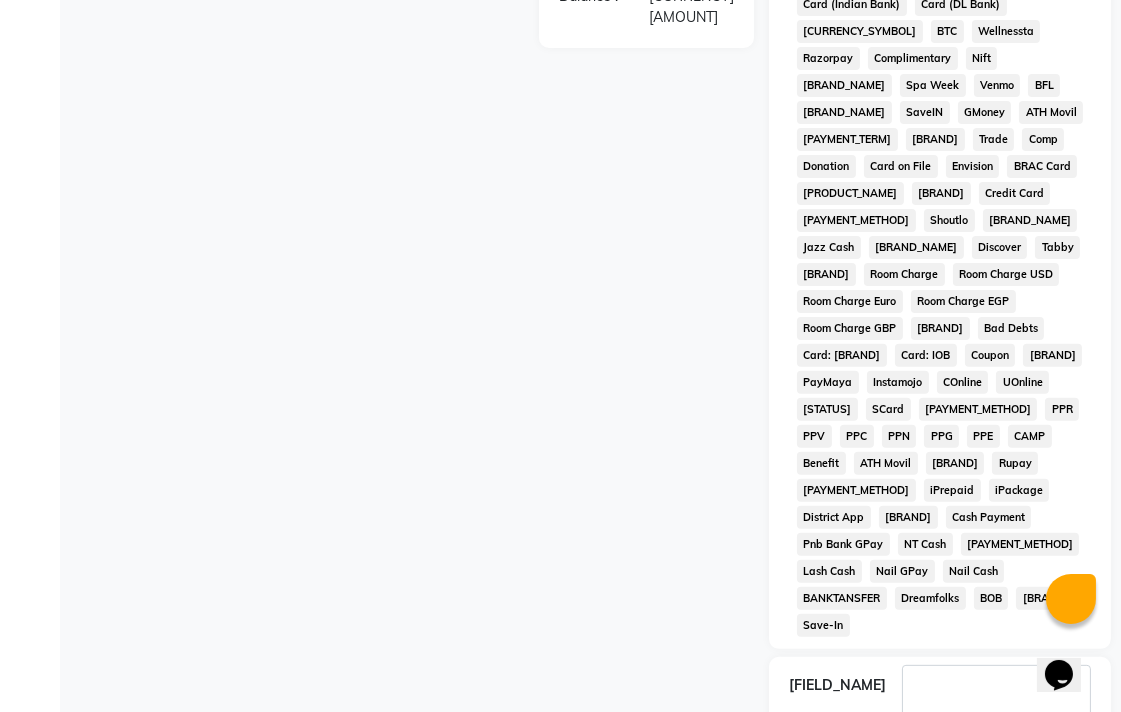 scroll, scrollTop: 921, scrollLeft: 0, axis: vertical 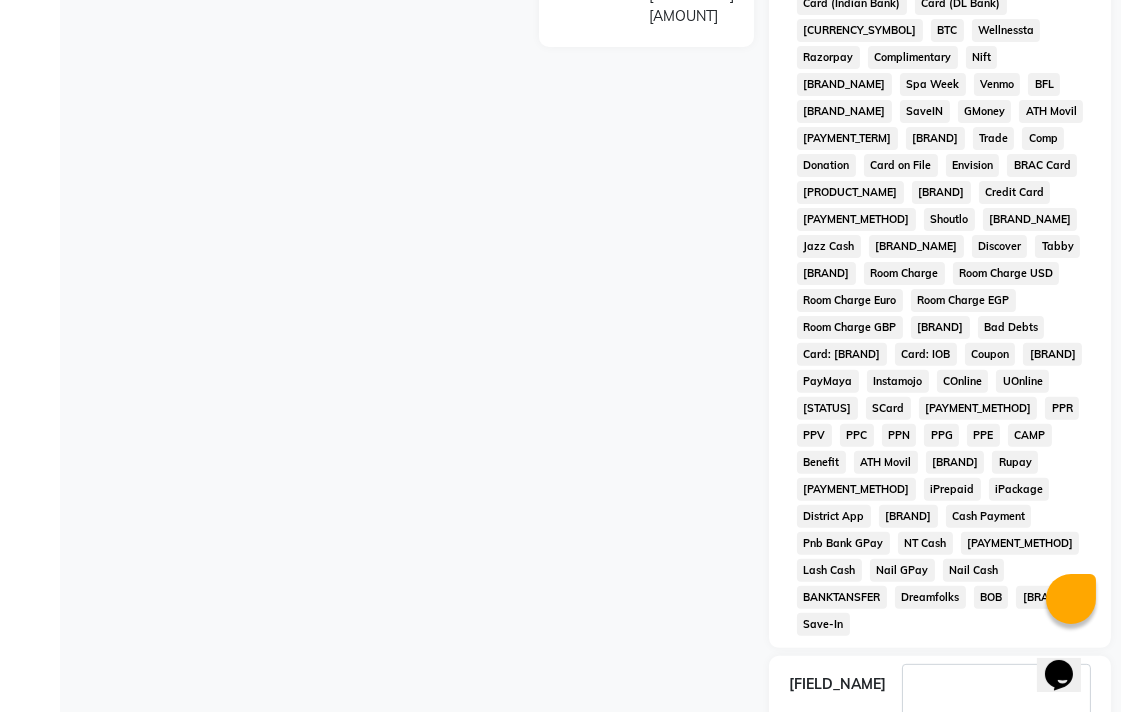 click on "Checkout" at bounding box center (940, 786) 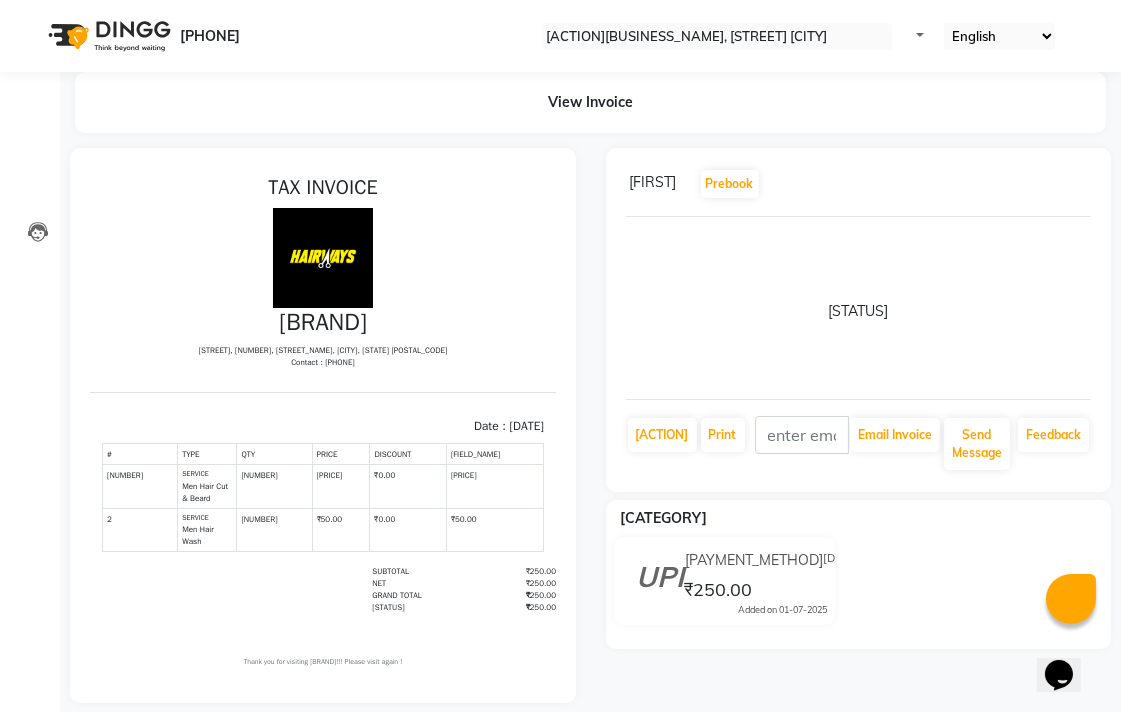 scroll, scrollTop: 0, scrollLeft: 0, axis: both 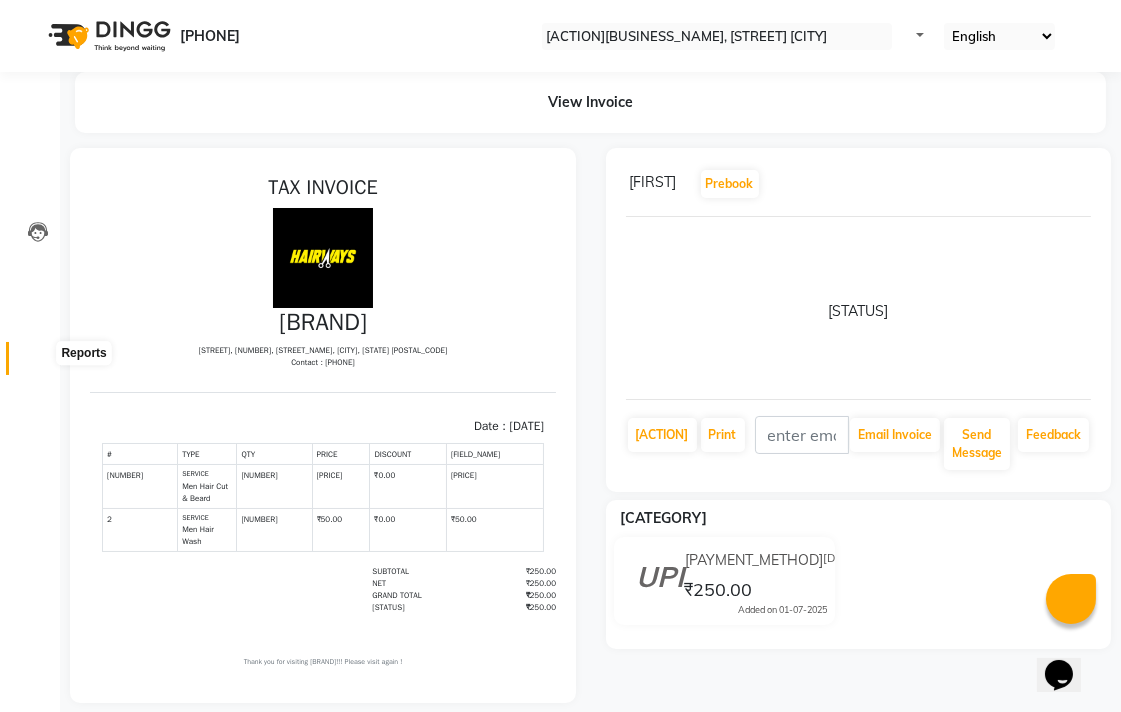 click at bounding box center (38, 363) 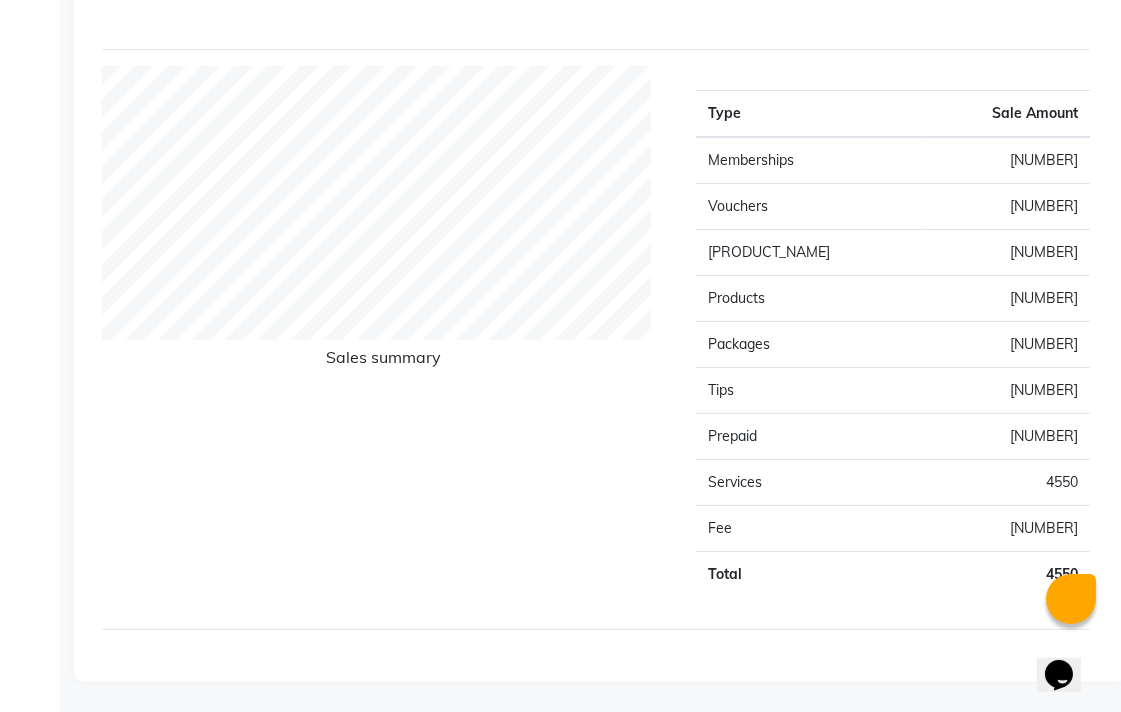 scroll, scrollTop: 4, scrollLeft: 0, axis: vertical 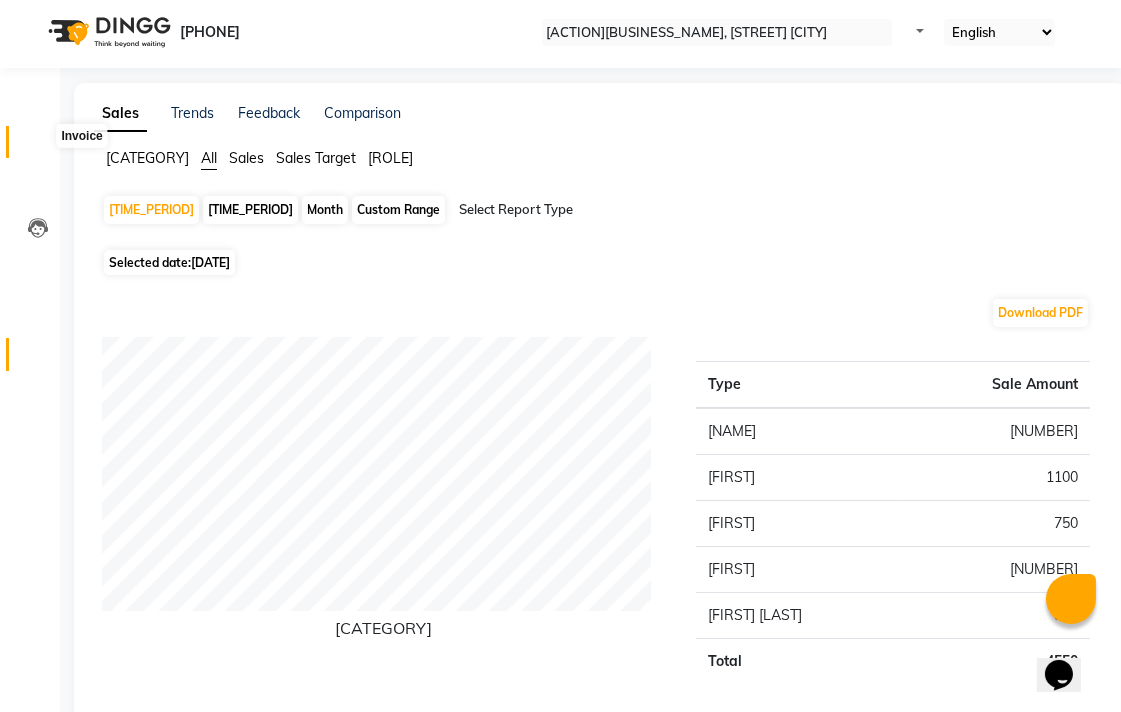 click at bounding box center (37, 147) 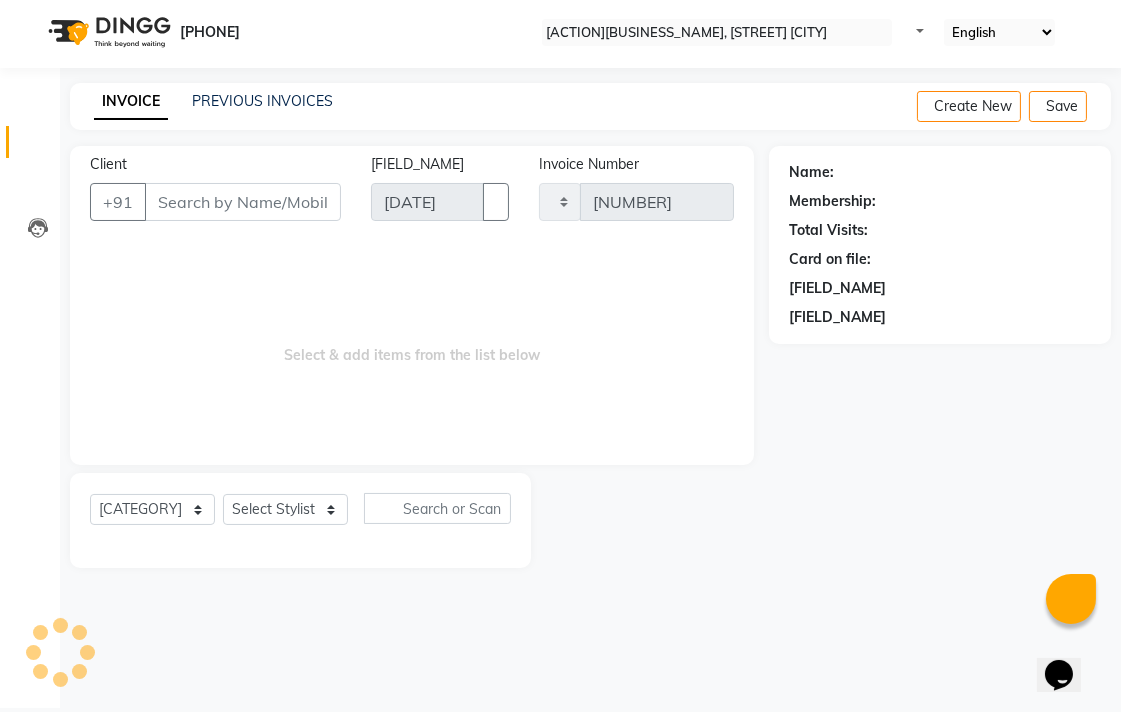 scroll, scrollTop: 0, scrollLeft: 0, axis: both 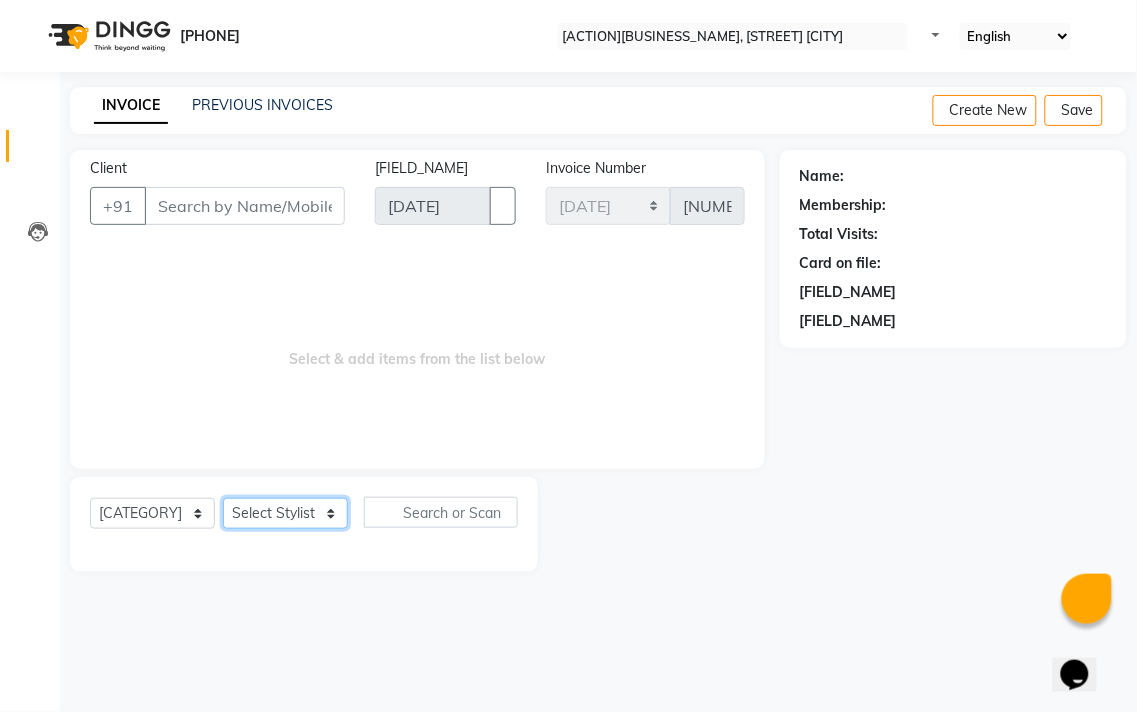 click on "Select Stylist" at bounding box center [285, 513] 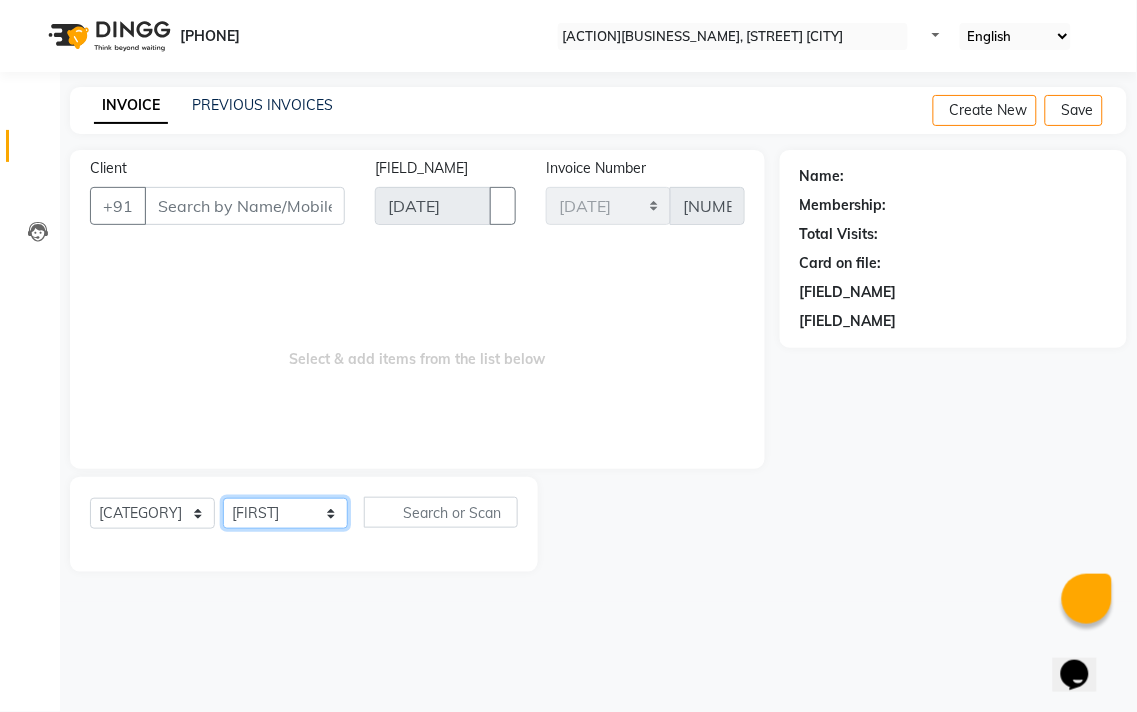 click on "Select Stylist [NAME] [NAME] [NAME] [NAME] [NAME] [NAME] [NAME] [NAME] [NAME] [NAME]" at bounding box center [285, 513] 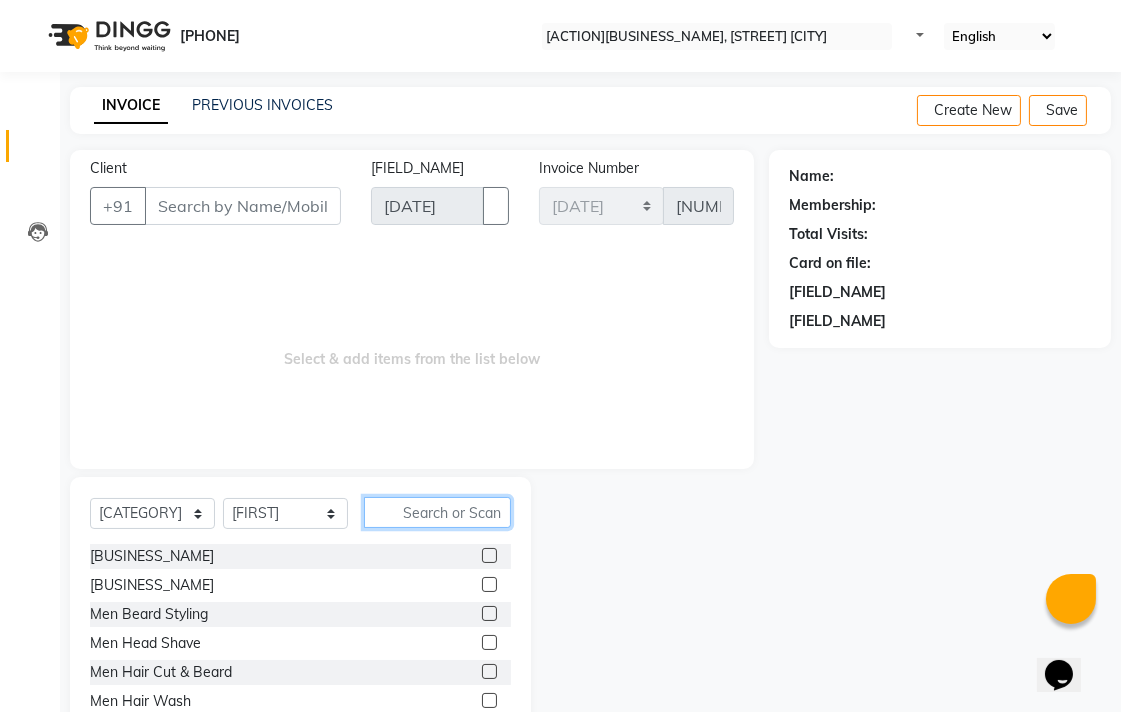 click at bounding box center (437, 512) 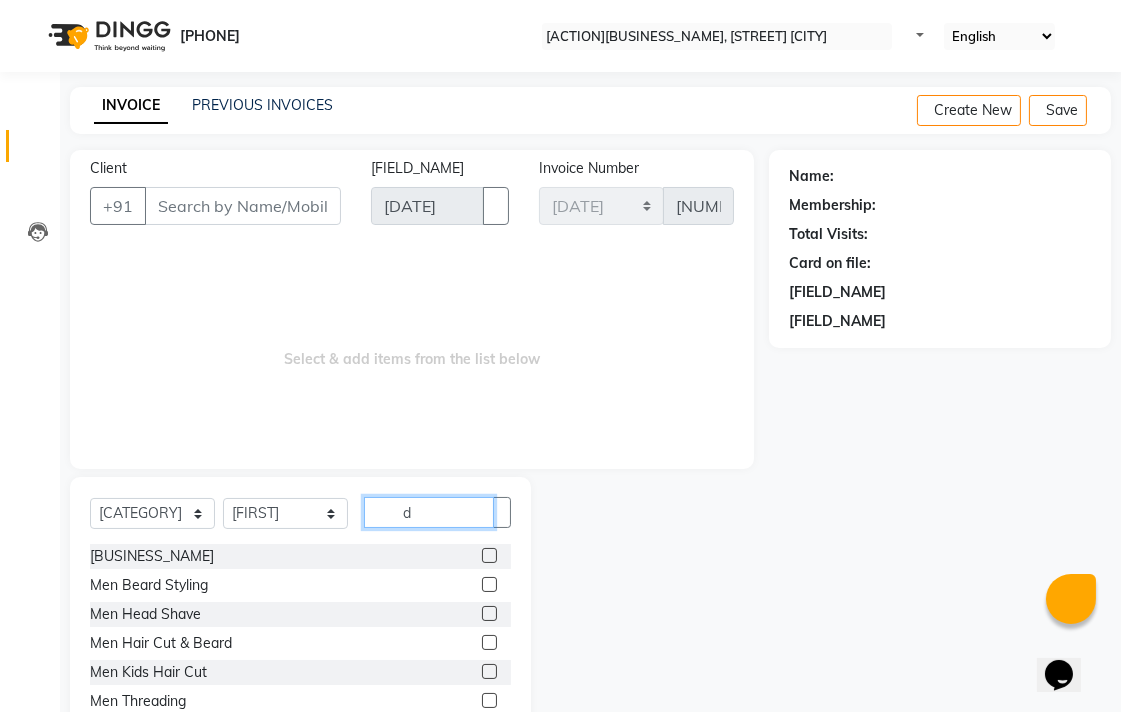 type on "d" 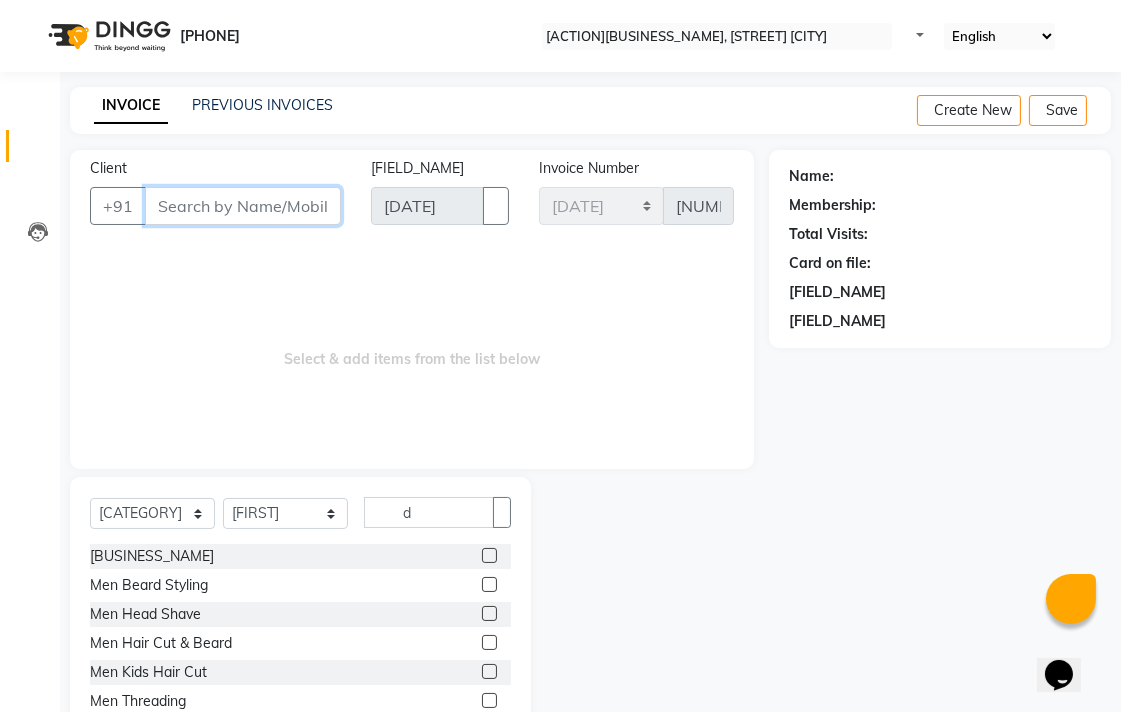 click on "Client" at bounding box center (243, 206) 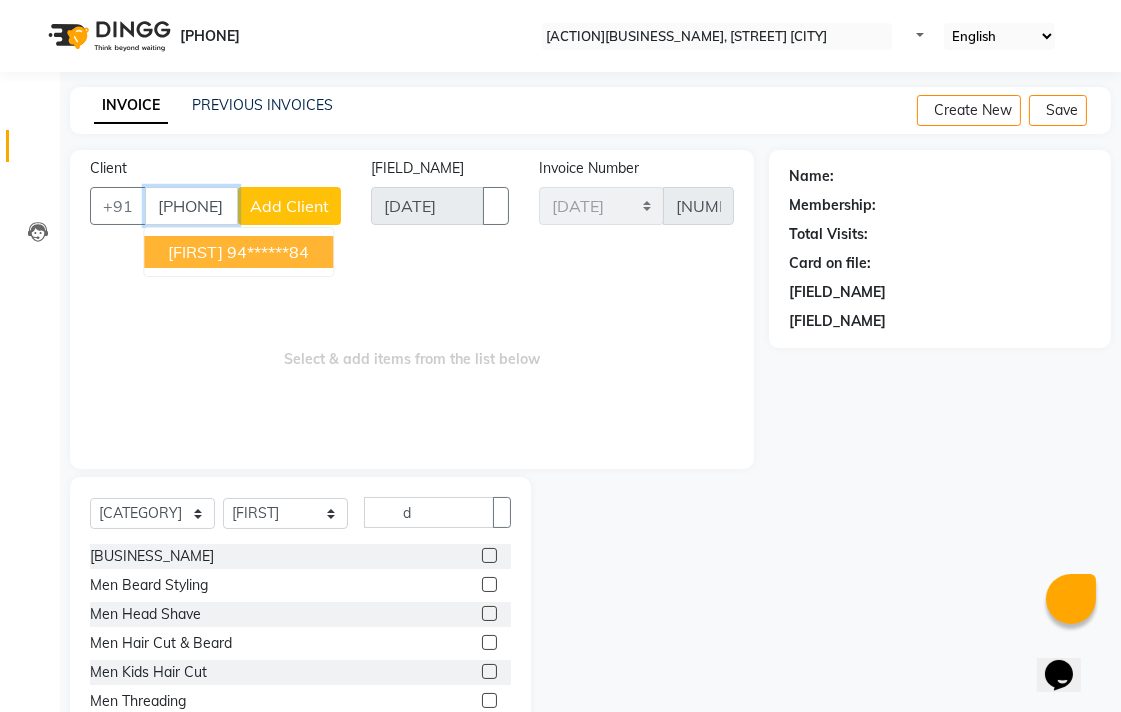 click on "94******84" at bounding box center [268, 252] 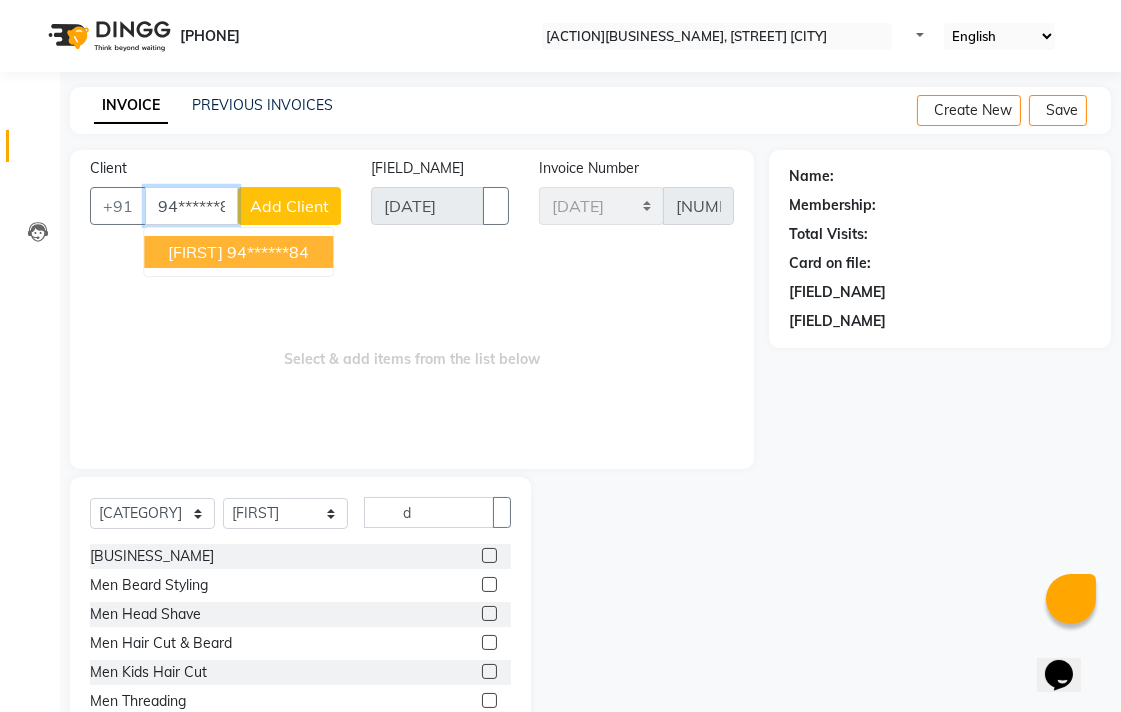 type on "94******84" 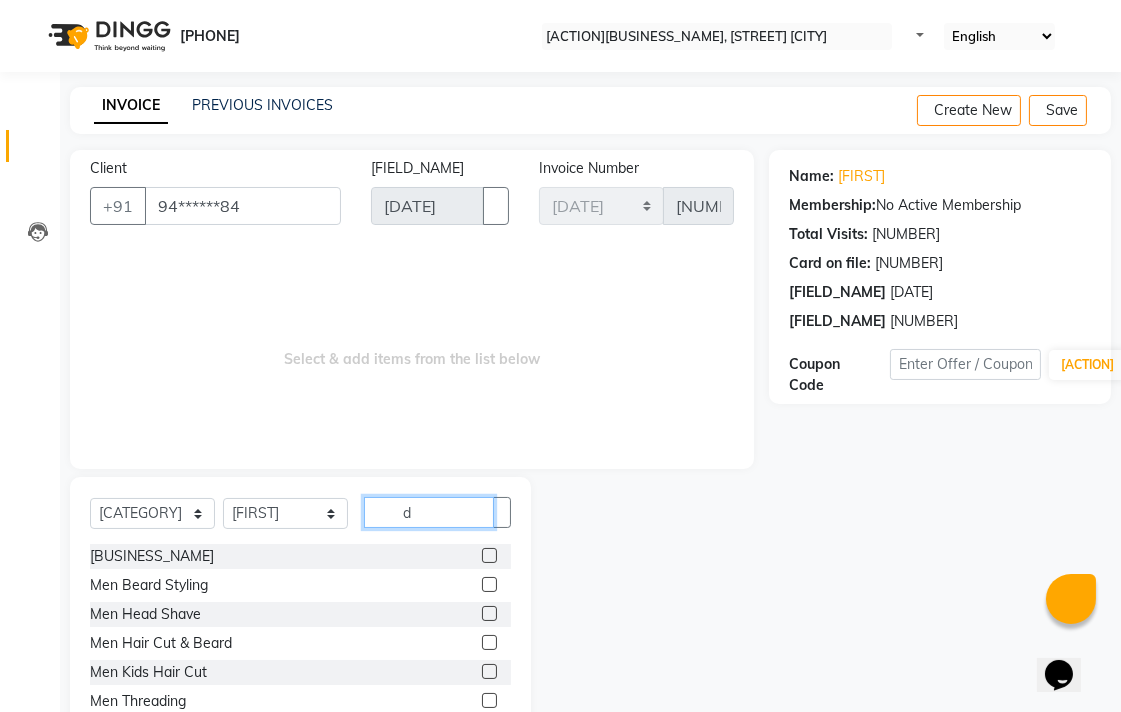 click on "d" at bounding box center [429, 512] 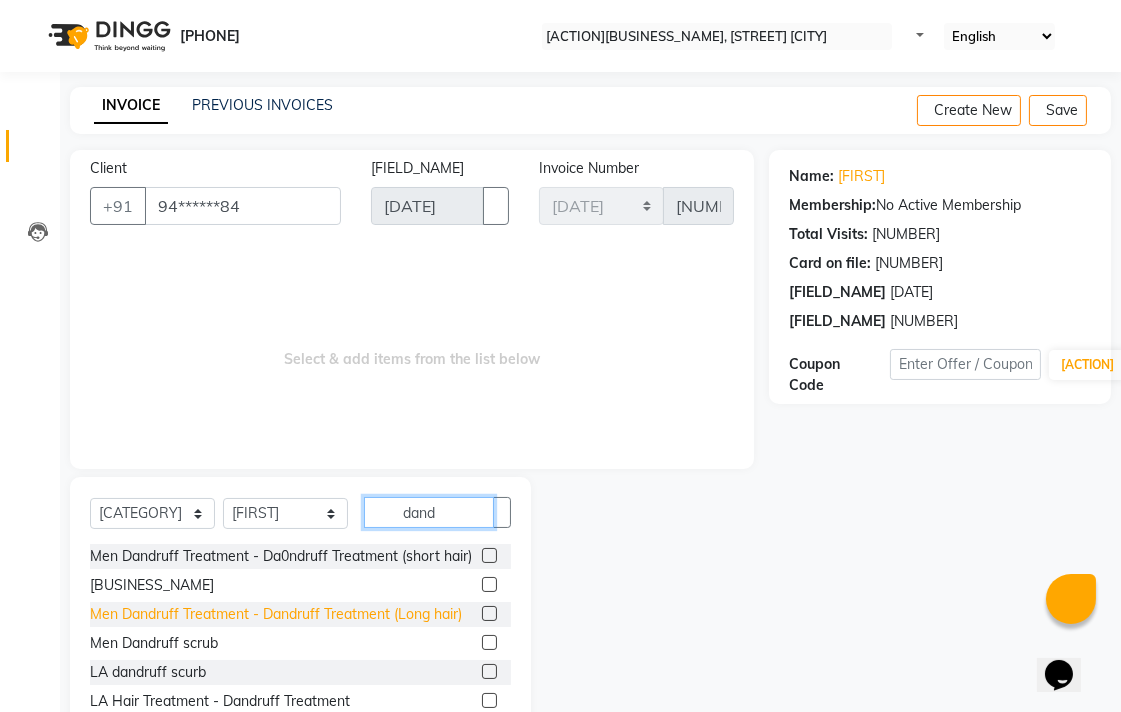 scroll, scrollTop: 24, scrollLeft: 0, axis: vertical 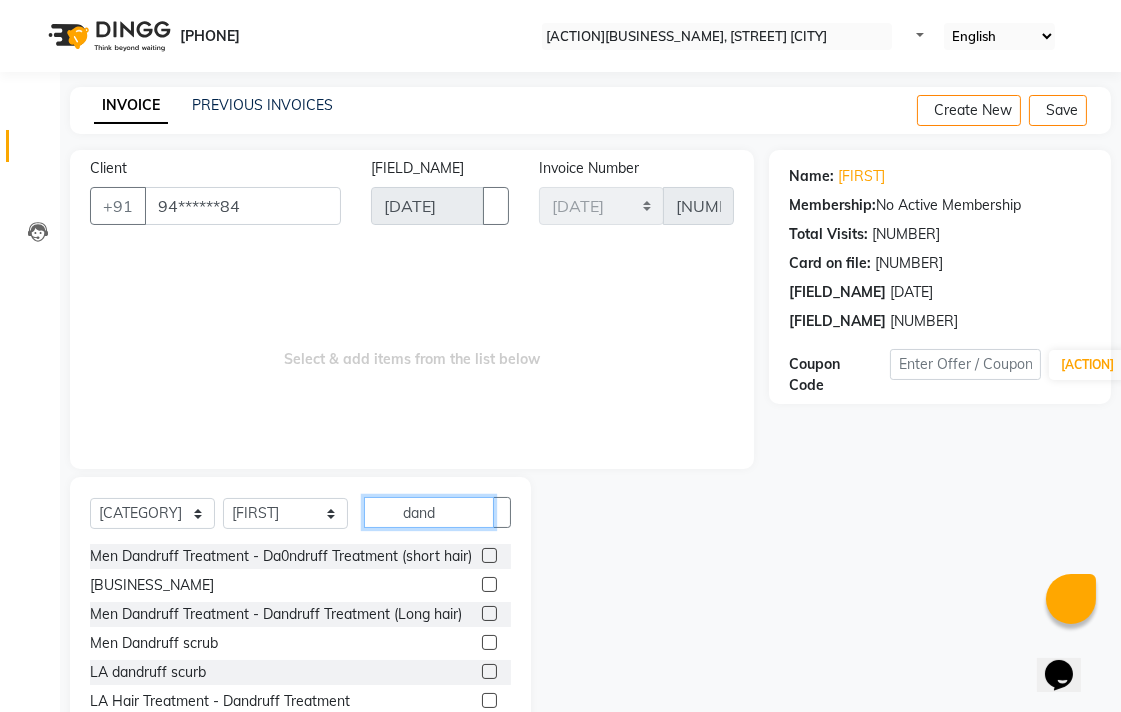 type on "dand" 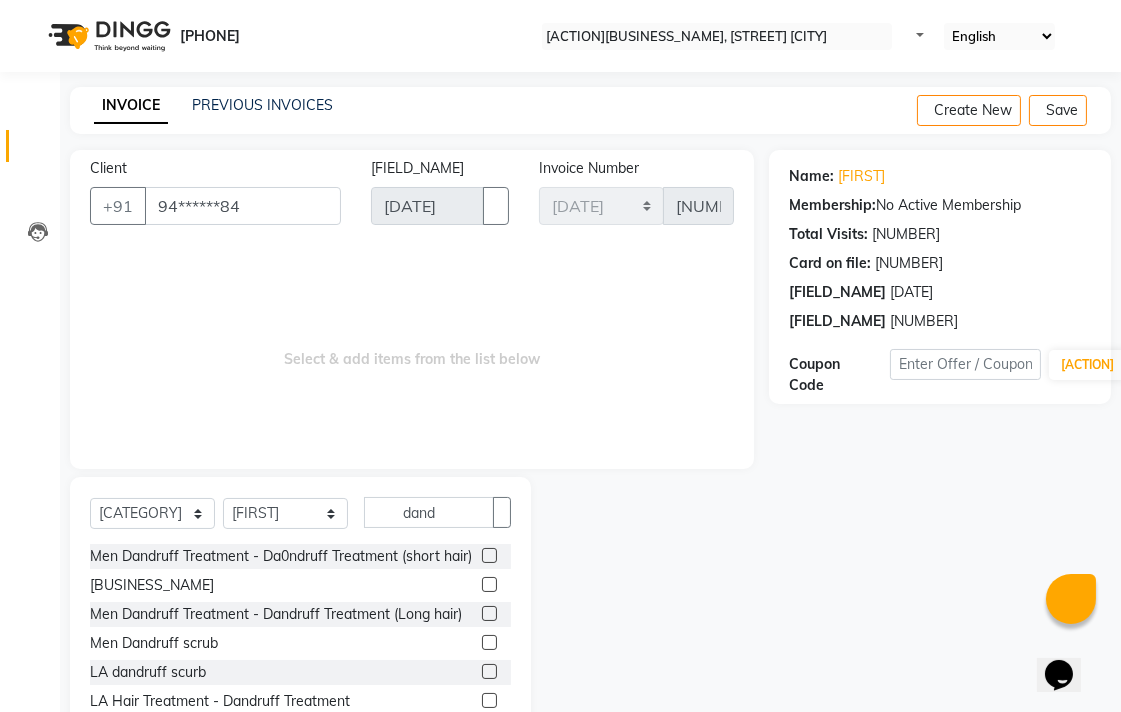 click at bounding box center [489, 671] 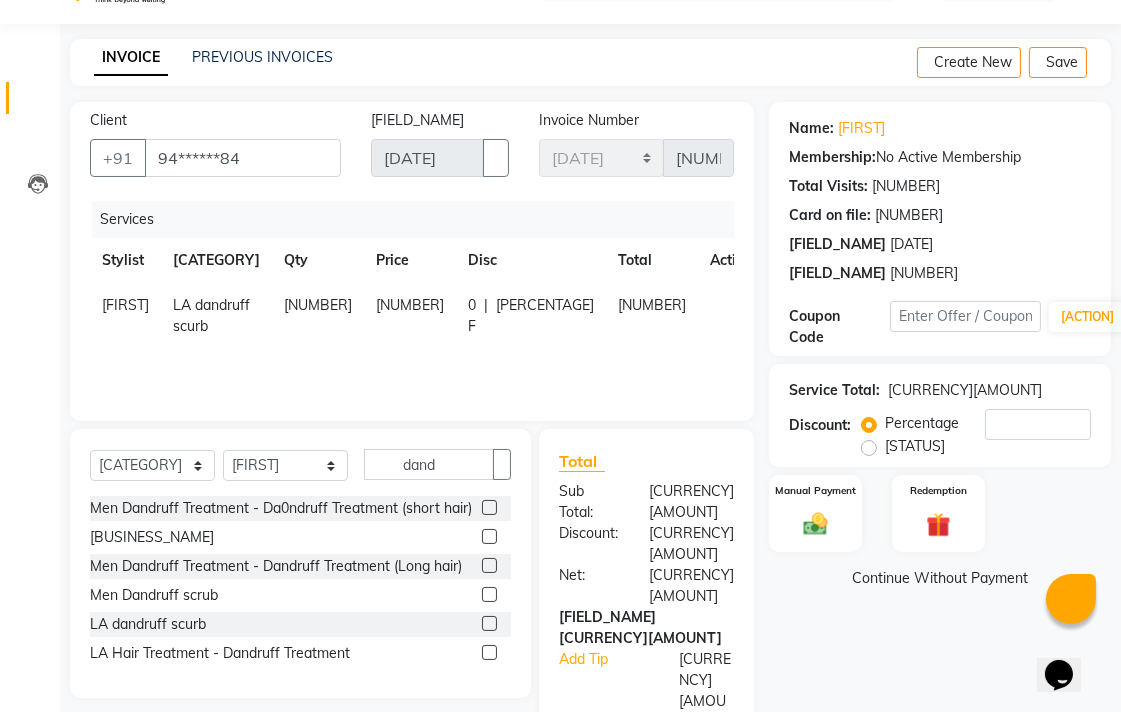 scroll, scrollTop: 88, scrollLeft: 0, axis: vertical 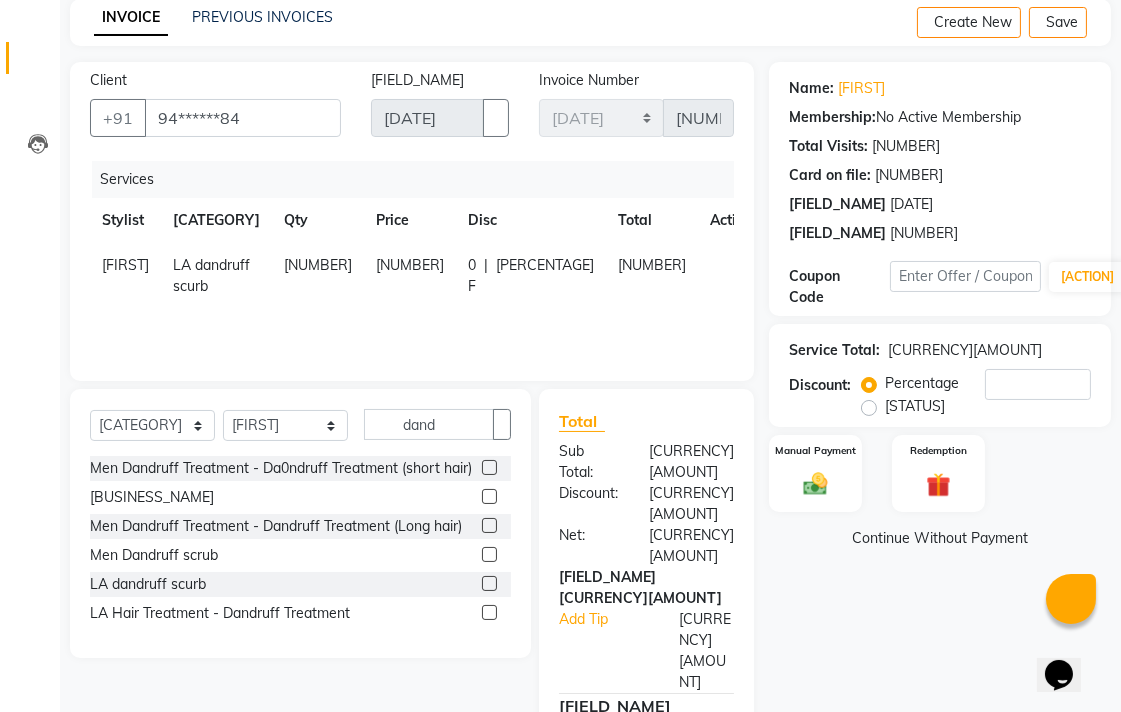 click at bounding box center [489, 612] 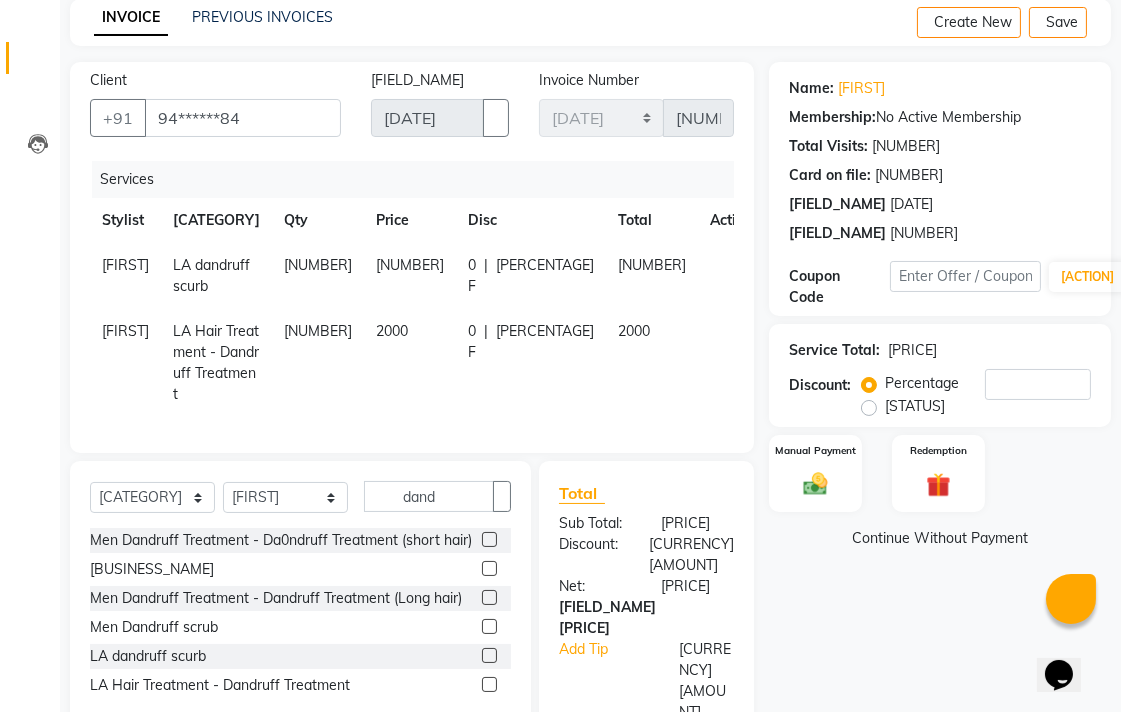 click at bounding box center (718, 255) 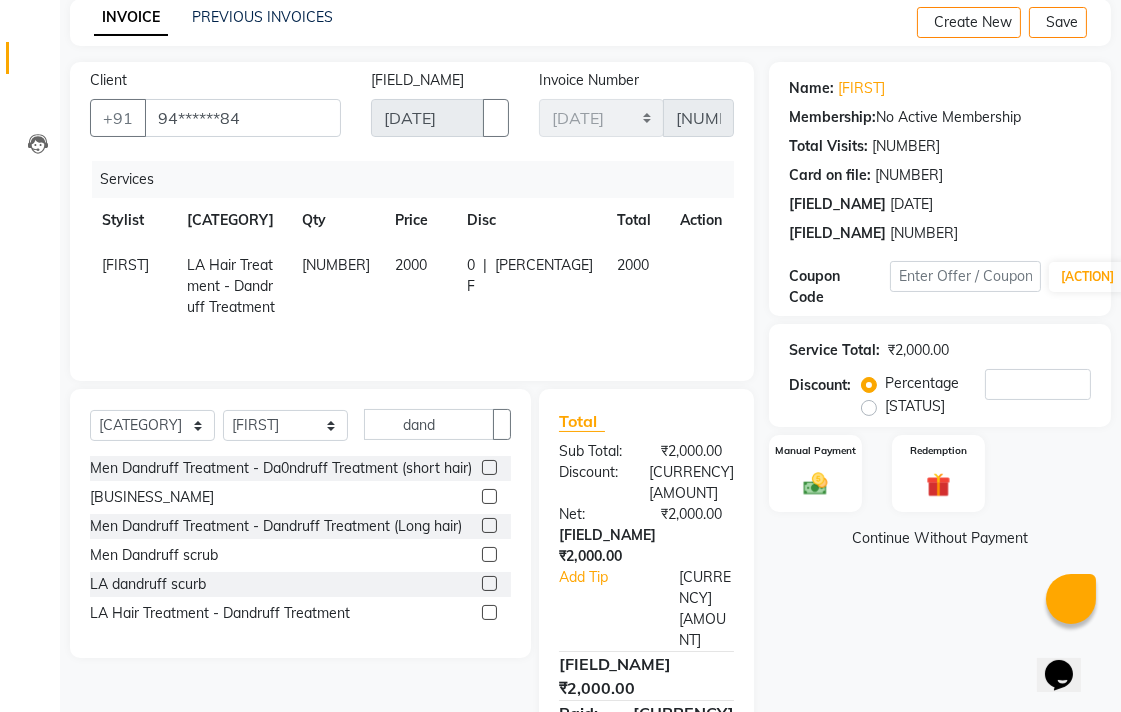 click on "2000" at bounding box center [125, 265] 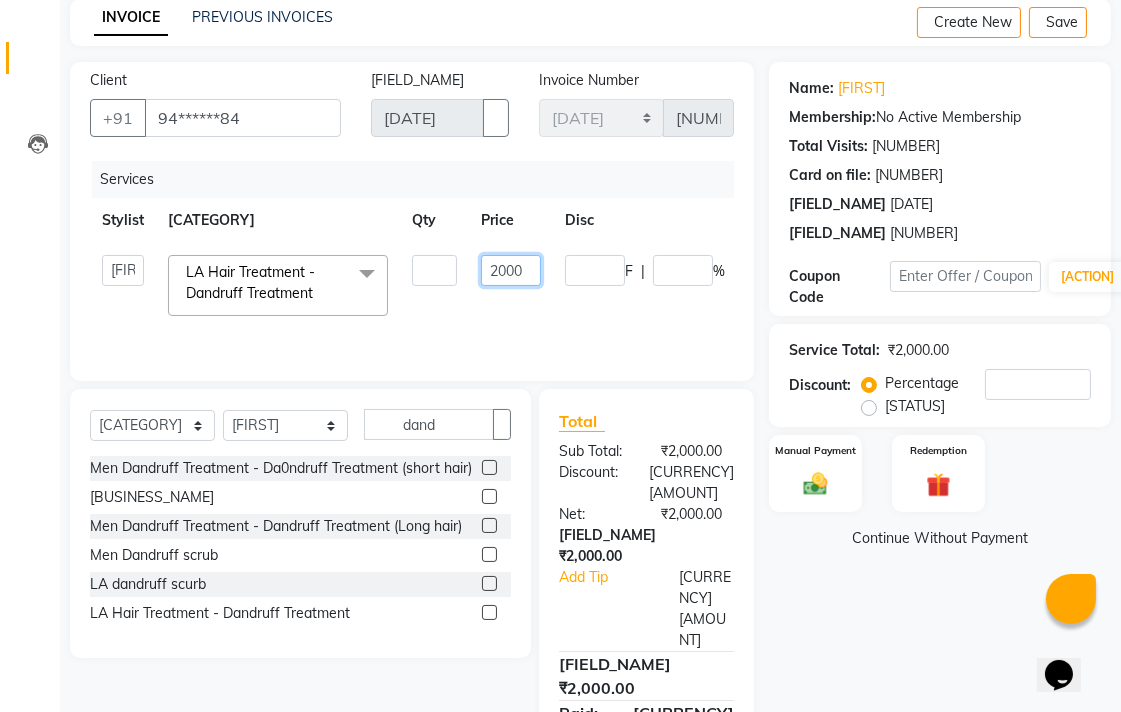 click on "2000" at bounding box center (434, 270) 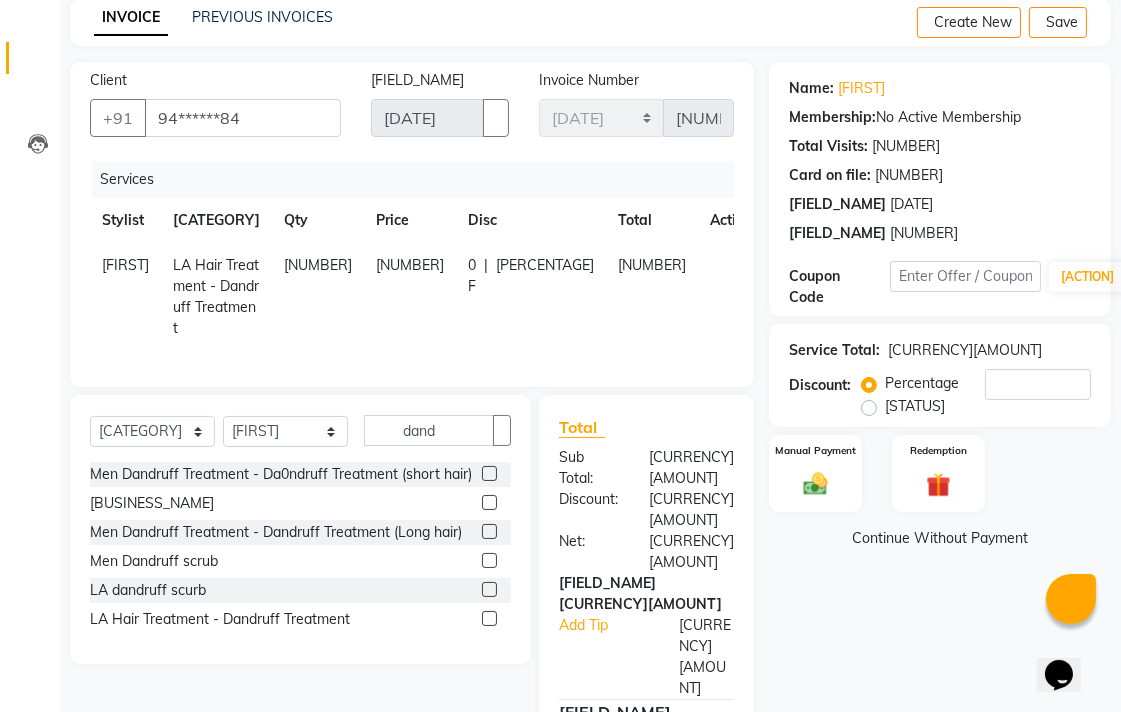 click on "[BUSINESS_NAME] - [SERVICE_NAME] [YEAR] [QUANTITY] [PRICE] [DISCOUNT]" at bounding box center [427, 297] 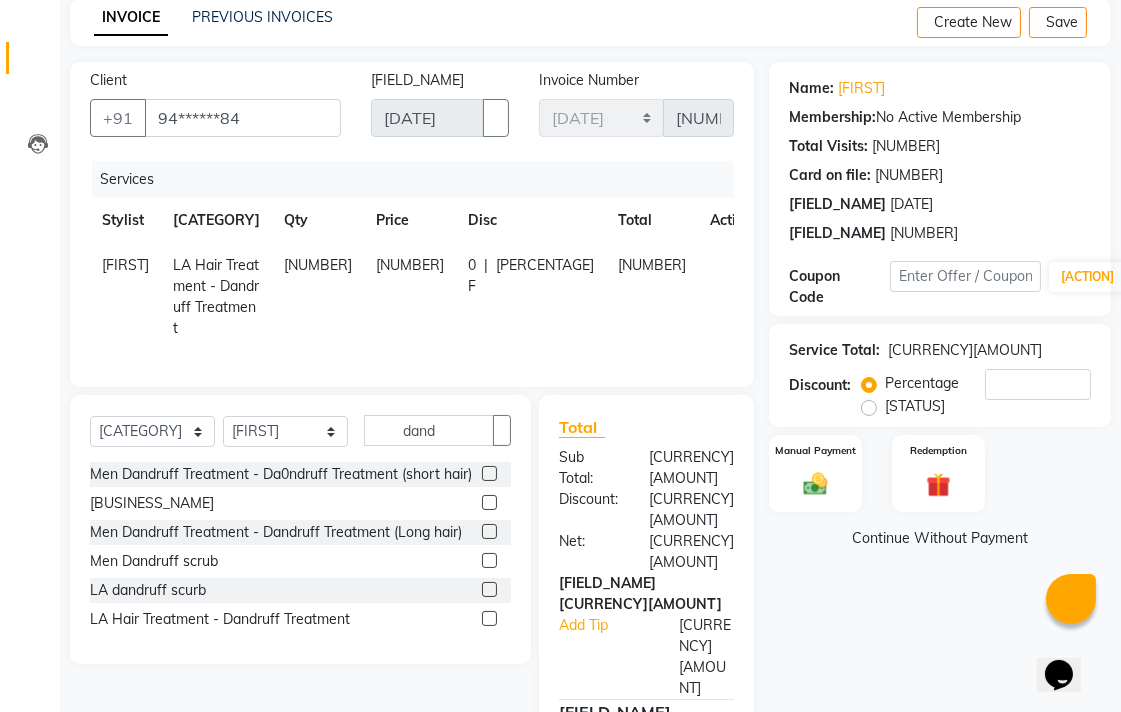 click on "Select Stylist Admin [NAME] [NAME] [NAME] [NAME] [NAME] [NAME] [NAME] [NAME] [NAME] [NAME] [NAME]" at bounding box center [300, 438] 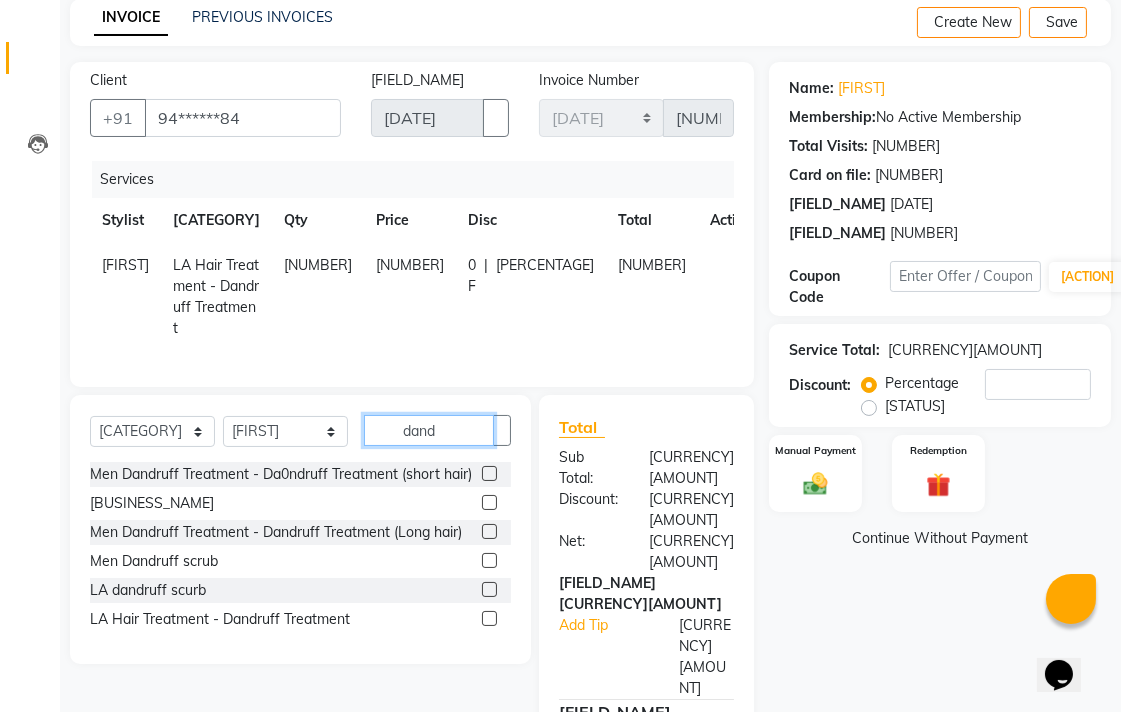 click on "dand" at bounding box center [429, 430] 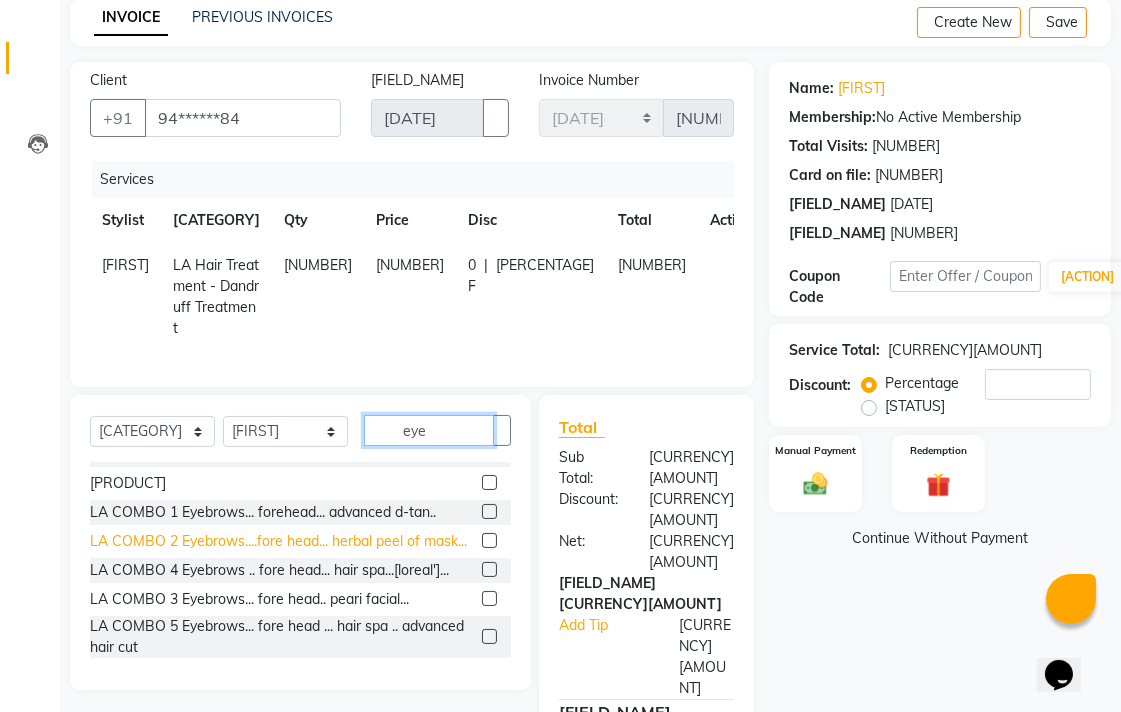 scroll, scrollTop: 0, scrollLeft: 0, axis: both 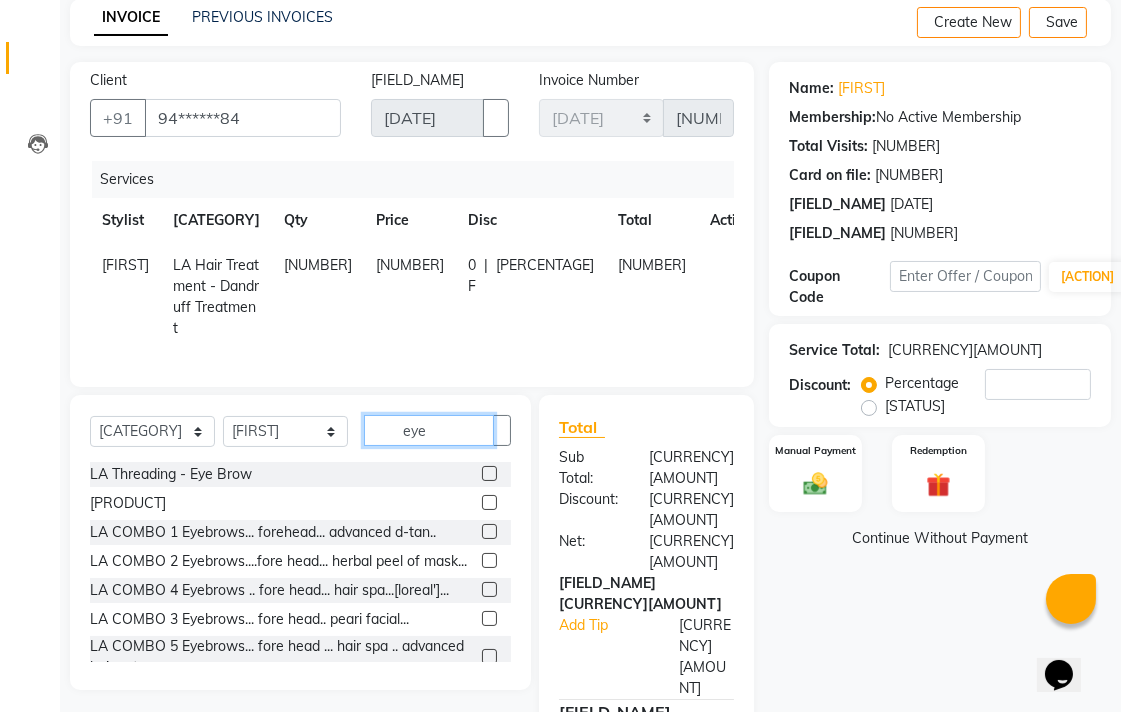 type on "eye" 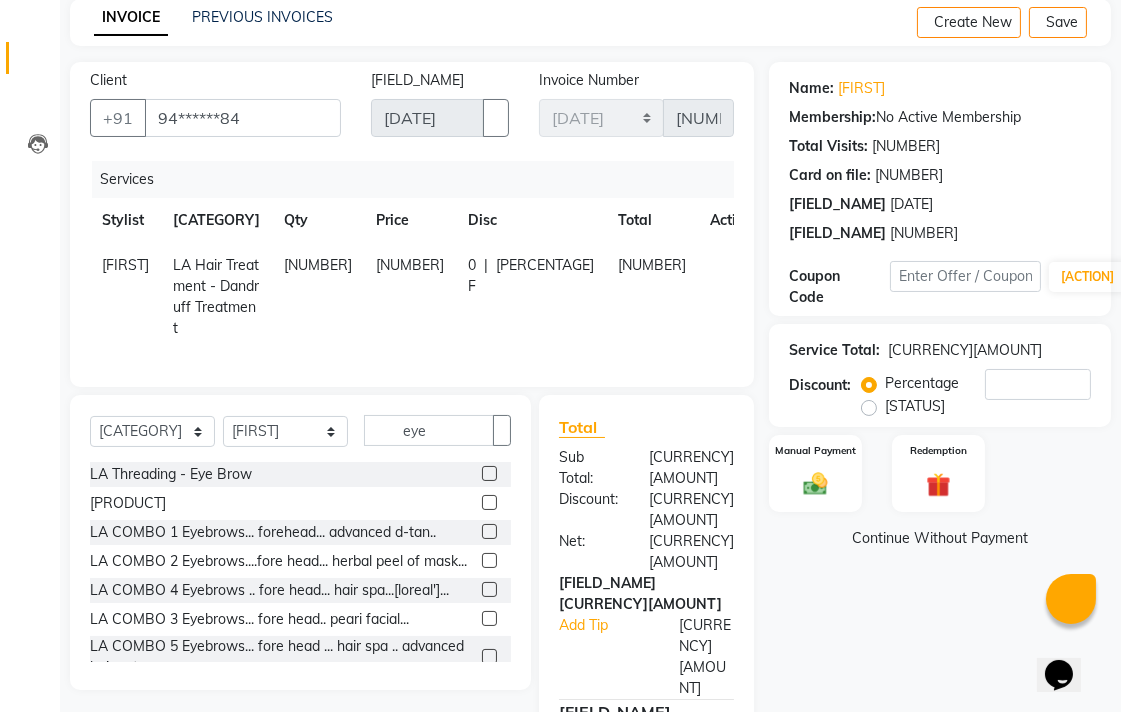 click at bounding box center (489, 473) 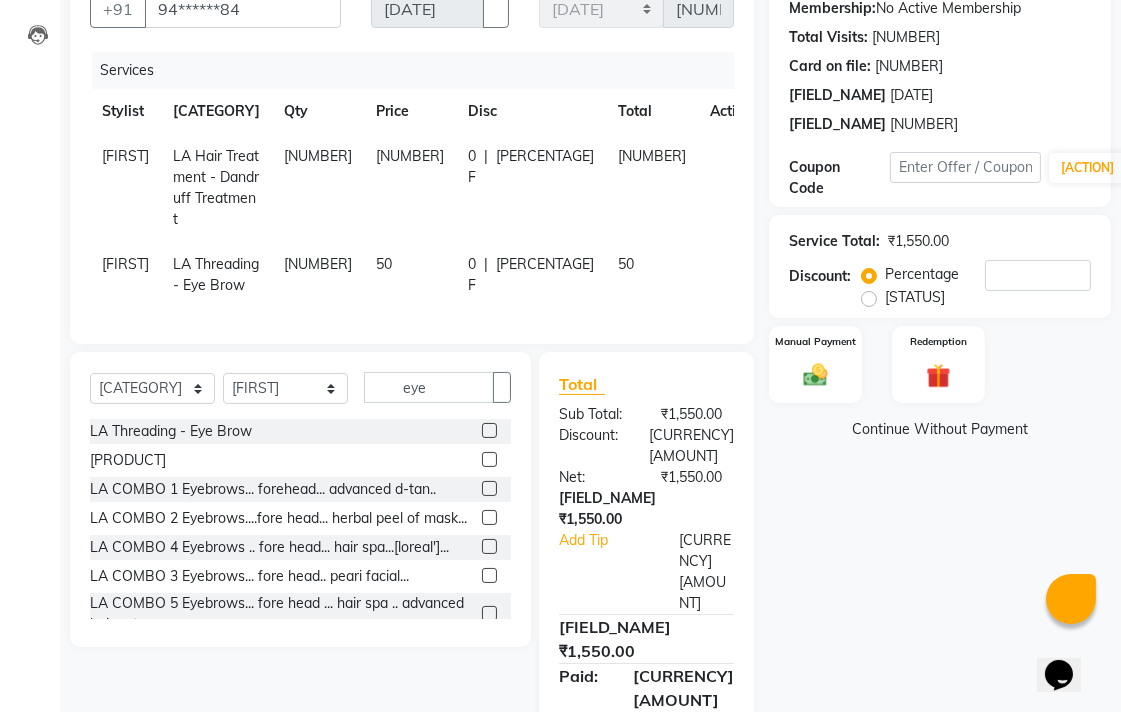 scroll, scrollTop: 198, scrollLeft: 0, axis: vertical 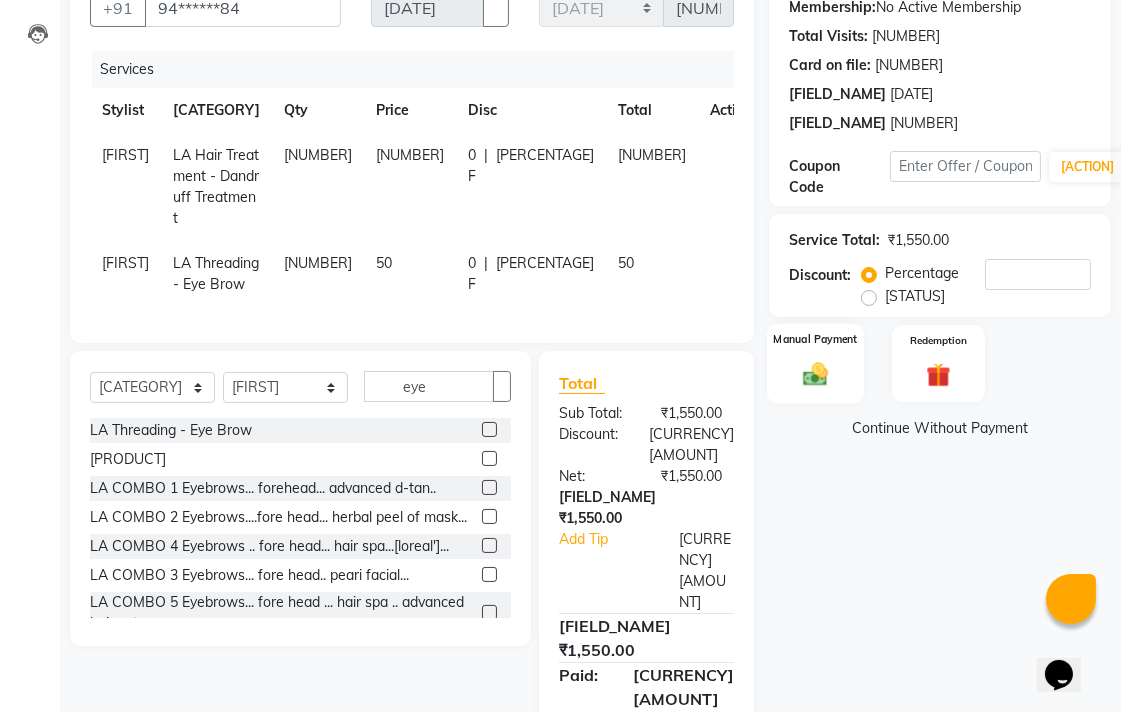 click on "Manual Payment" at bounding box center (815, 363) 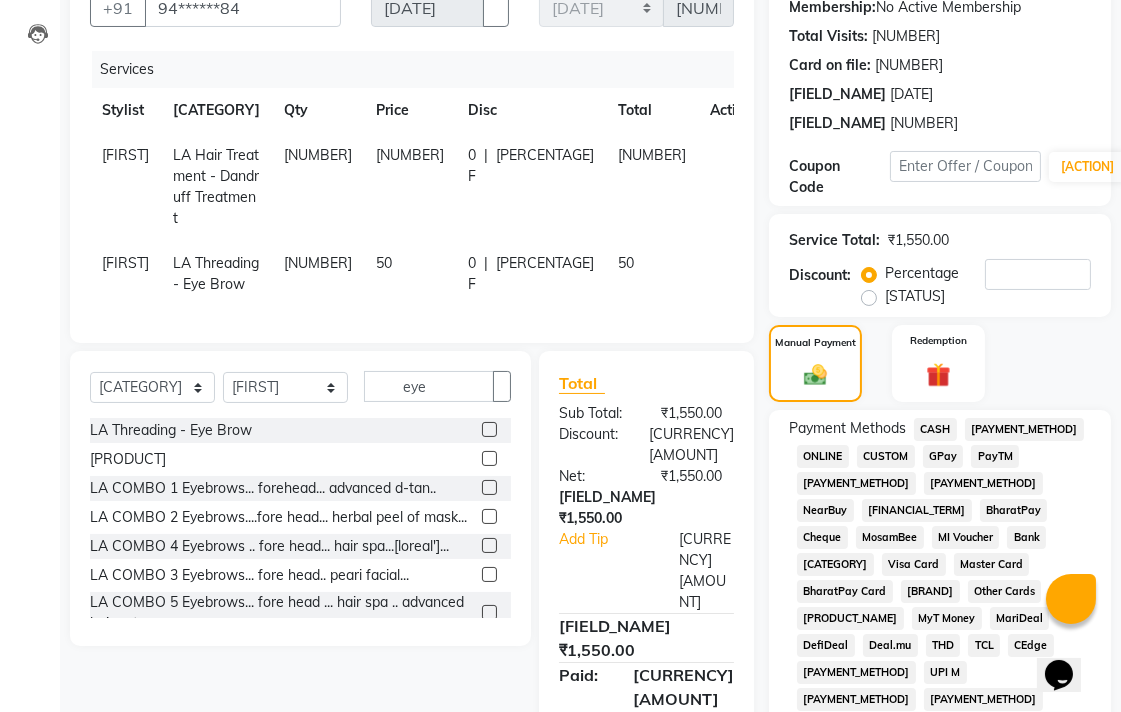 click on "[PAYMENT_METHOD]" at bounding box center (935, 429) 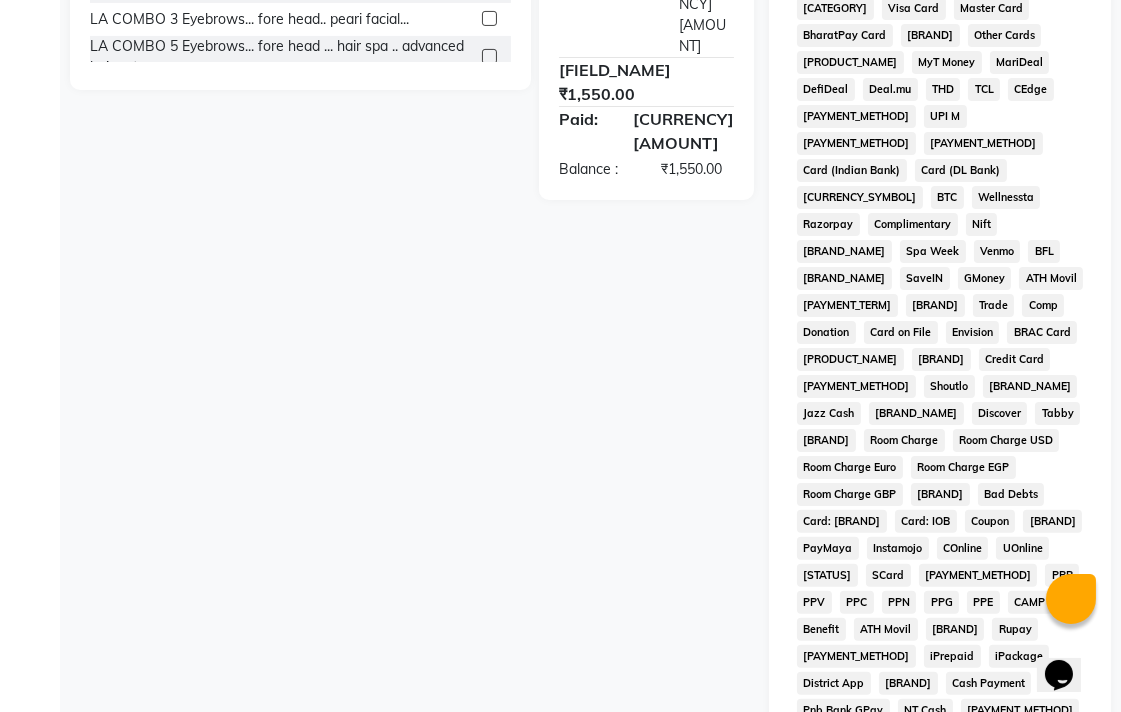 scroll, scrollTop: 913, scrollLeft: 0, axis: vertical 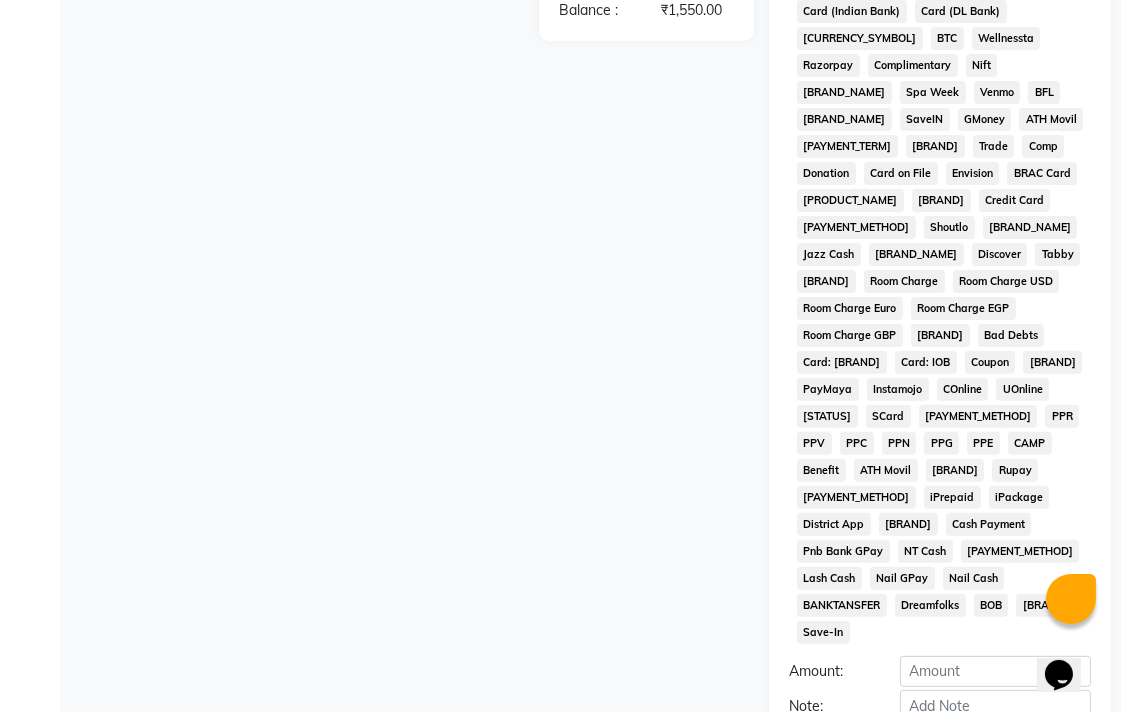 click on "Add Payment" at bounding box center (995, 740) 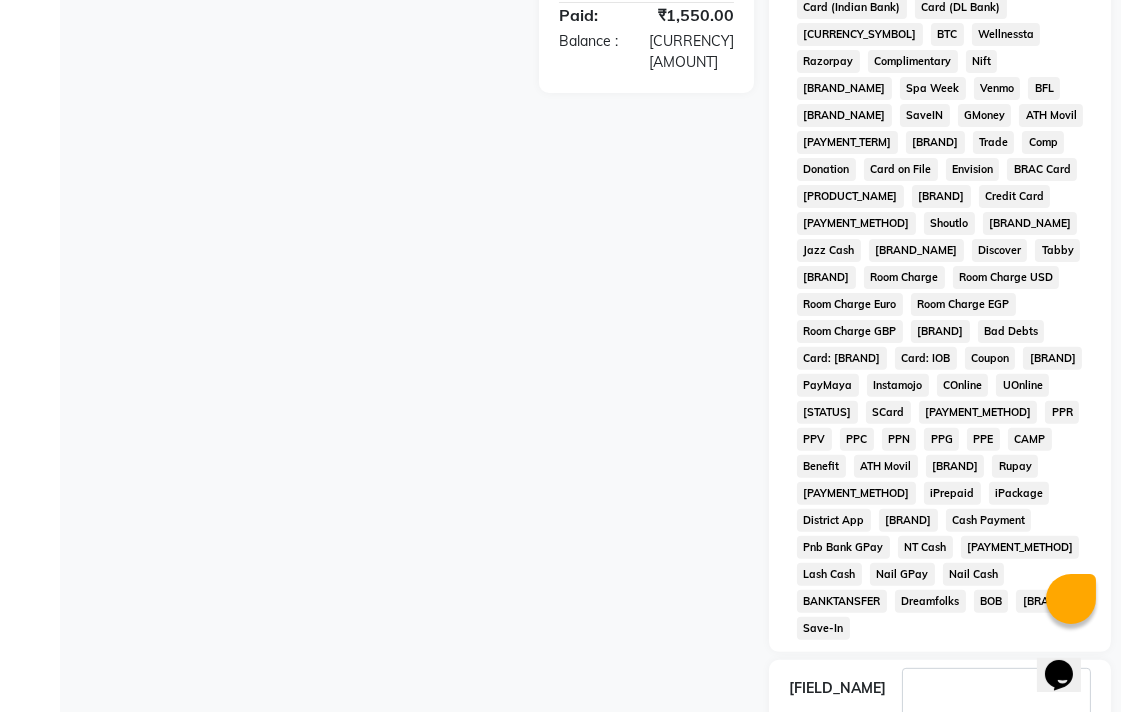 scroll, scrollTop: 921, scrollLeft: 0, axis: vertical 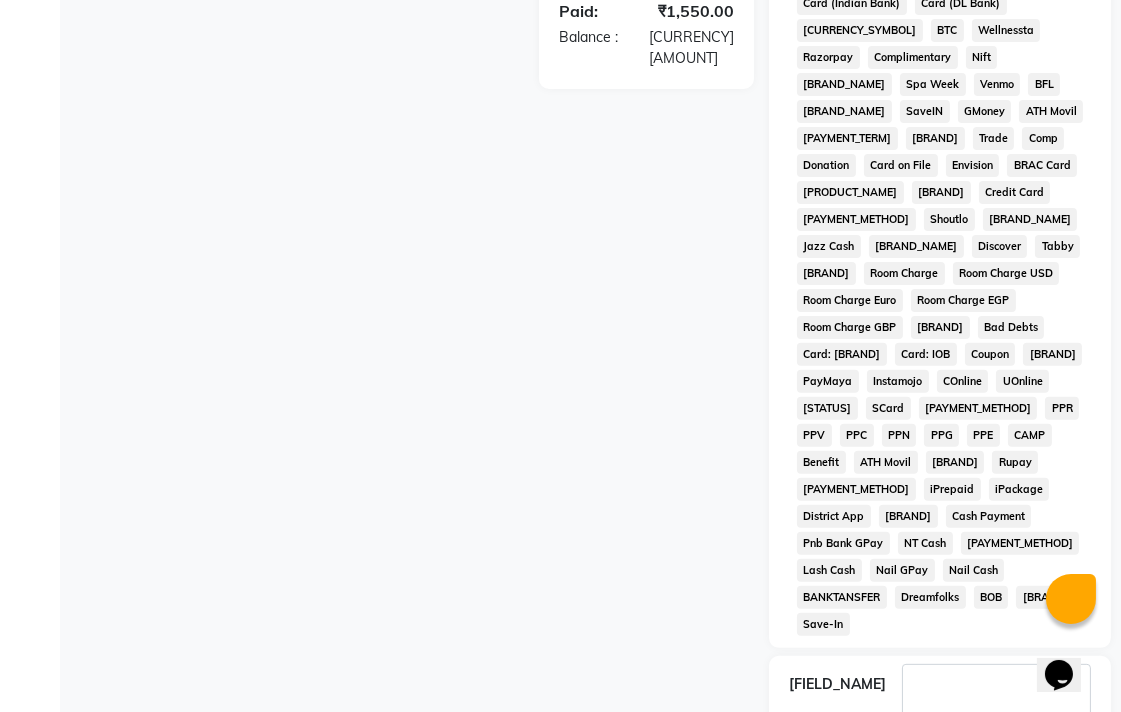 click on "Checkout" at bounding box center [940, 786] 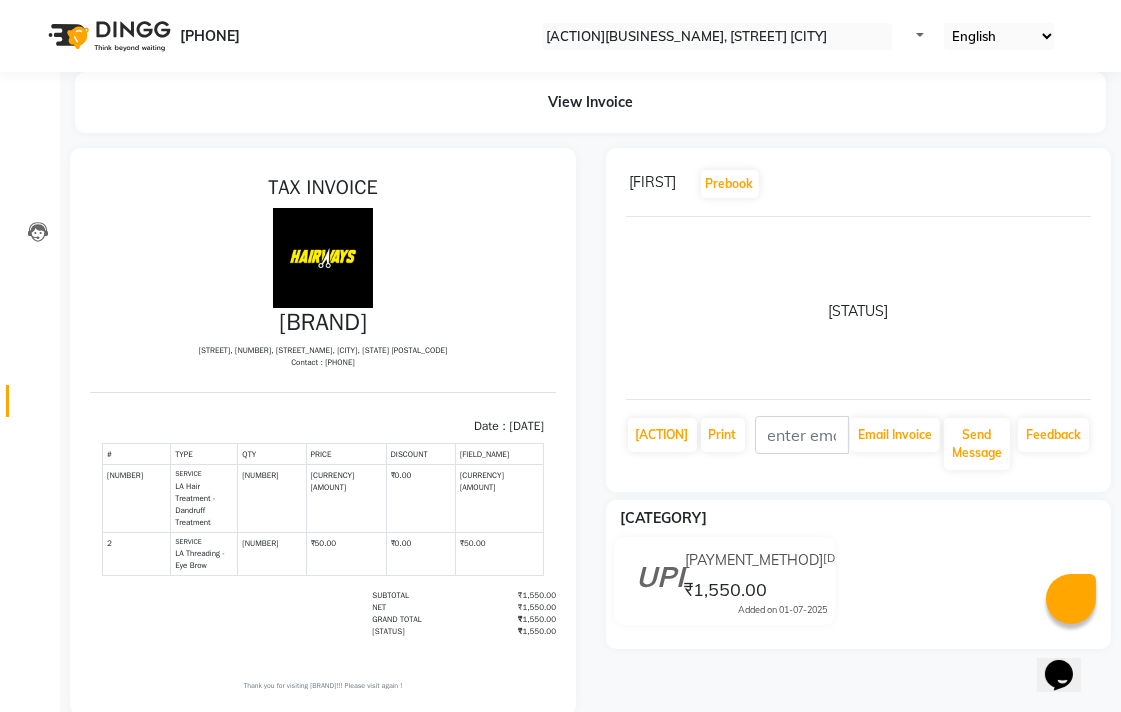 scroll, scrollTop: 0, scrollLeft: 0, axis: both 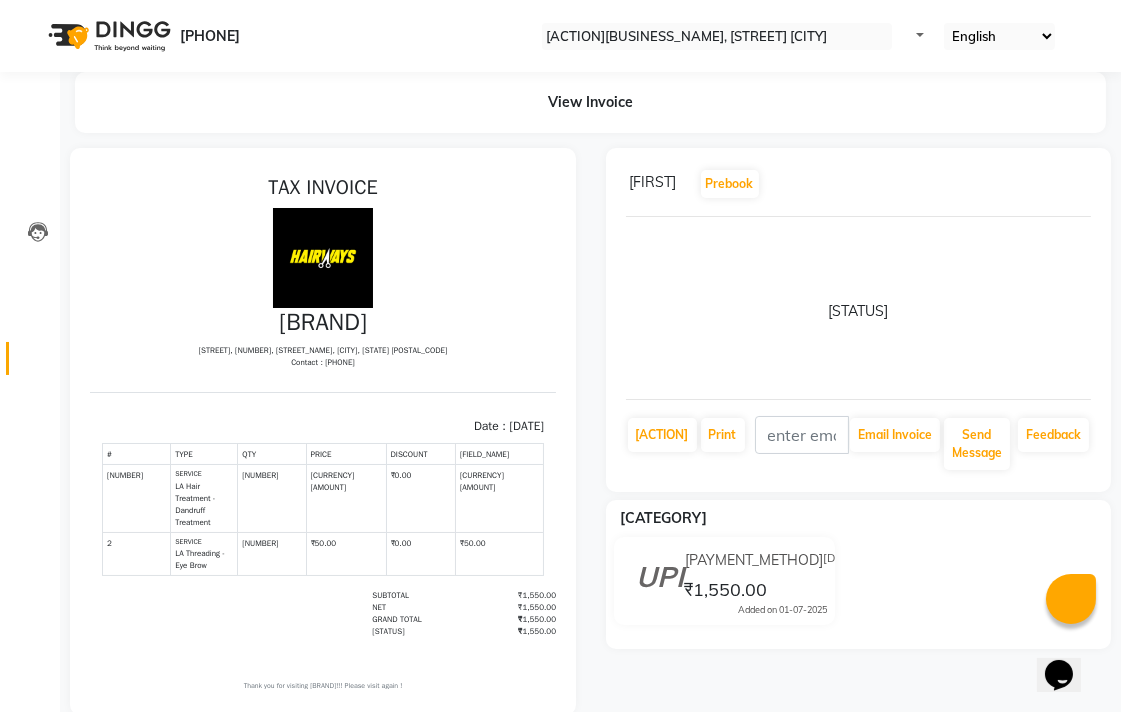 click on "Reports" at bounding box center [30, 358] 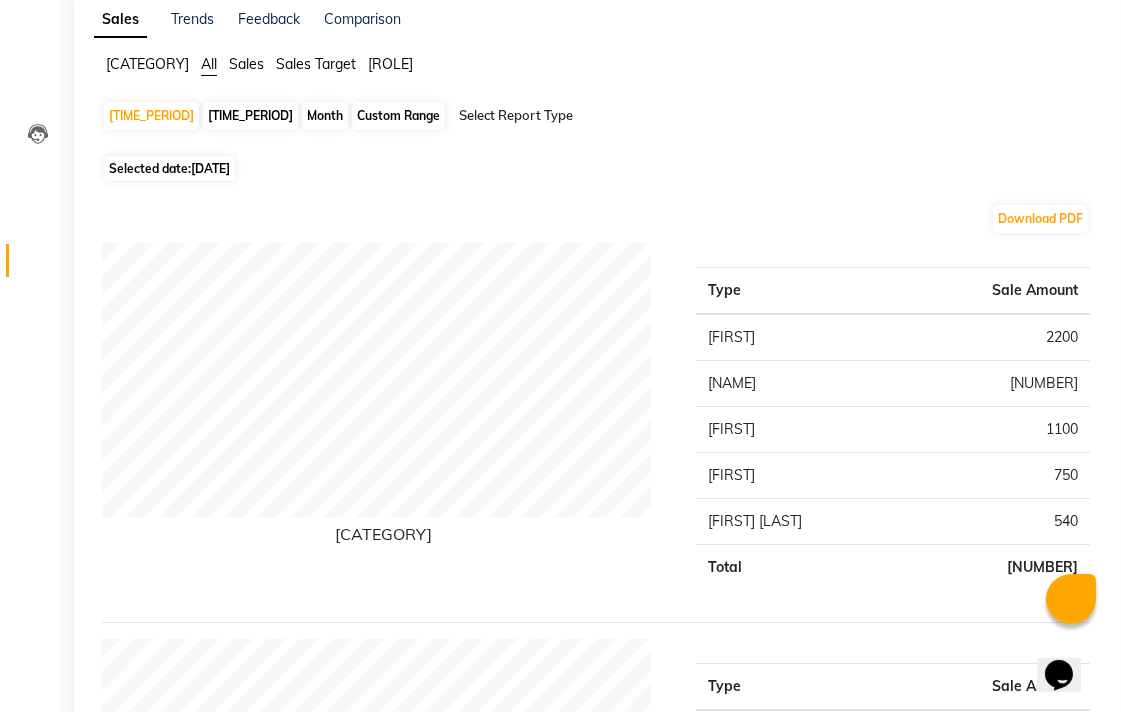 scroll, scrollTop: 0, scrollLeft: 0, axis: both 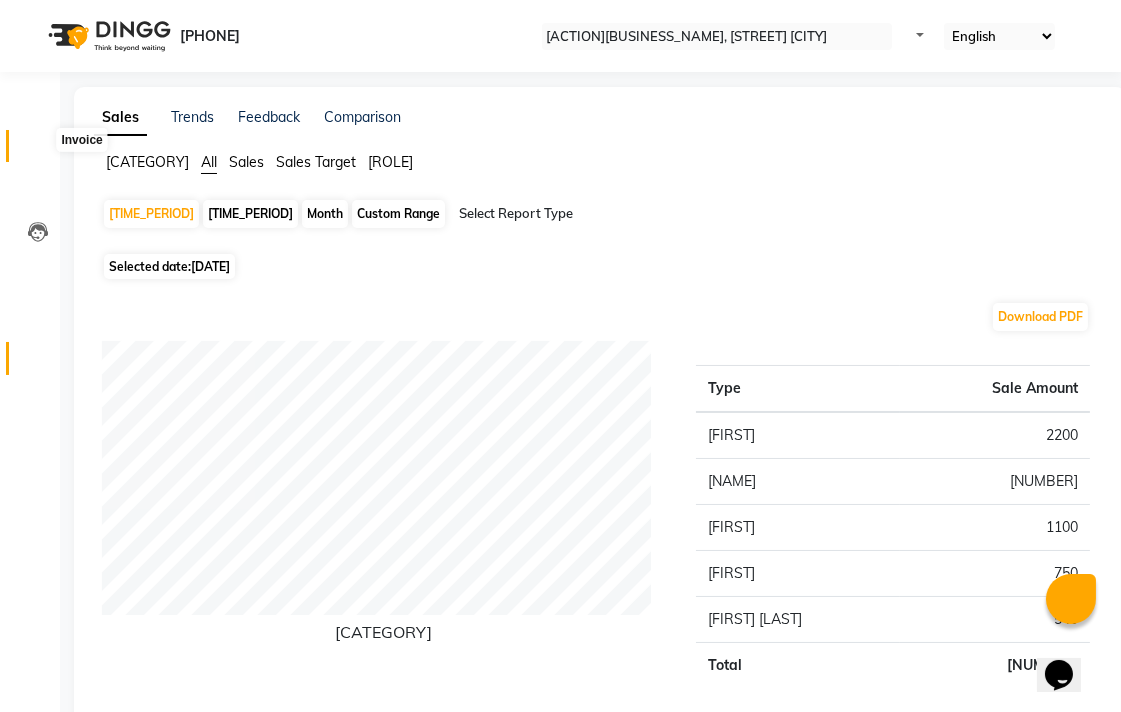 click at bounding box center [37, 151] 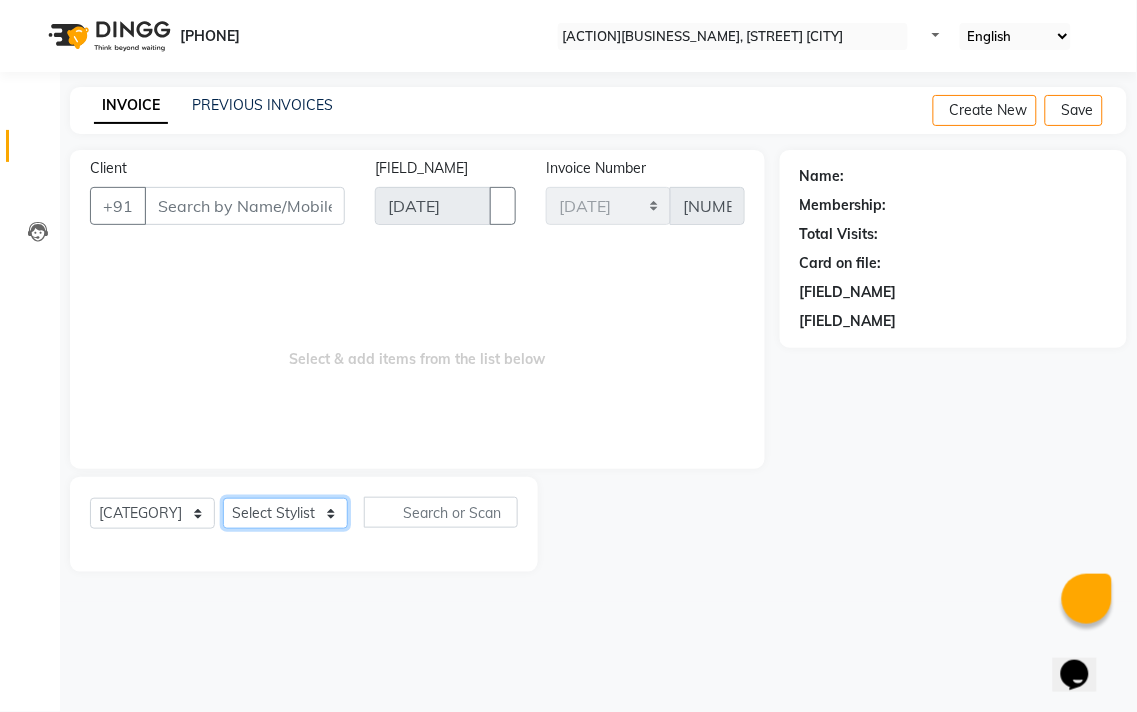 click on "Select Stylist [NAME] [NAME] [NAME] [NAME] [NAME] [NAME] [NAME] [NAME] [NAME] [NAME]" at bounding box center (285, 513) 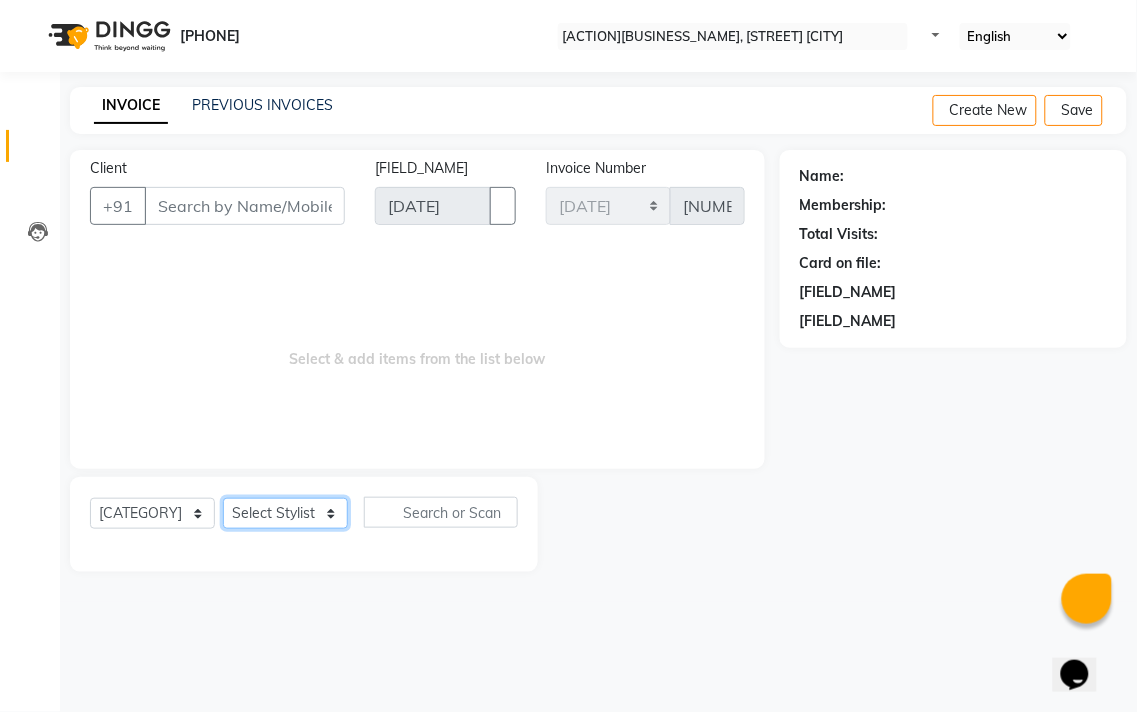 select on "[NUMBER]" 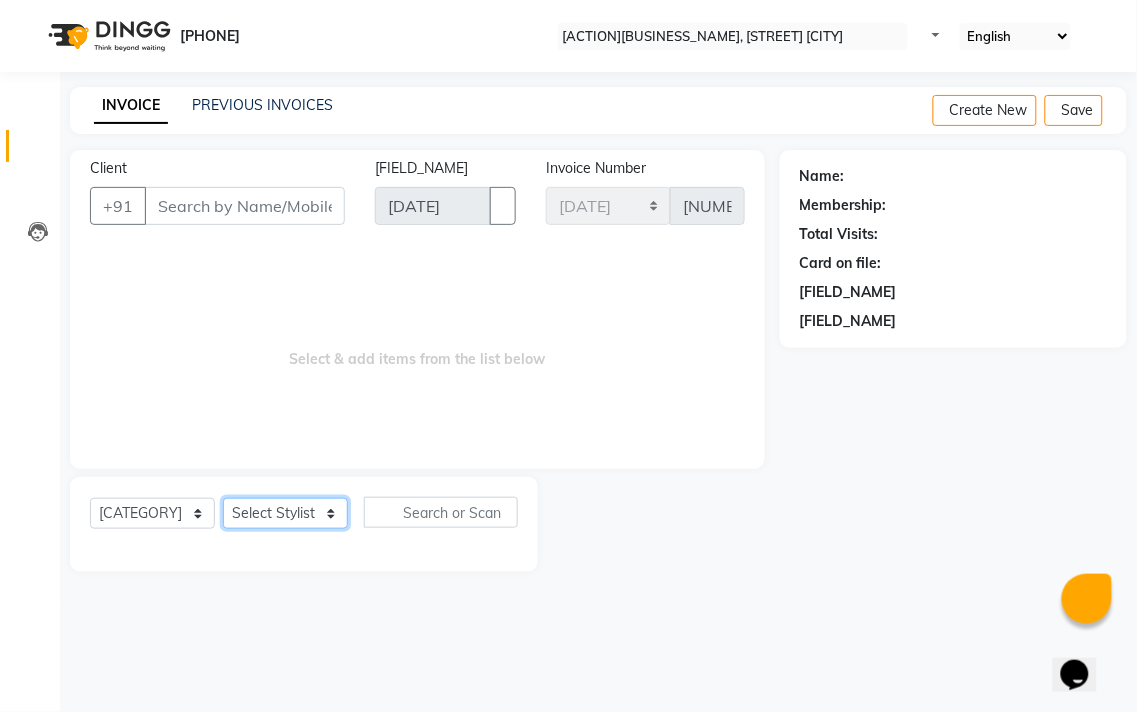 click on "Select Stylist [NAME] [NAME] [NAME] [NAME] [NAME] [NAME] [NAME] [NAME] [NAME] [NAME]" at bounding box center [285, 513] 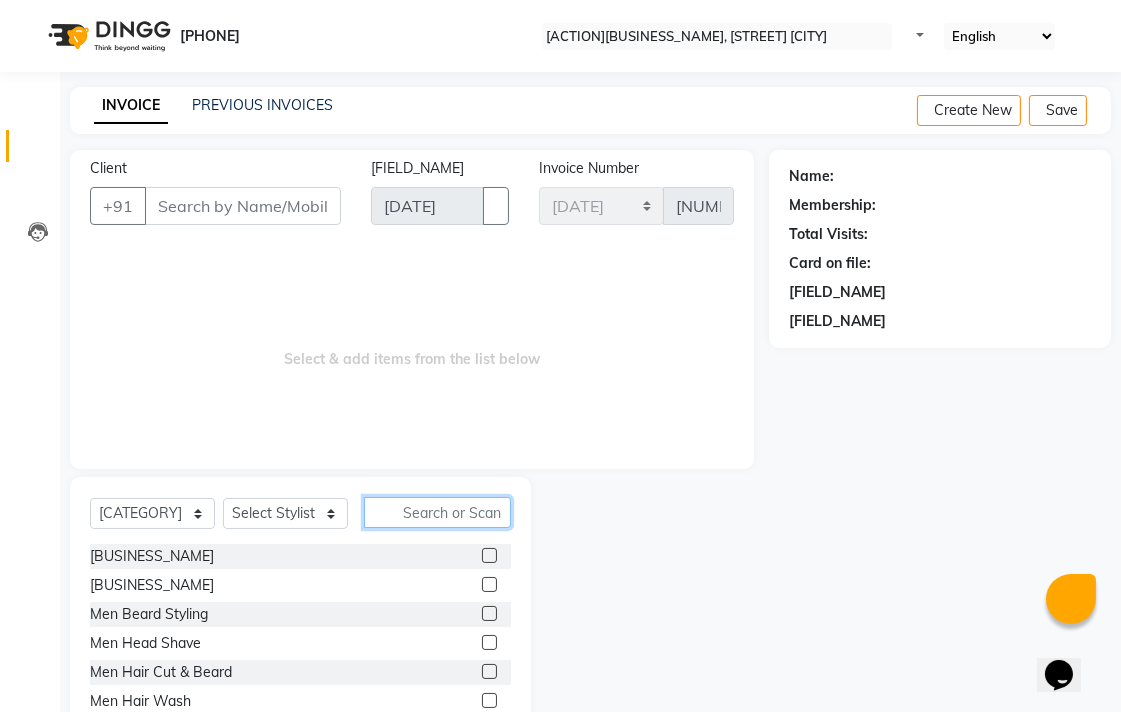 click at bounding box center [437, 512] 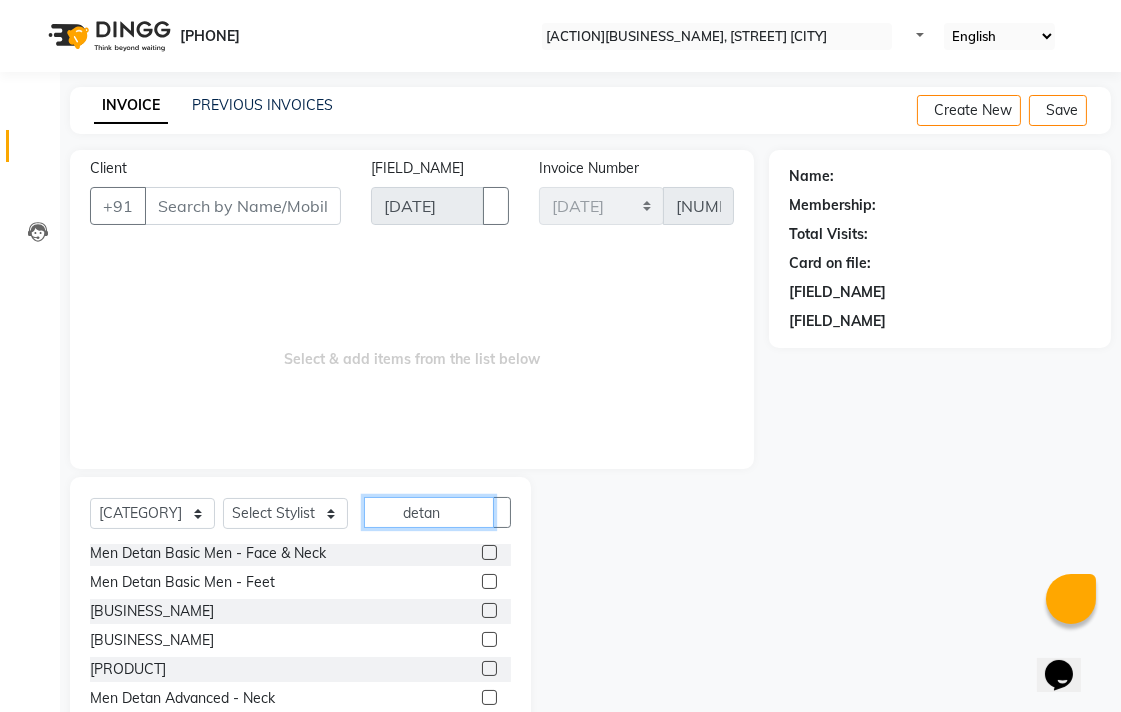 scroll, scrollTop: 111, scrollLeft: 0, axis: vertical 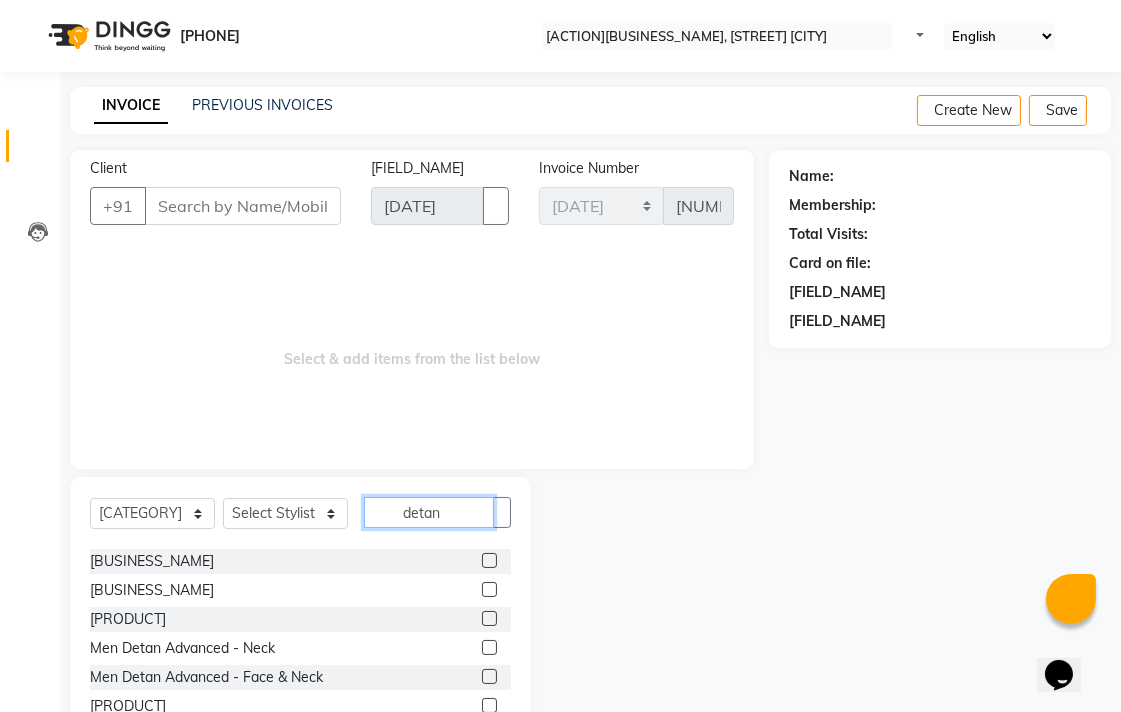 type on "detan" 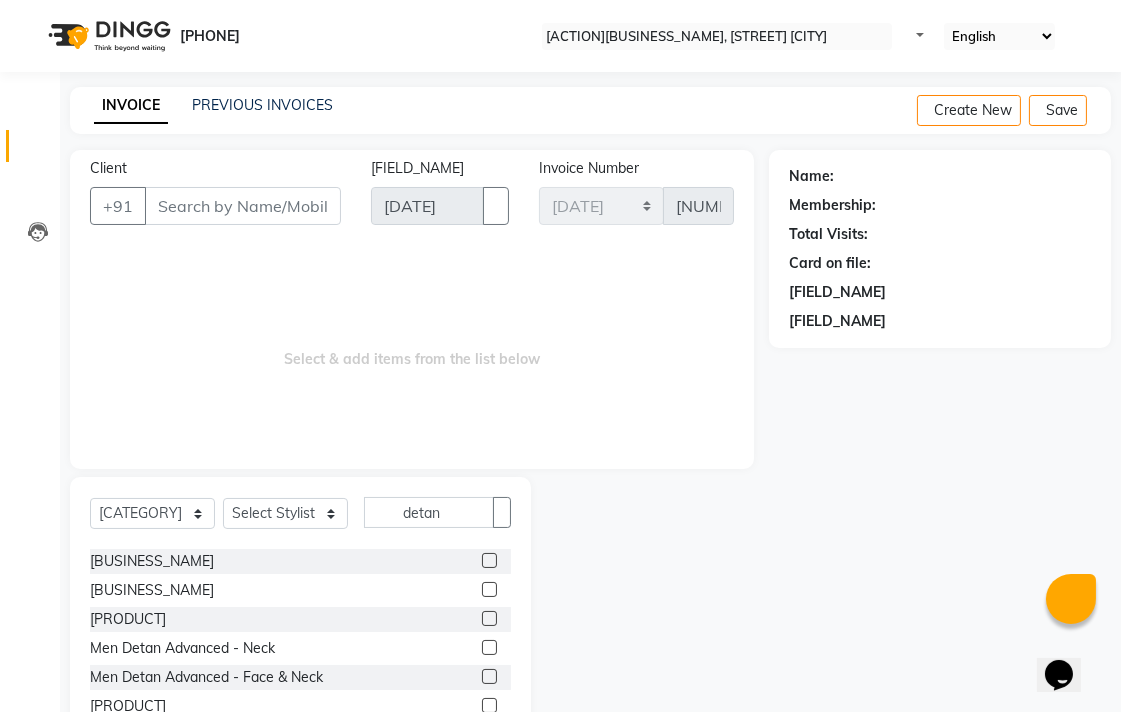 click at bounding box center (489, 676) 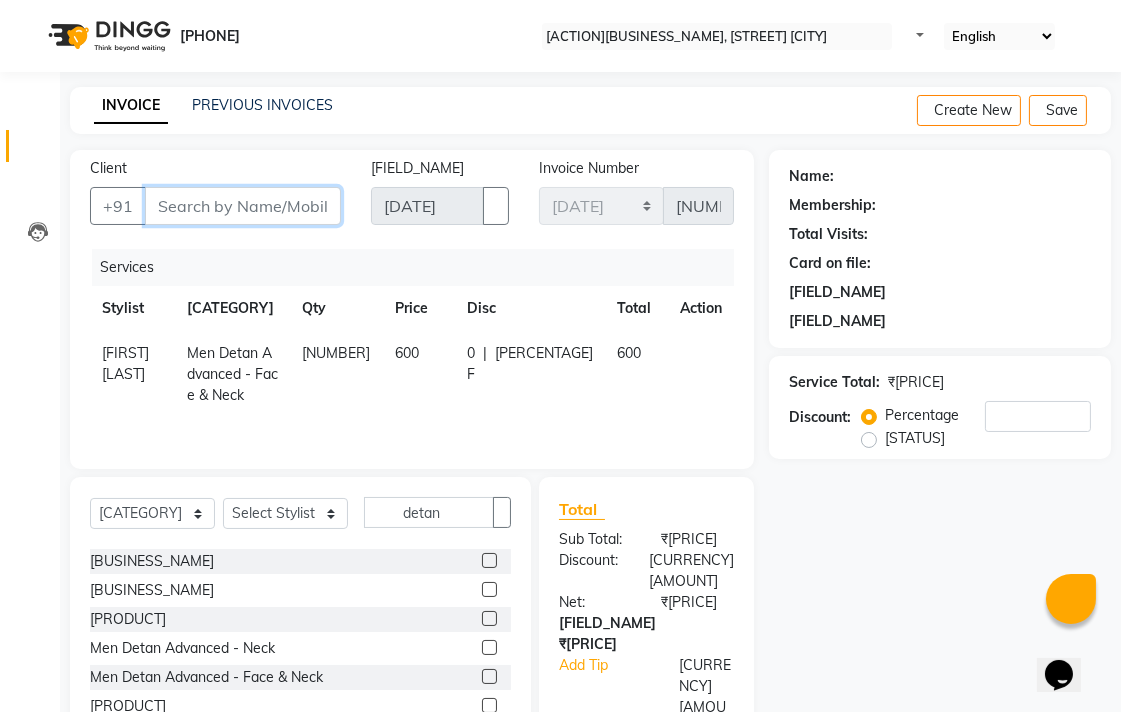 click on "Client" at bounding box center [243, 206] 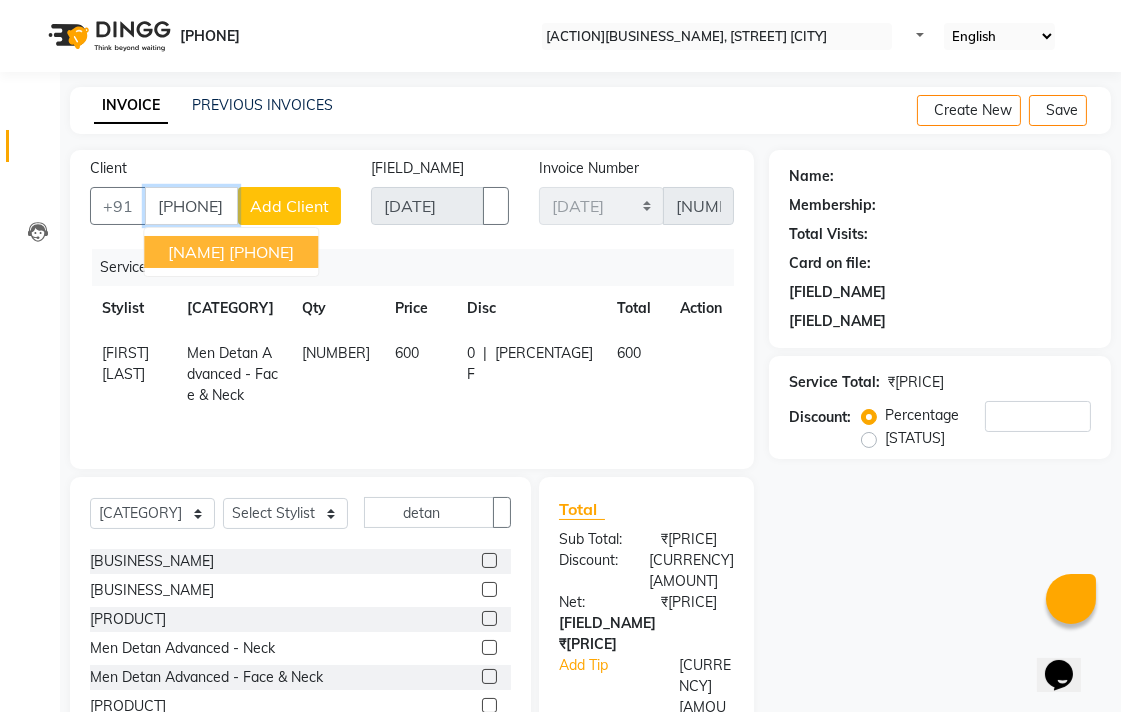 click on "[PHONE]" at bounding box center [261, 252] 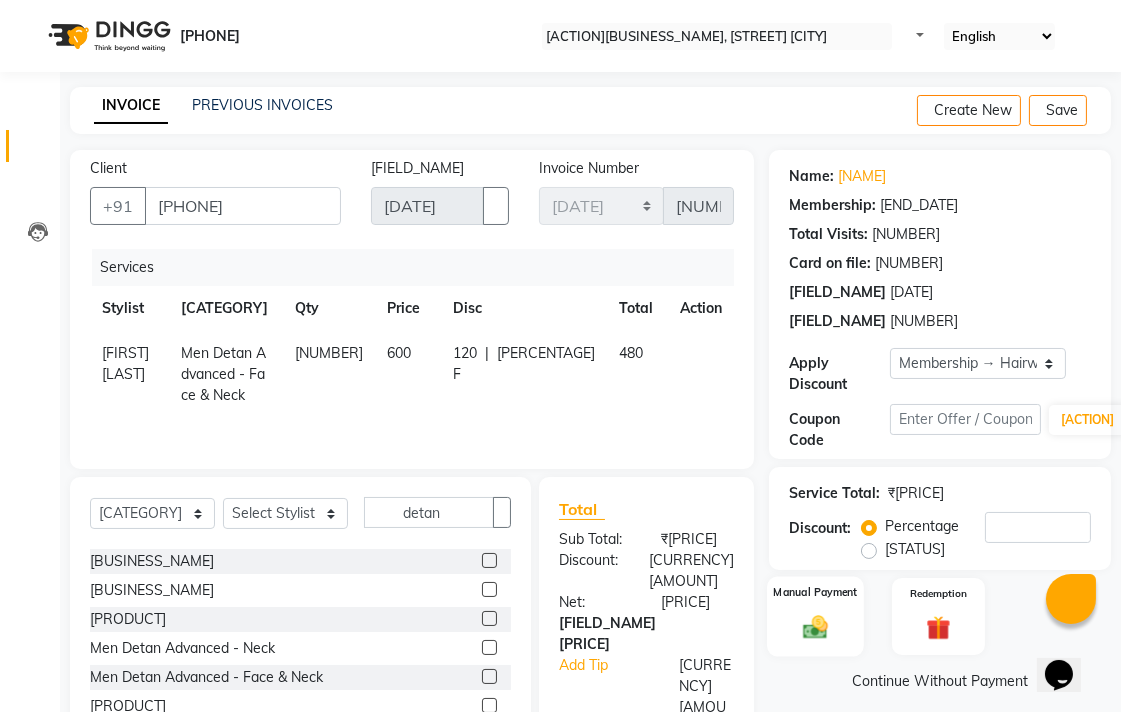 click on "Manual Payment" at bounding box center [815, 616] 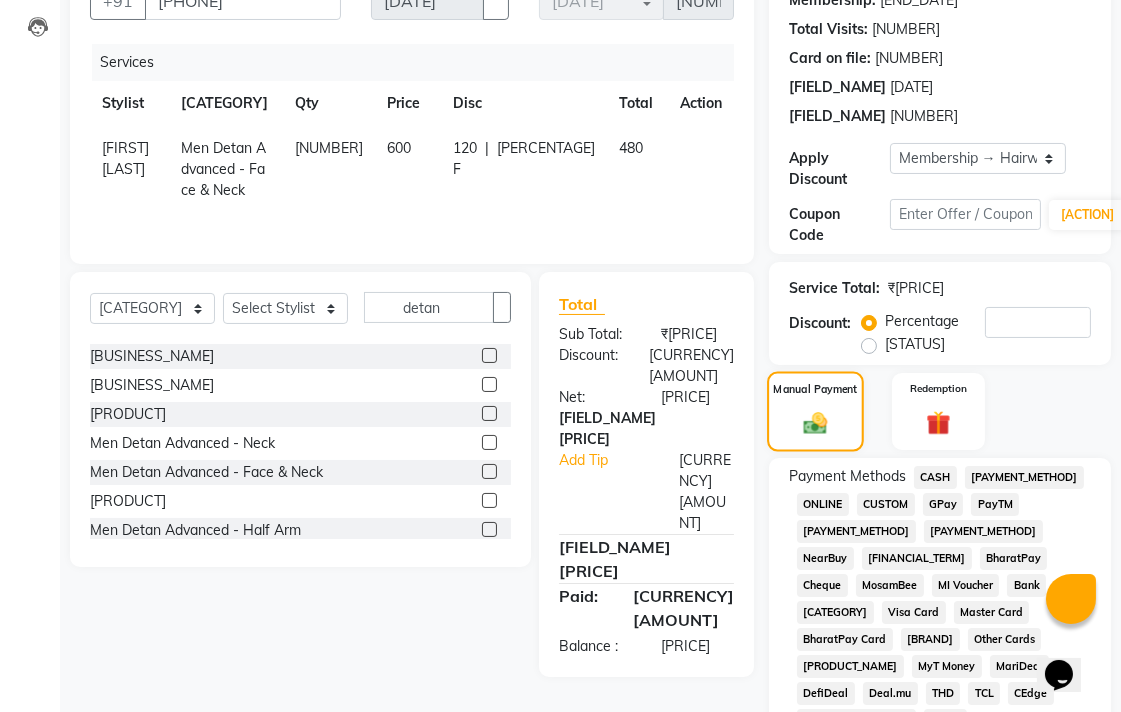 scroll, scrollTop: 333, scrollLeft: 0, axis: vertical 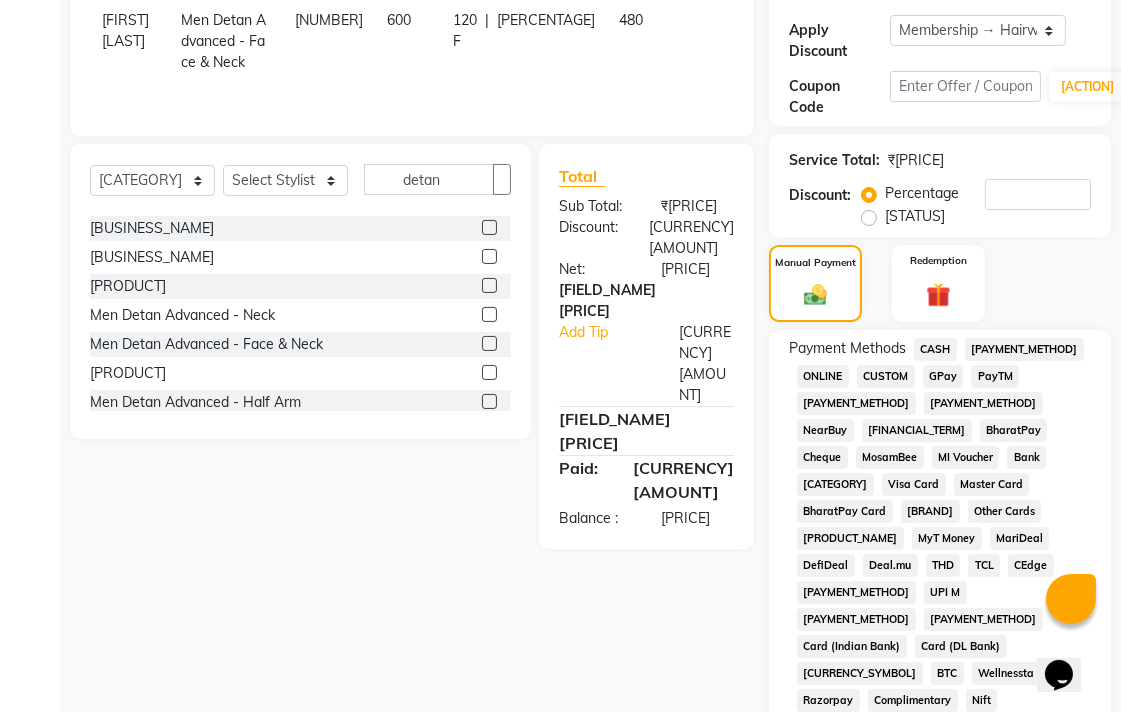 click on "[PAYMENT_METHOD]" at bounding box center (935, 349) 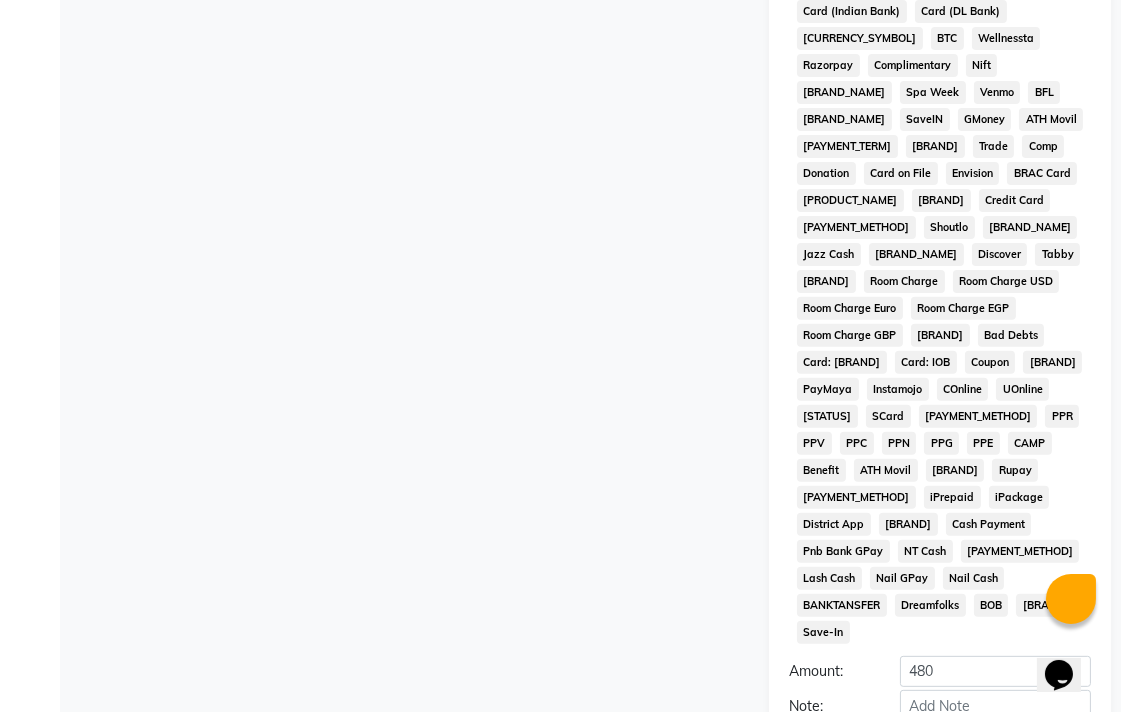 click on "Add Payment" at bounding box center [995, 740] 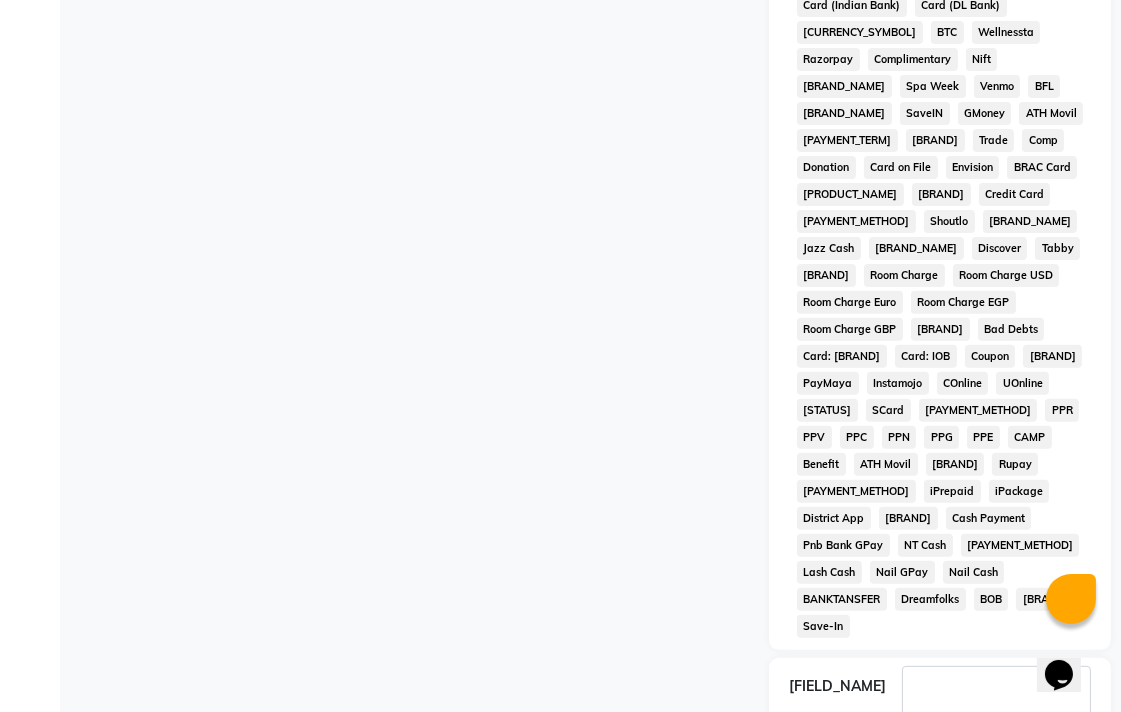 scroll, scrollTop: 975, scrollLeft: 0, axis: vertical 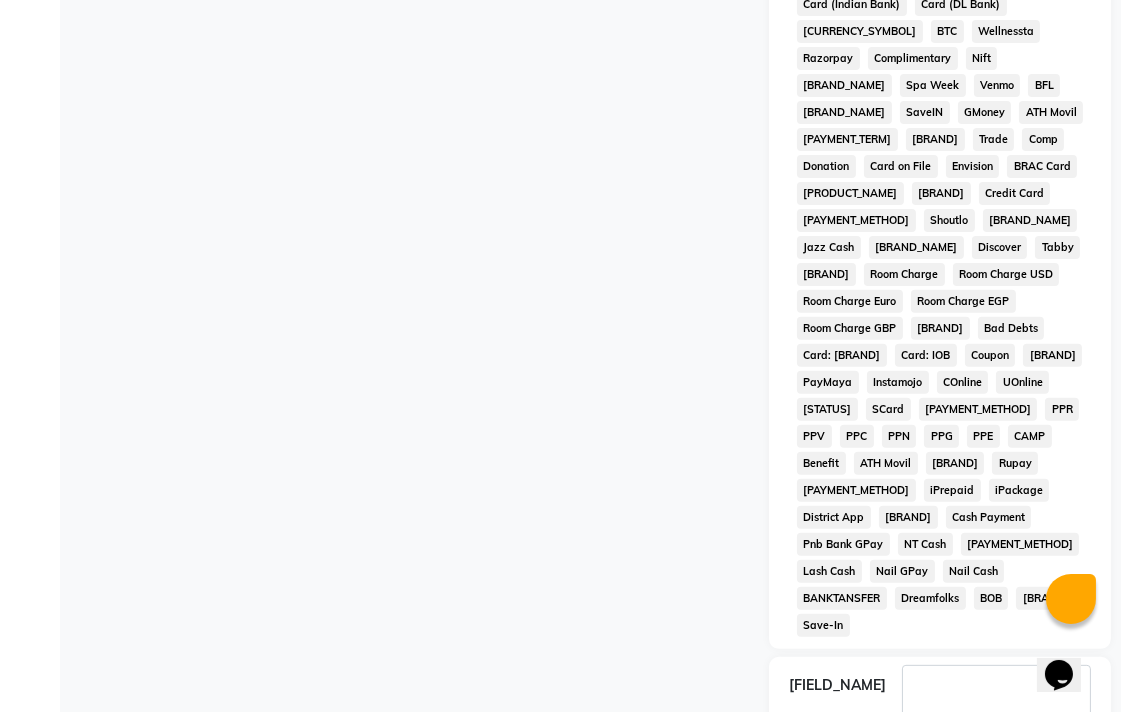 click on "Checkout" at bounding box center (940, 787) 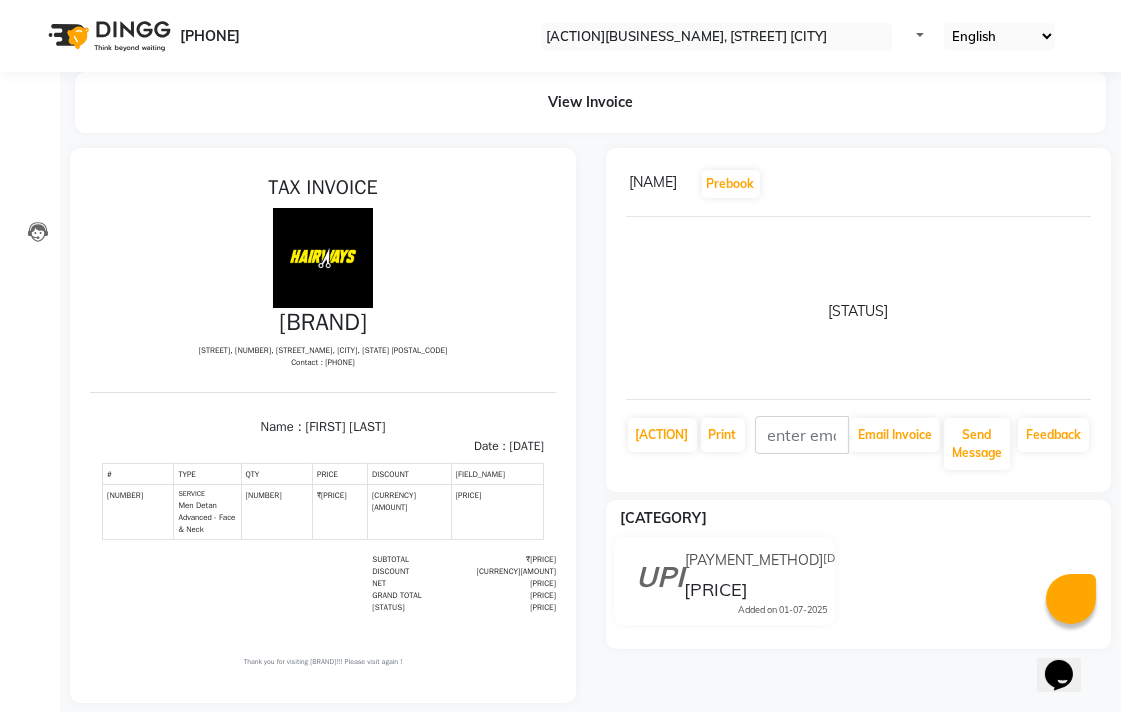 scroll, scrollTop: 0, scrollLeft: 0, axis: both 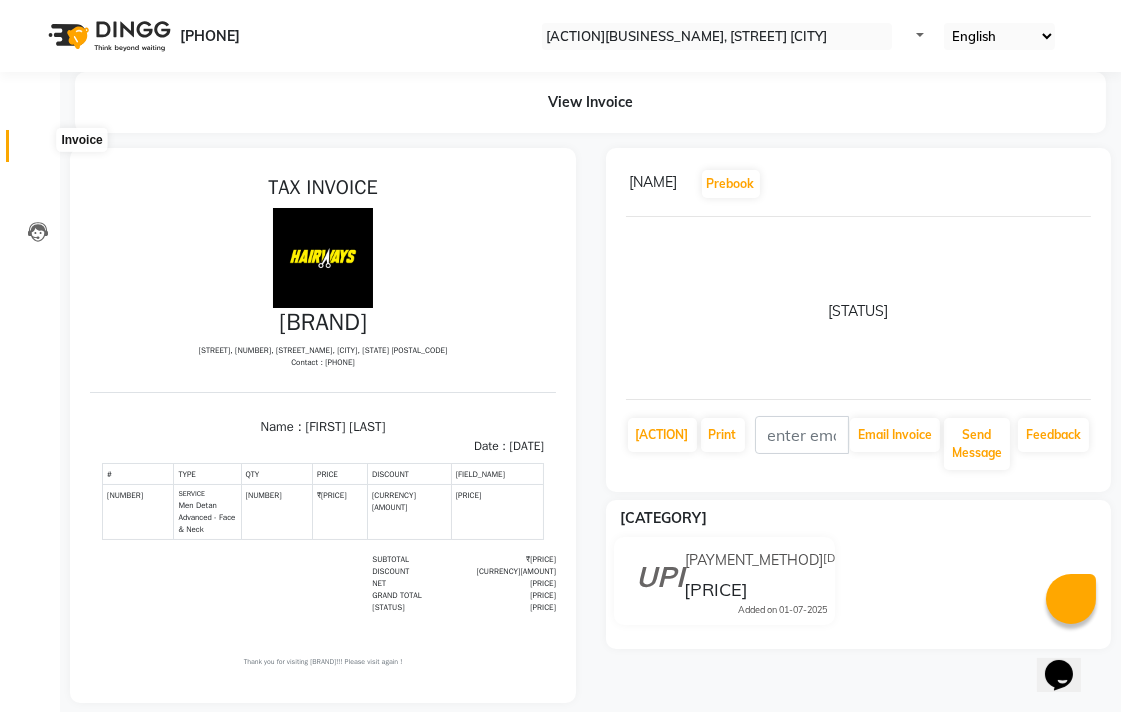 click at bounding box center [37, 151] 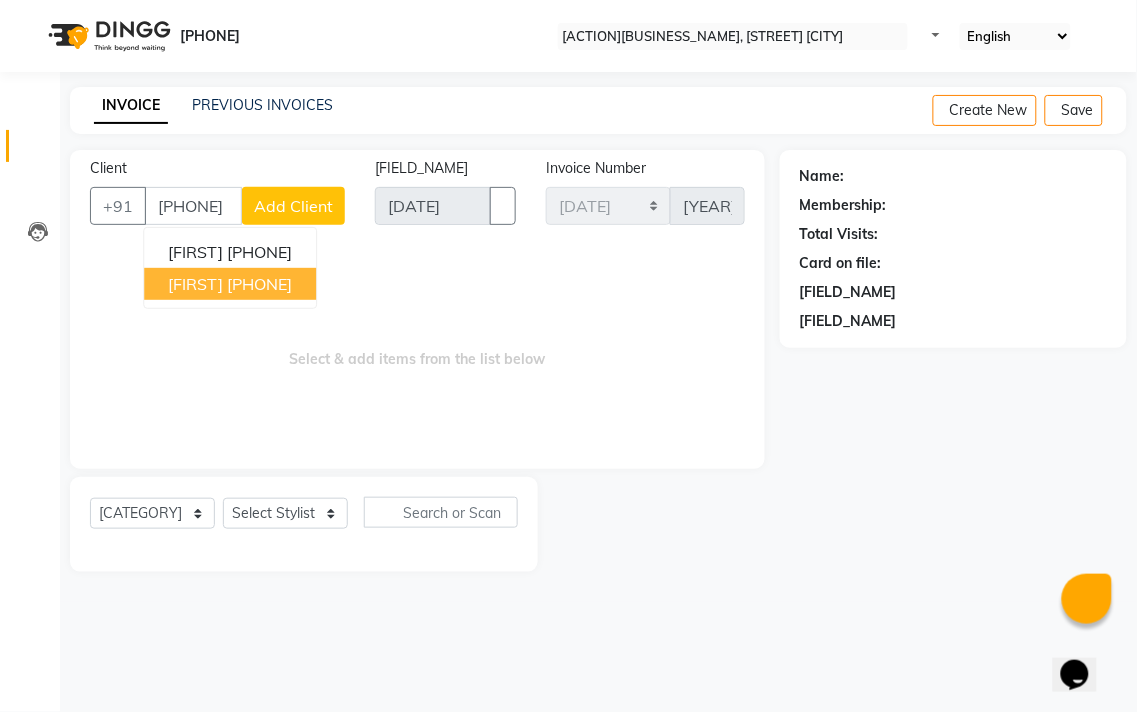 click on "[FIRST]" at bounding box center [195, 284] 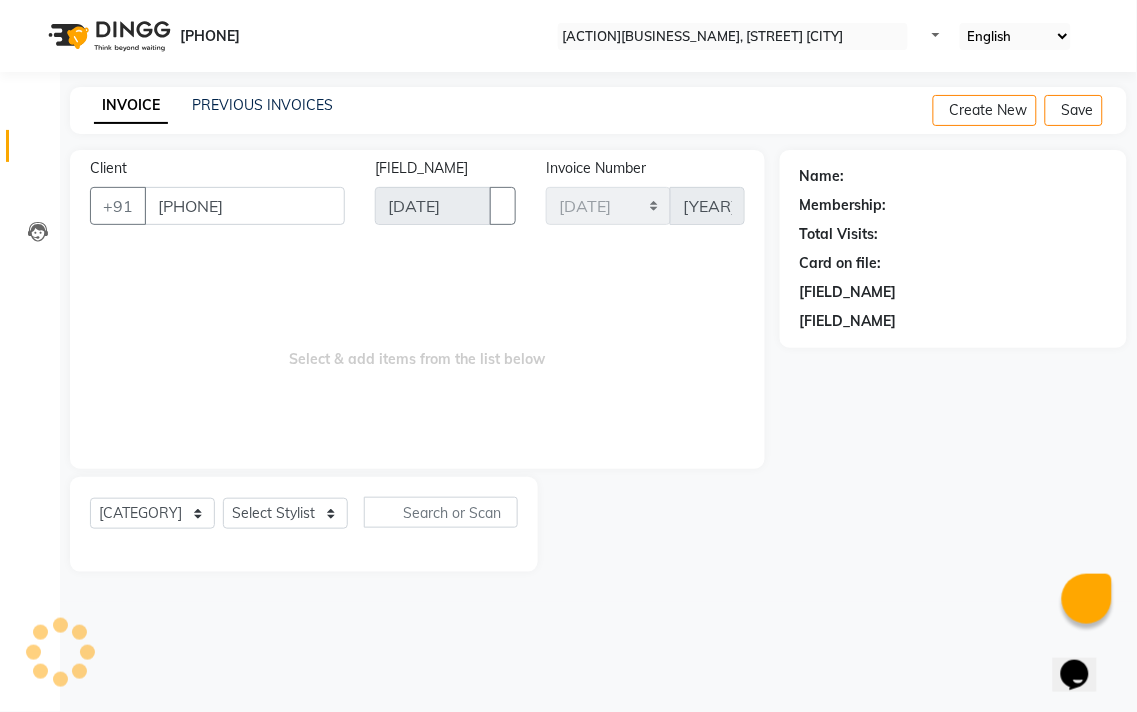 type on "[PHONE]" 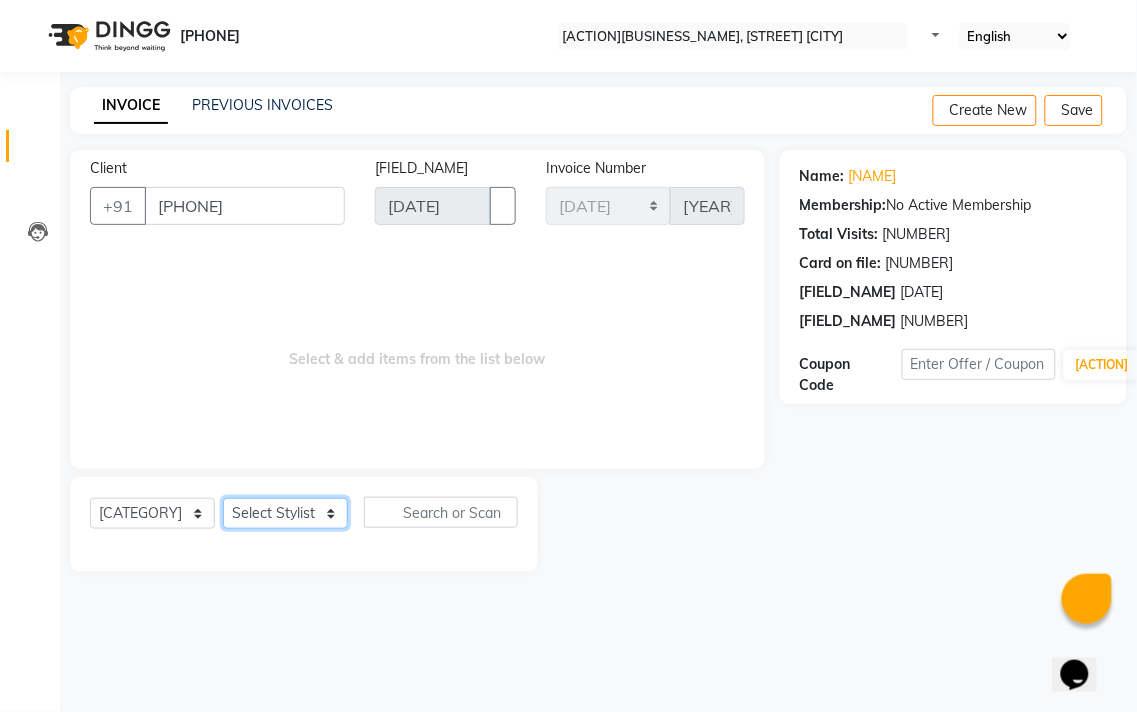 click on "Select Stylist [NAME] [NAME] [NAME] [NAME] [NAME] [NAME] [NAME] [NAME] [NAME] [NAME]" at bounding box center (285, 513) 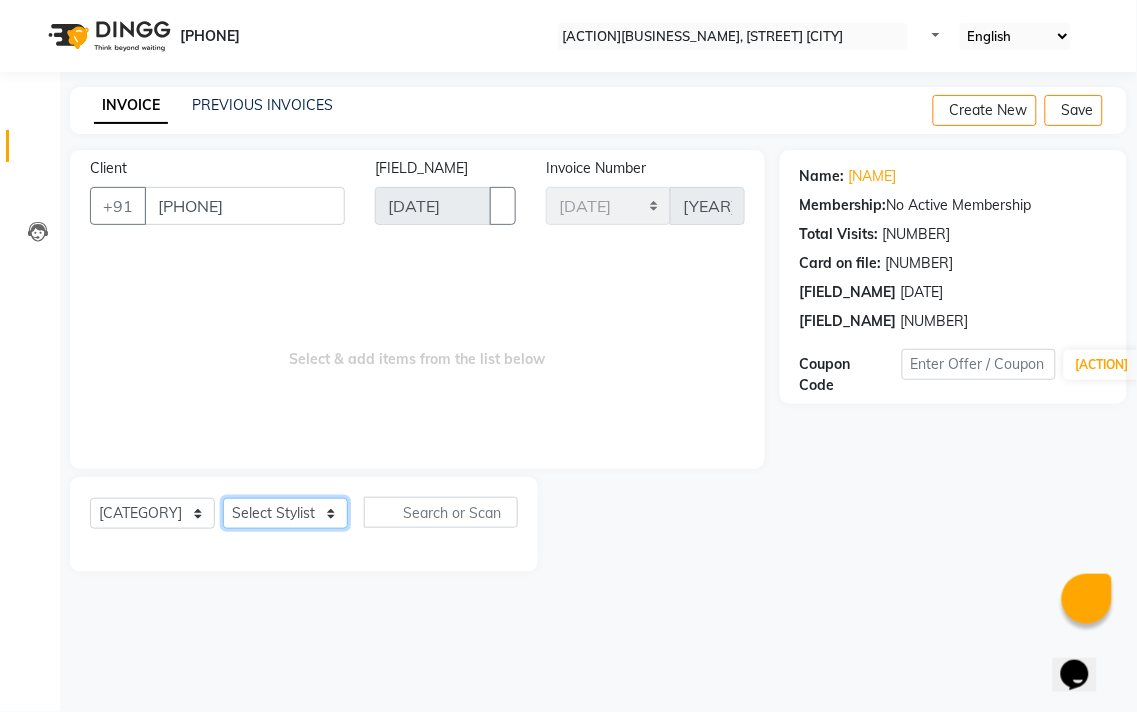 select on "49916" 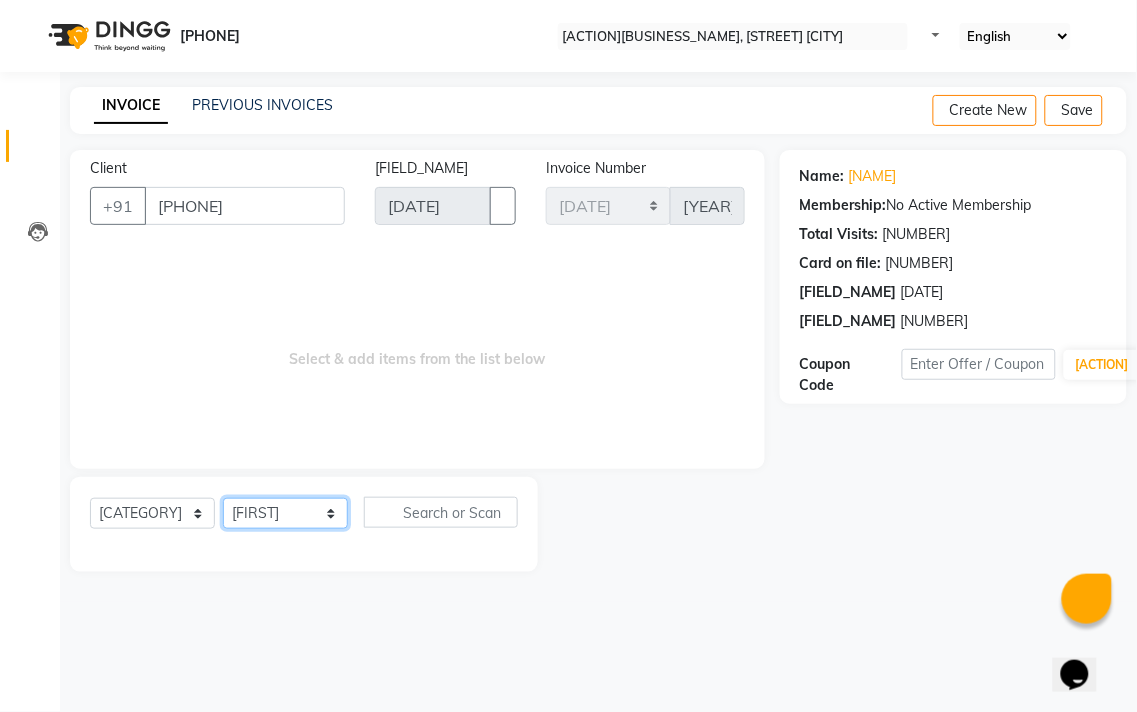 click on "Select Stylist [NAME] [NAME] [NAME] [NAME] [NAME] [NAME] [NAME] [NAME] [NAME] [NAME]" at bounding box center [285, 513] 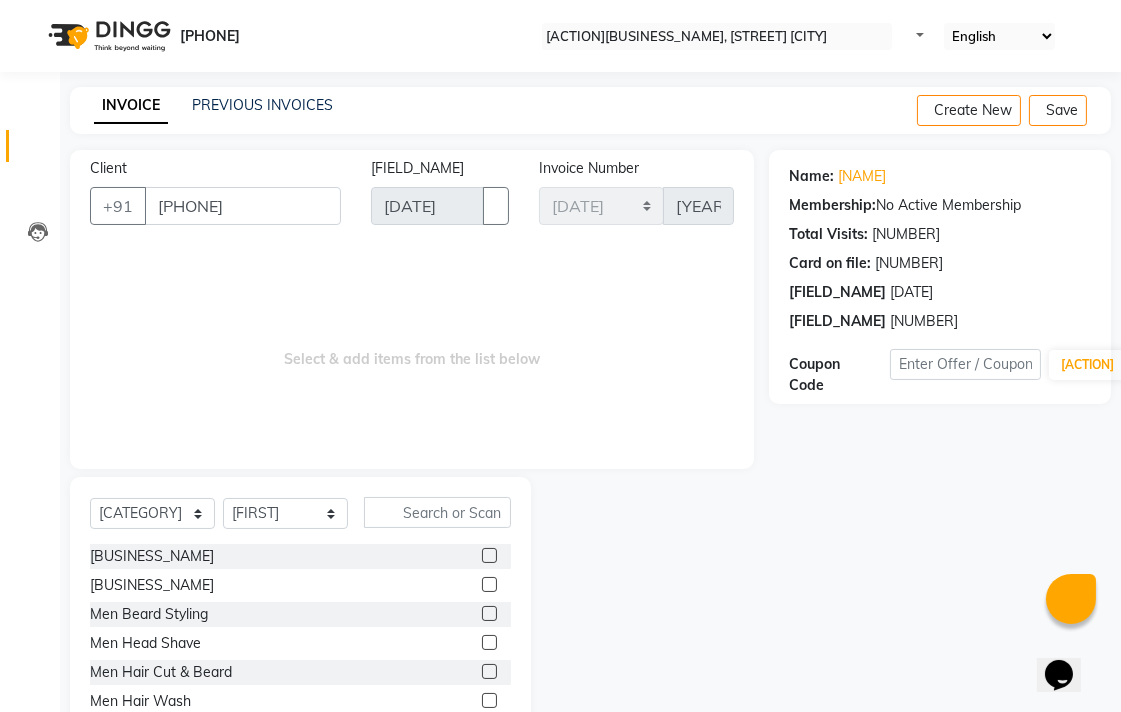 click at bounding box center [489, 555] 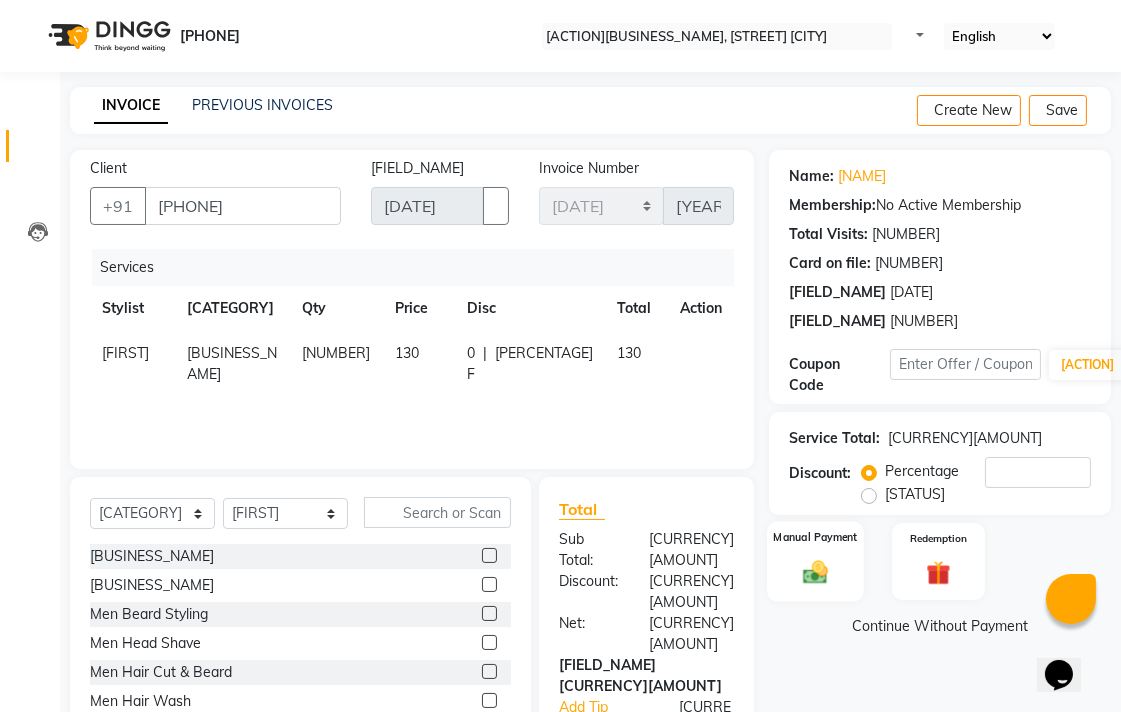 click on "Manual Payment" at bounding box center [815, 561] 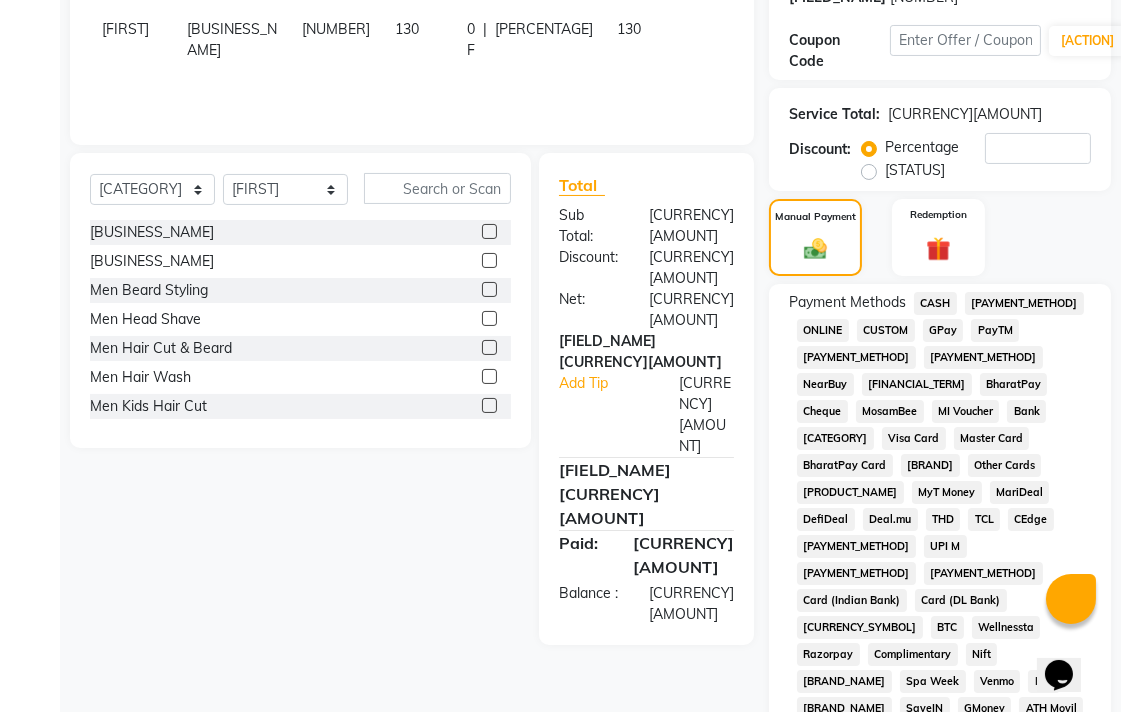 scroll, scrollTop: 333, scrollLeft: 0, axis: vertical 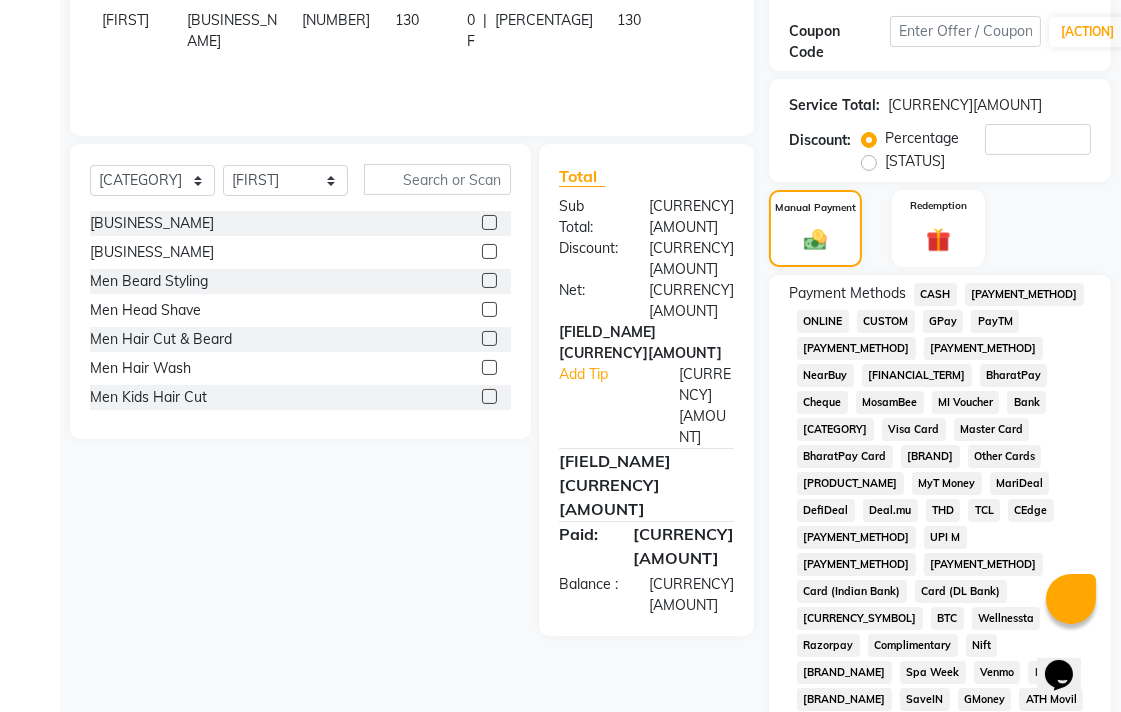 click on "CASH" at bounding box center [935, 294] 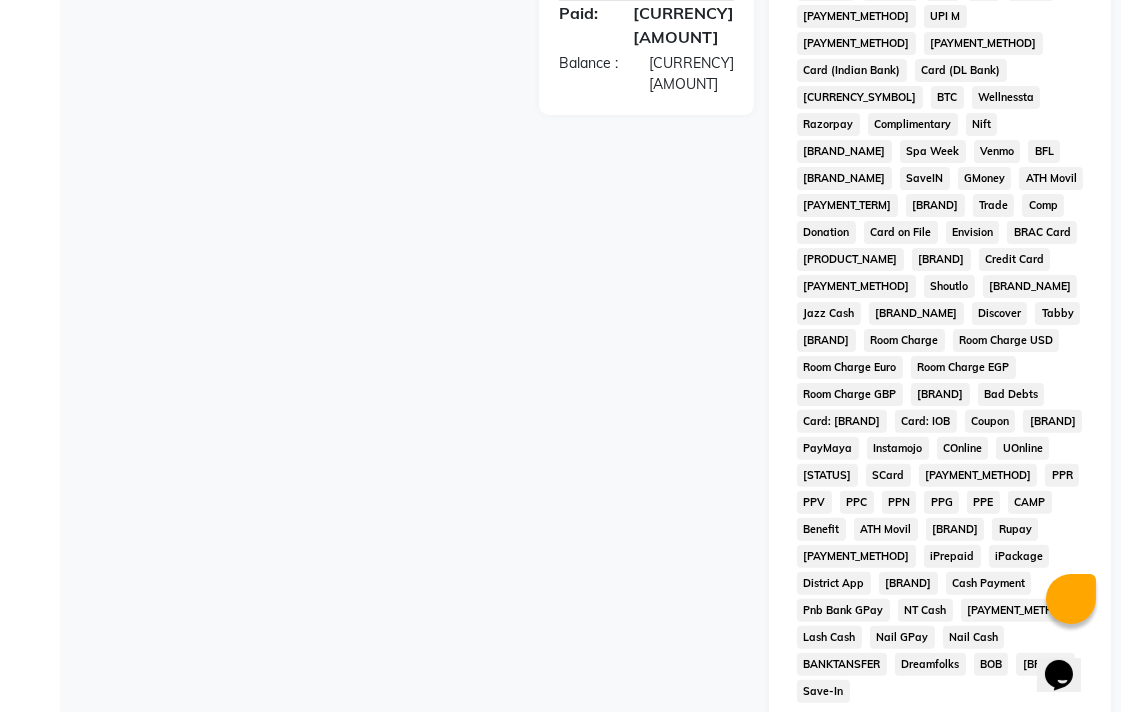 scroll, scrollTop: 913, scrollLeft: 0, axis: vertical 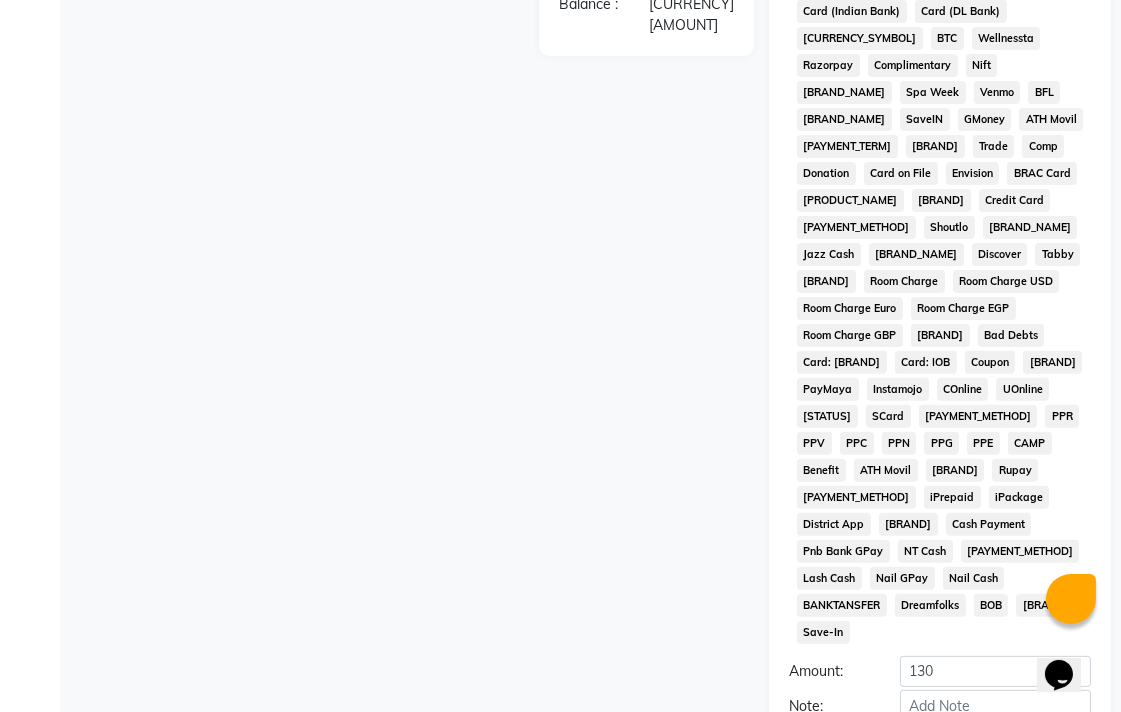 click on "Add Payment" at bounding box center (995, 740) 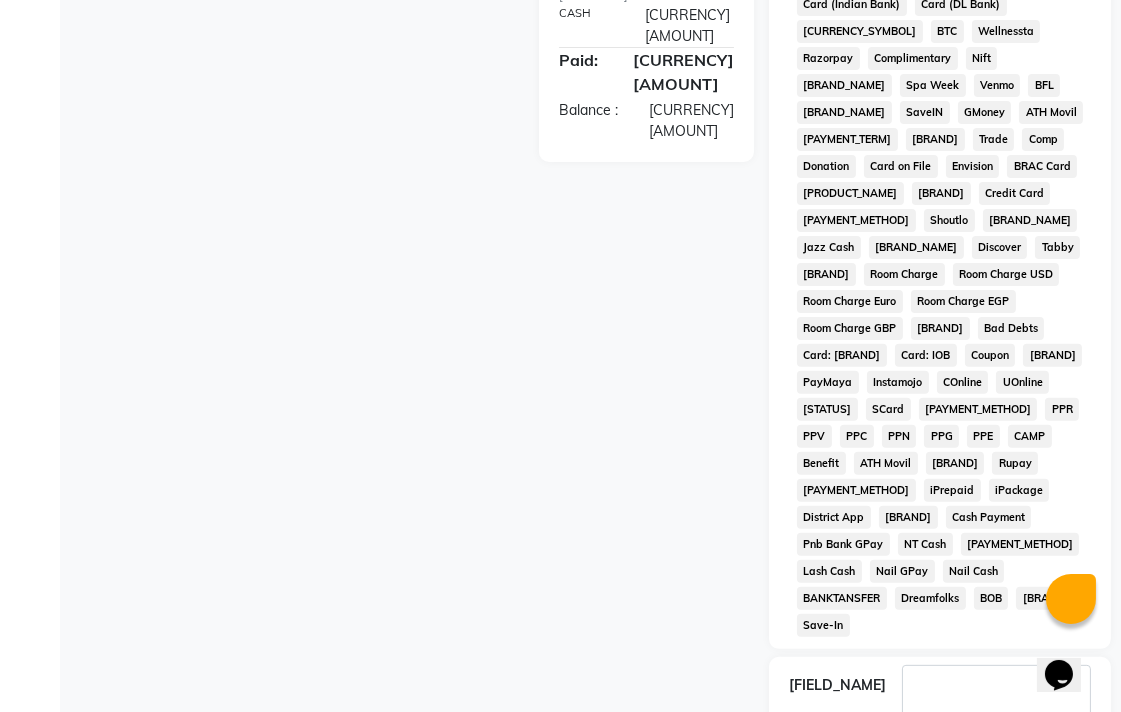 scroll, scrollTop: 921, scrollLeft: 0, axis: vertical 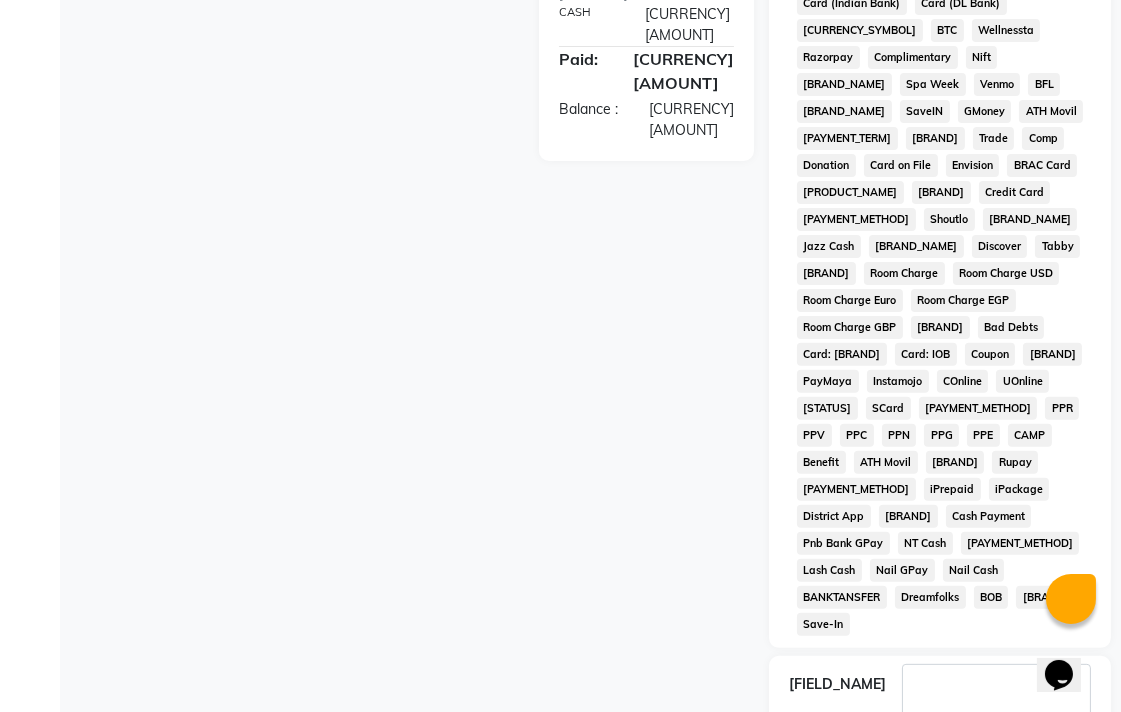 click on "Checkout" at bounding box center [940, 786] 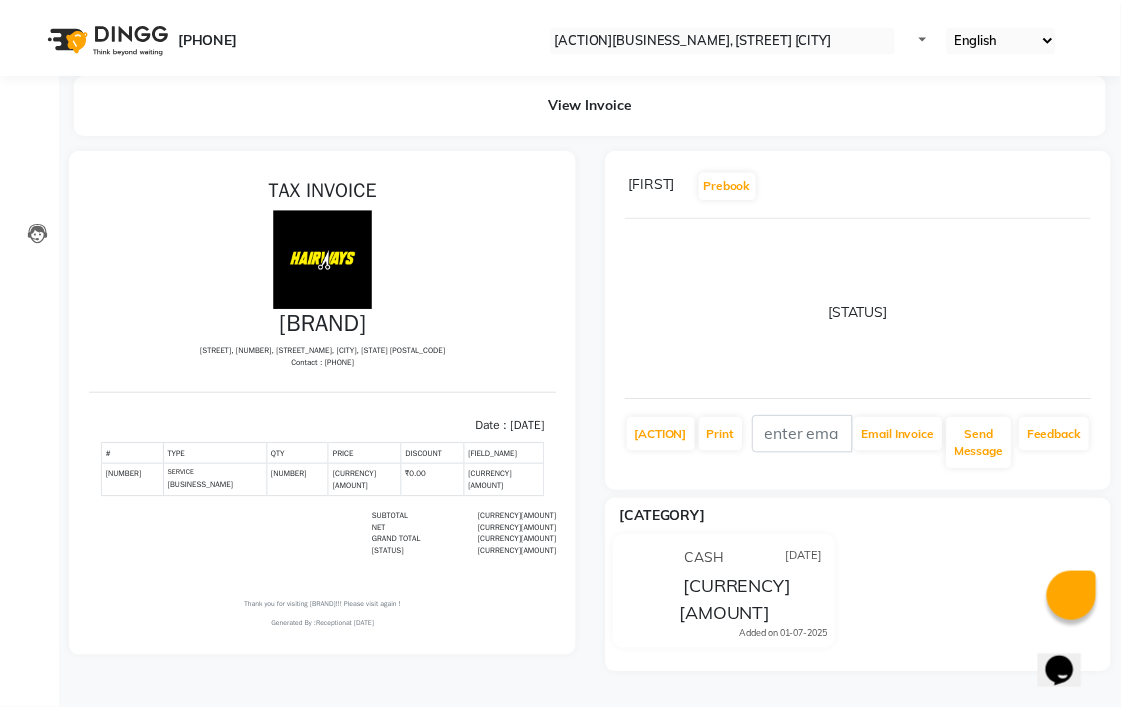 scroll, scrollTop: 0, scrollLeft: 0, axis: both 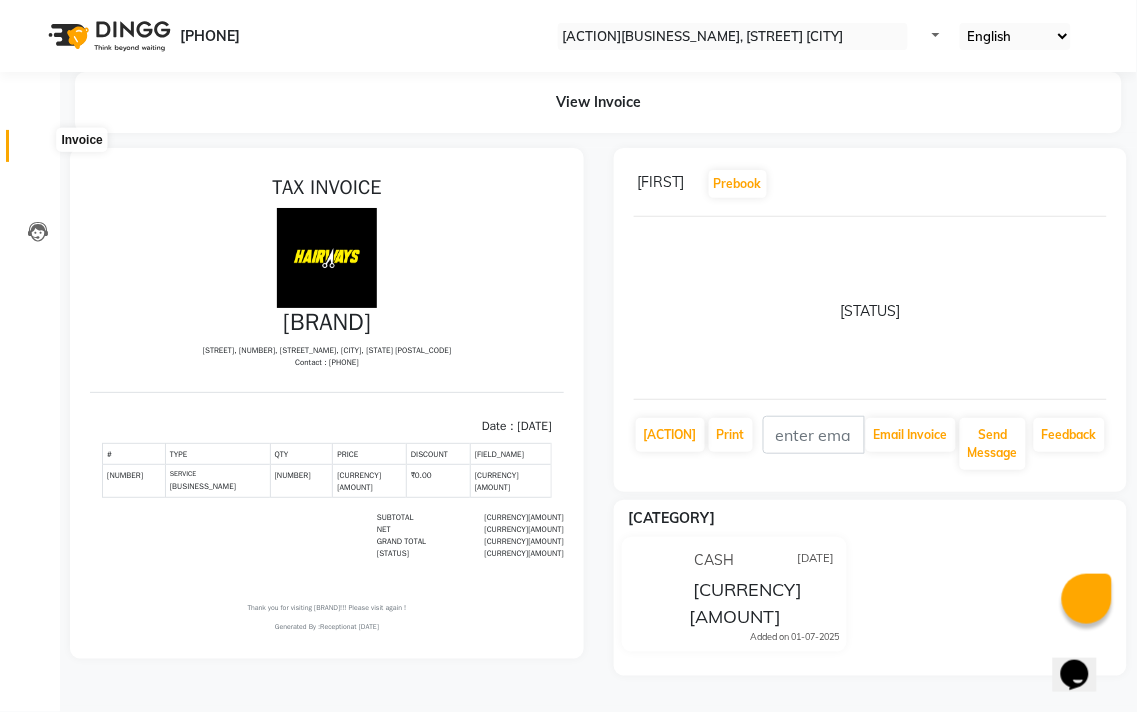 click at bounding box center (37, 151) 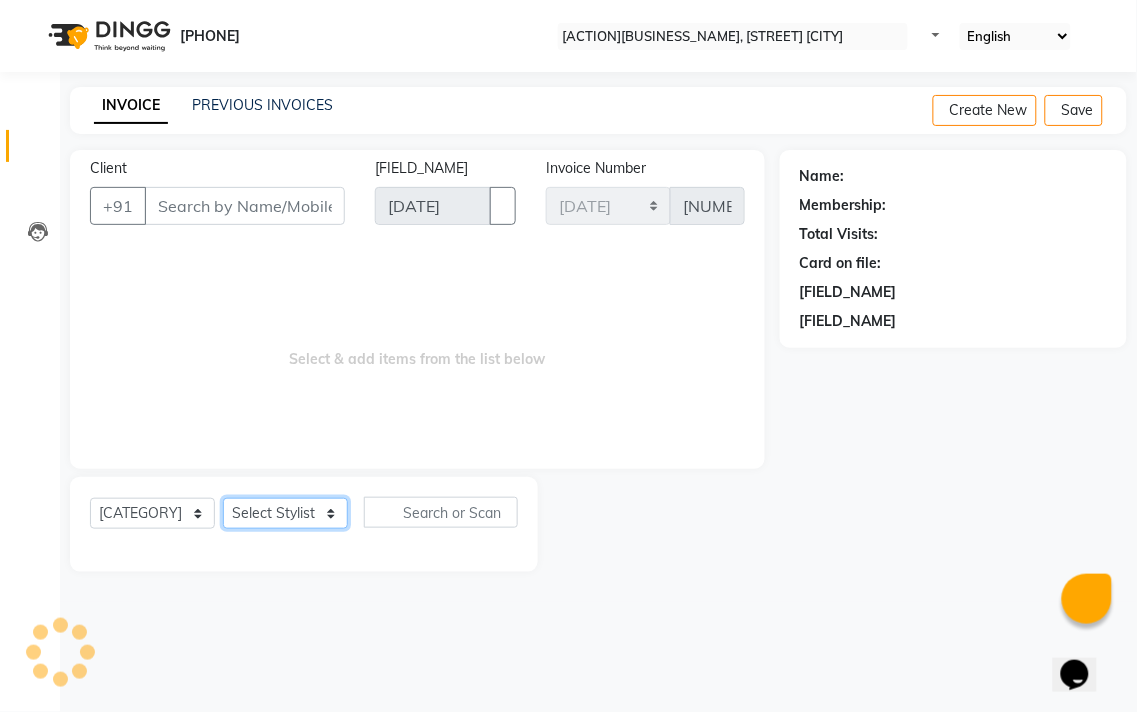 click on "Select Stylist" at bounding box center [285, 513] 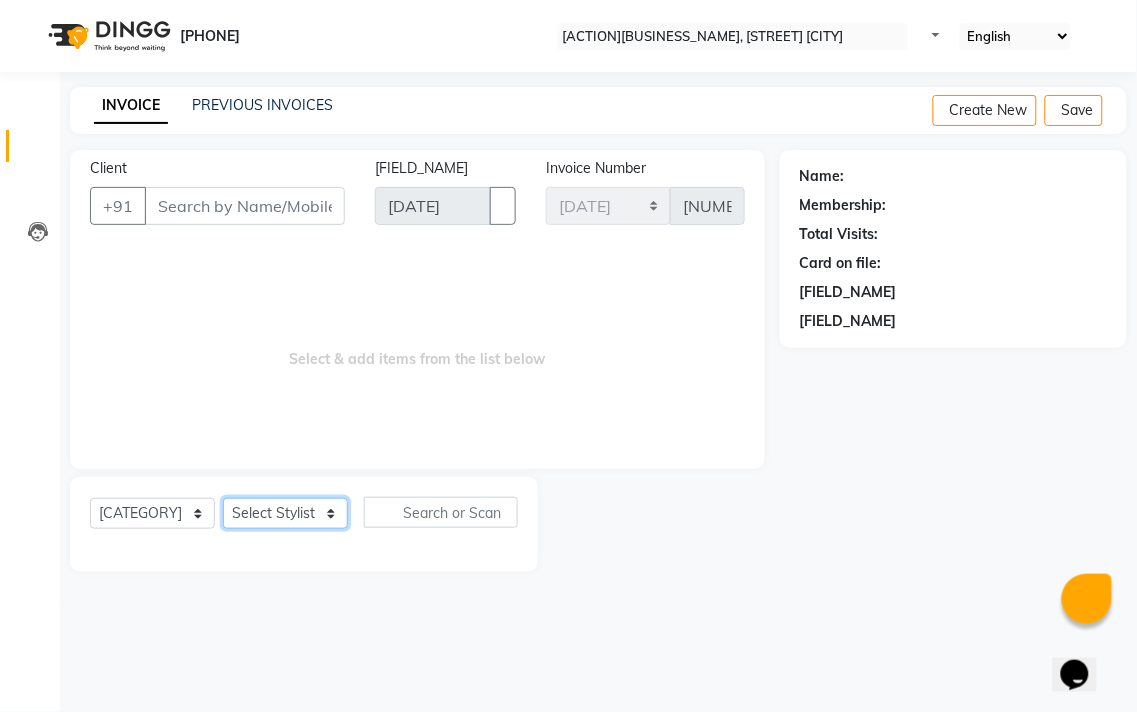 select on "[POSTAL_CODE]" 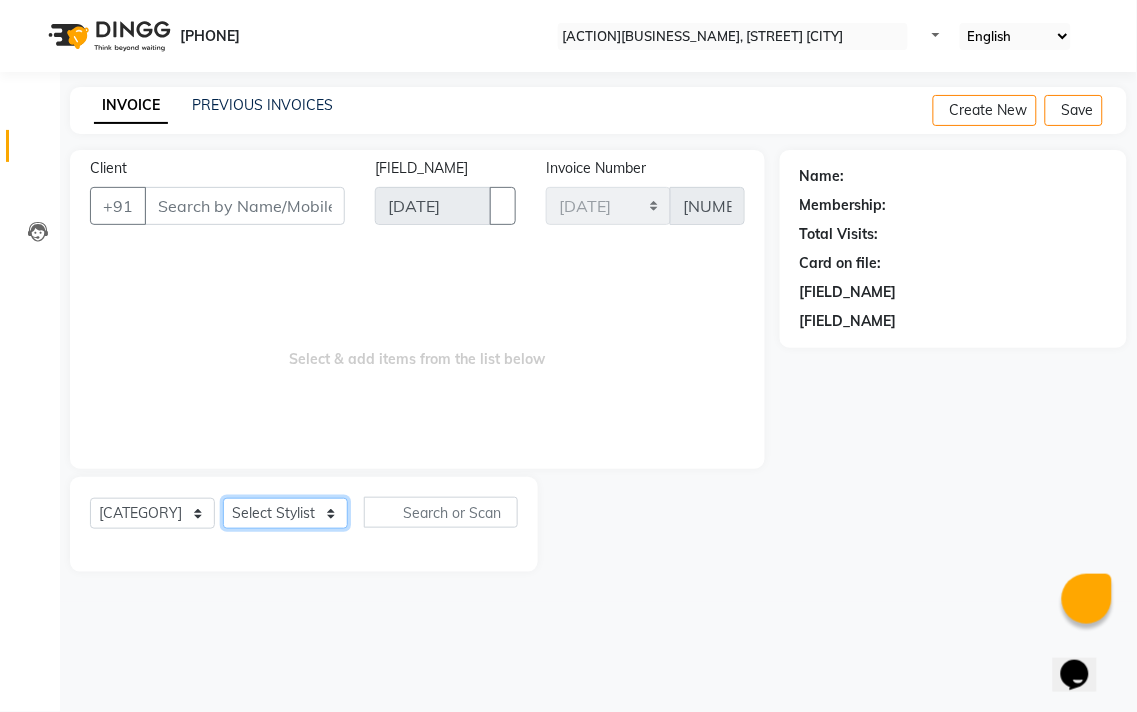 click on "Select Stylist [NAME] [NAME] [NAME] [NAME] [NAME] [NAME] [NAME] [NAME] [NAME] [NAME]" at bounding box center [285, 513] 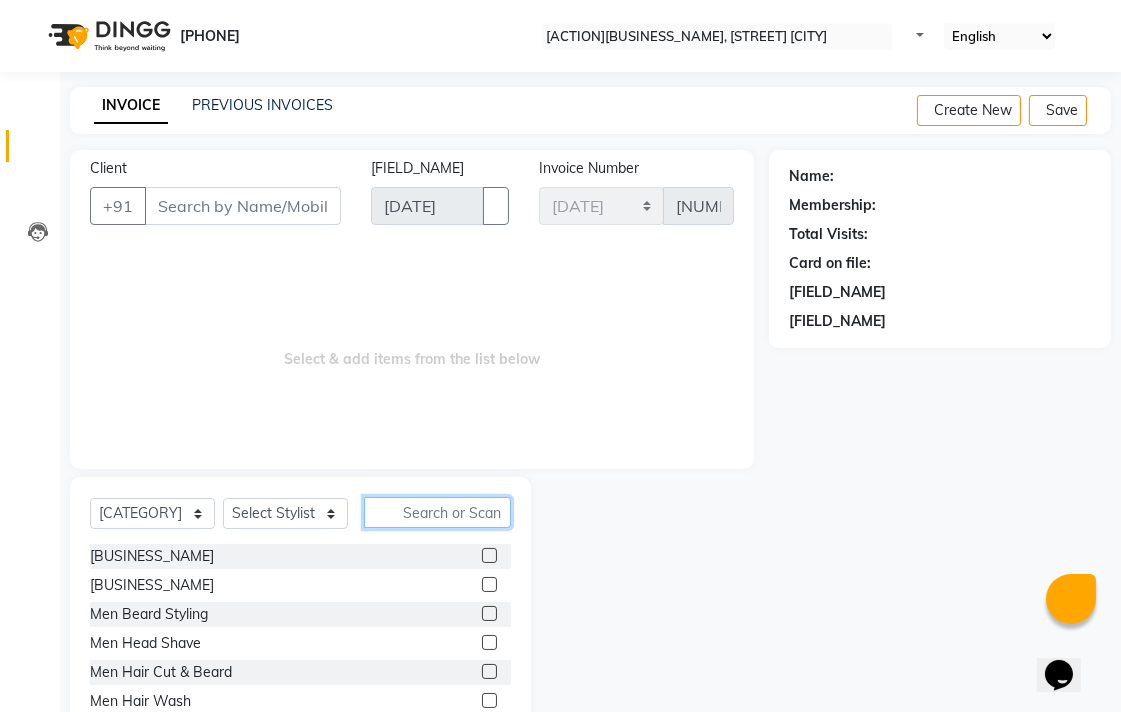 click at bounding box center (437, 512) 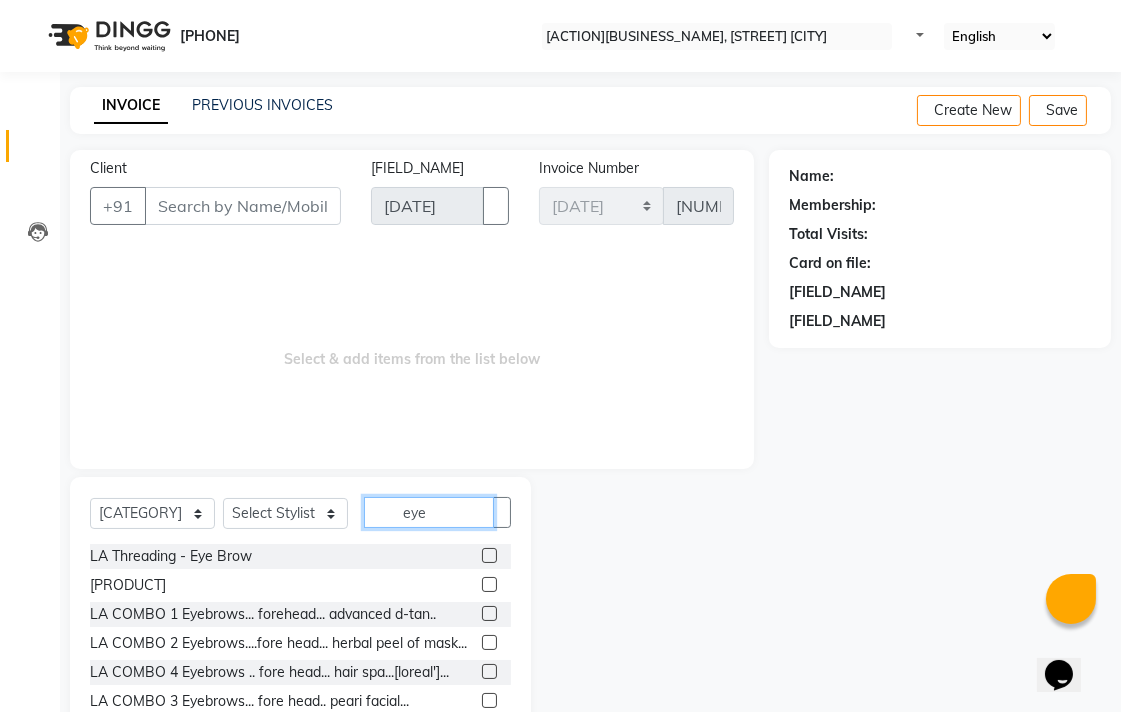 type on "eye" 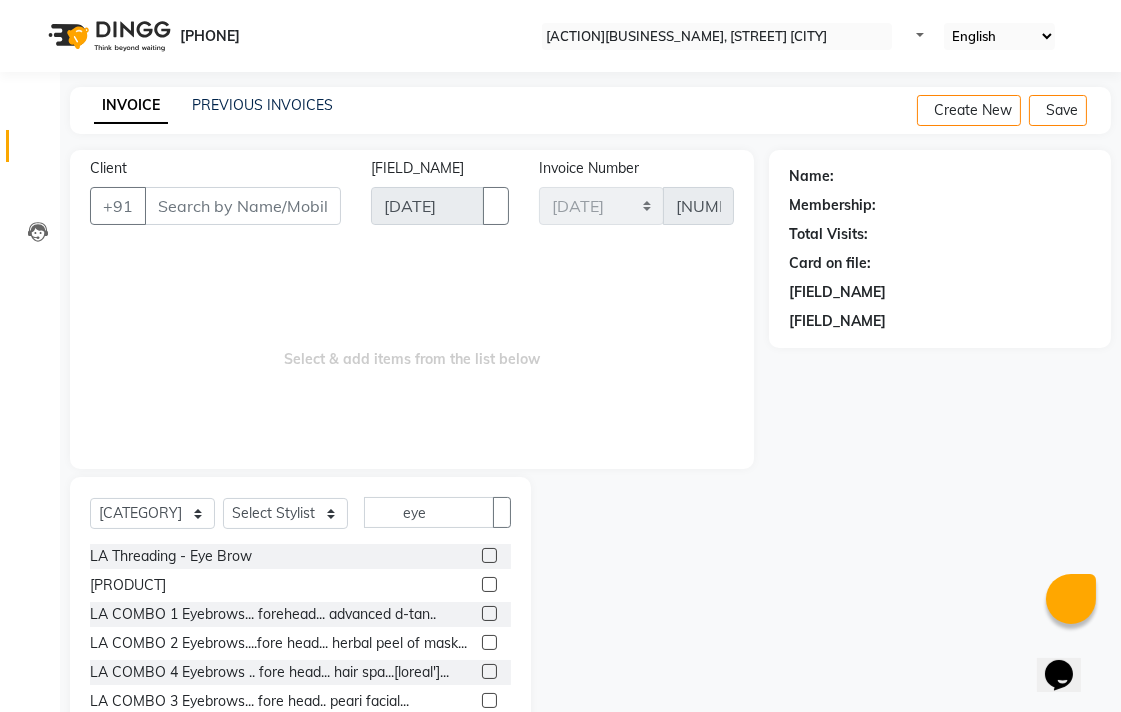 click at bounding box center [489, 555] 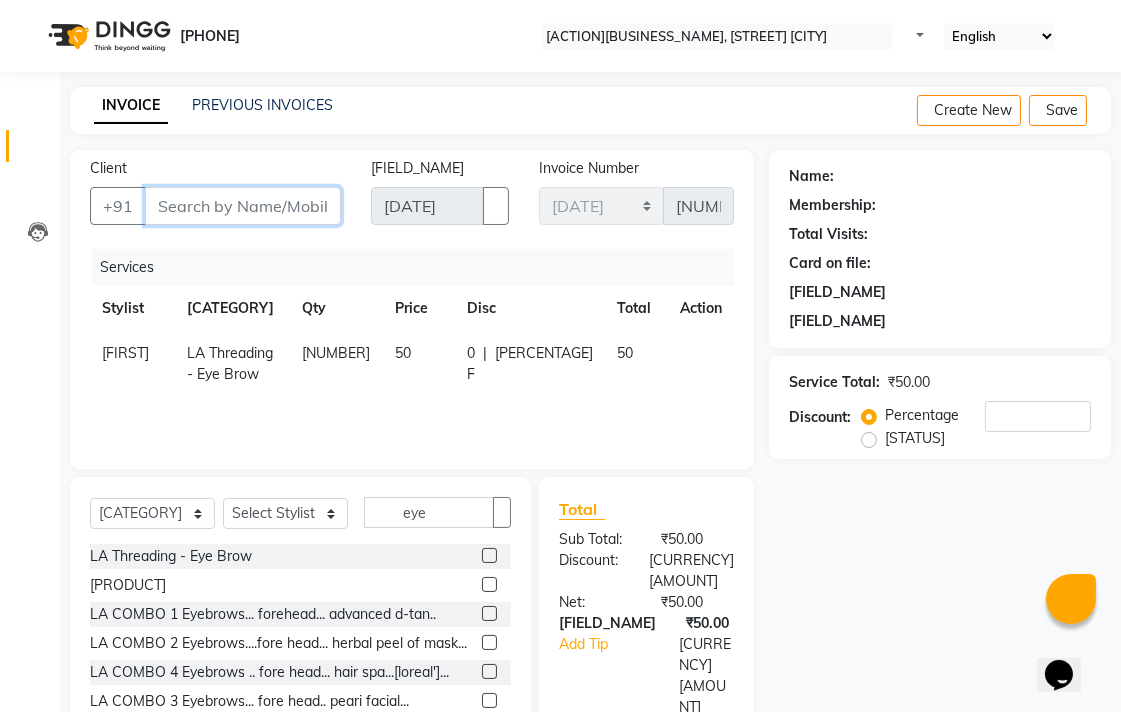 click on "Client" at bounding box center [243, 206] 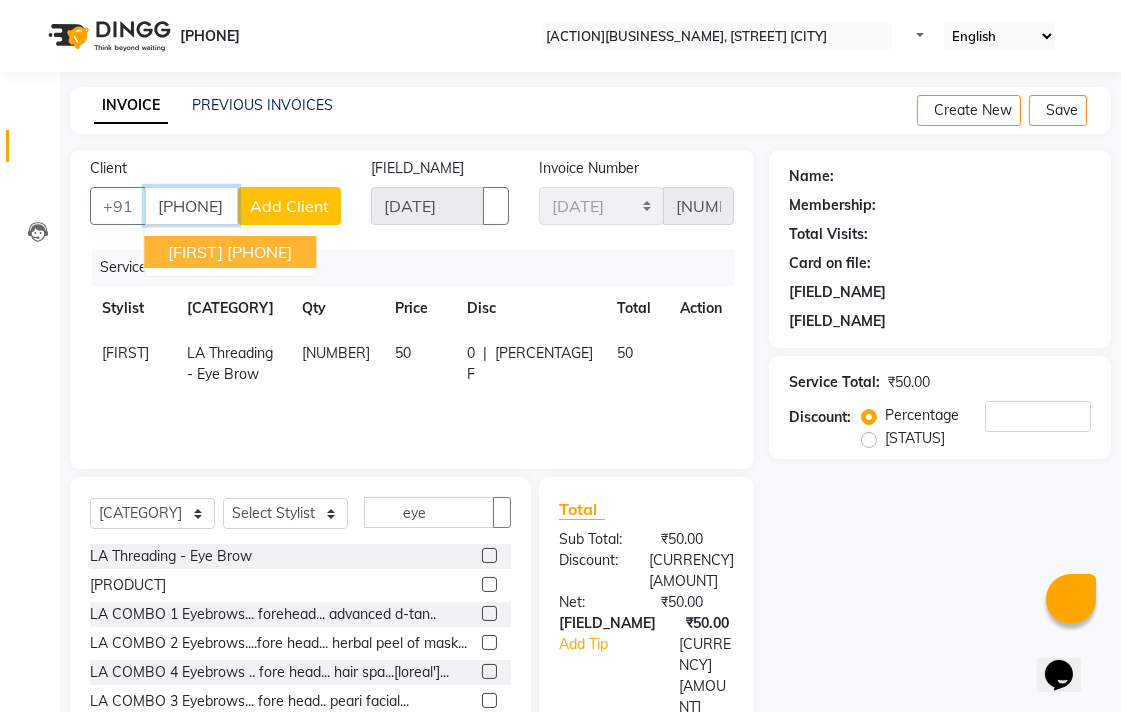 click on "[PHONE]" at bounding box center [259, 252] 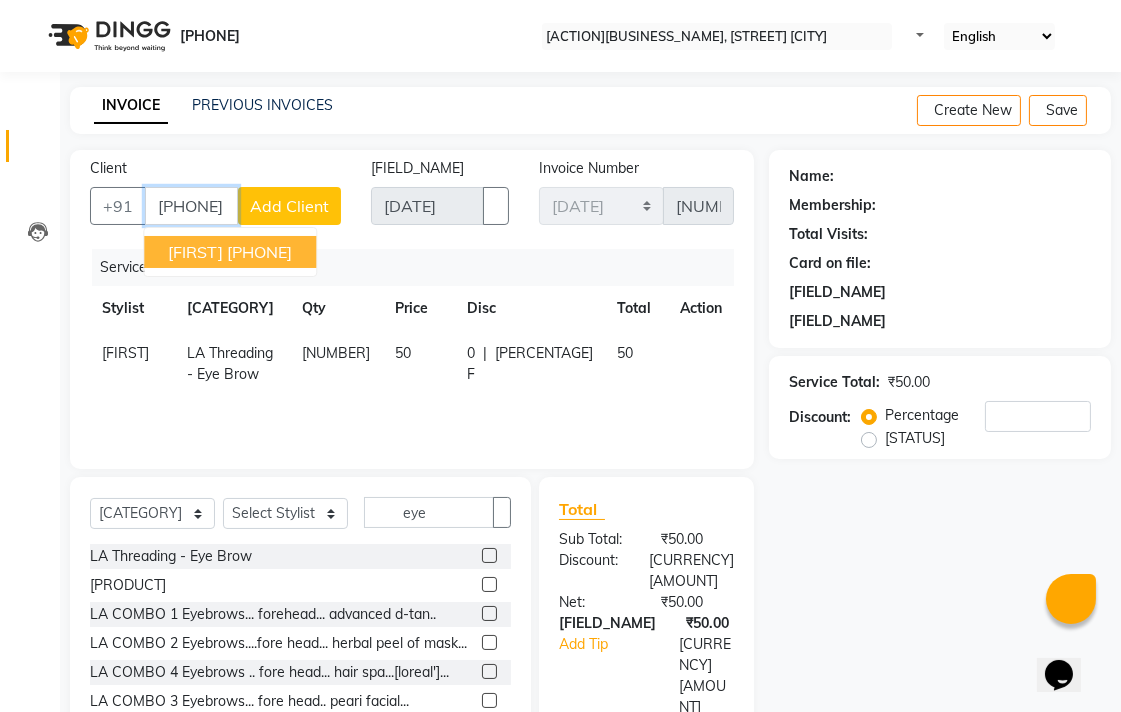 type on "[PHONE]" 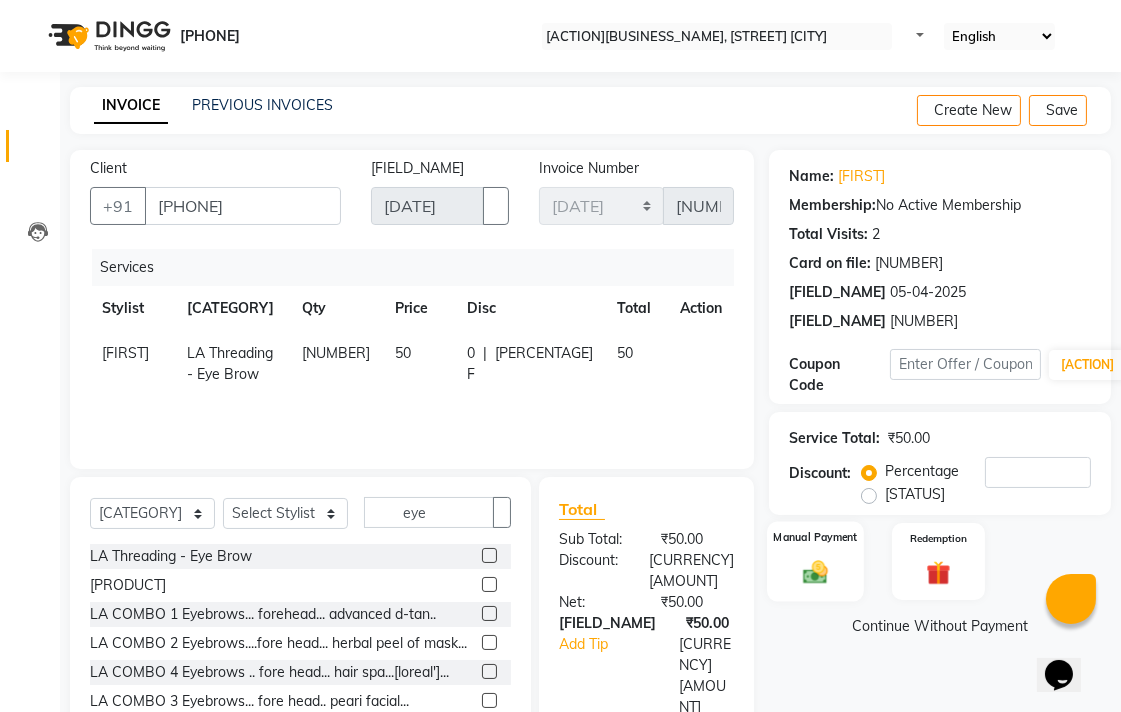 click at bounding box center [815, 571] 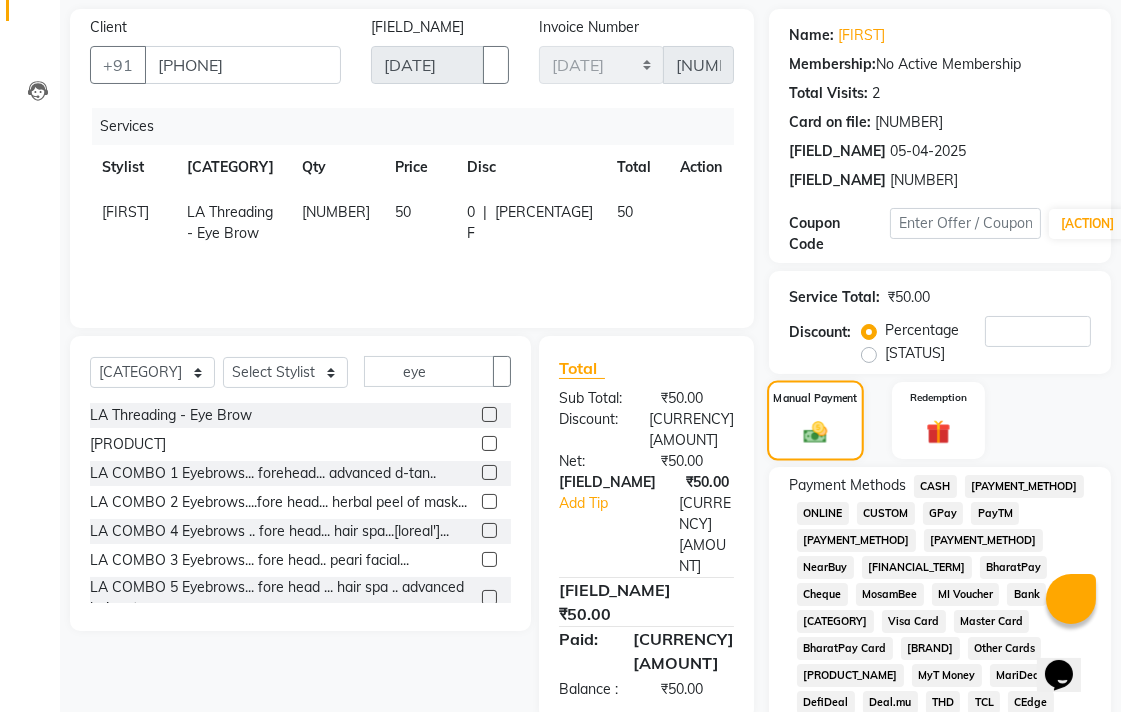 scroll, scrollTop: 444, scrollLeft: 0, axis: vertical 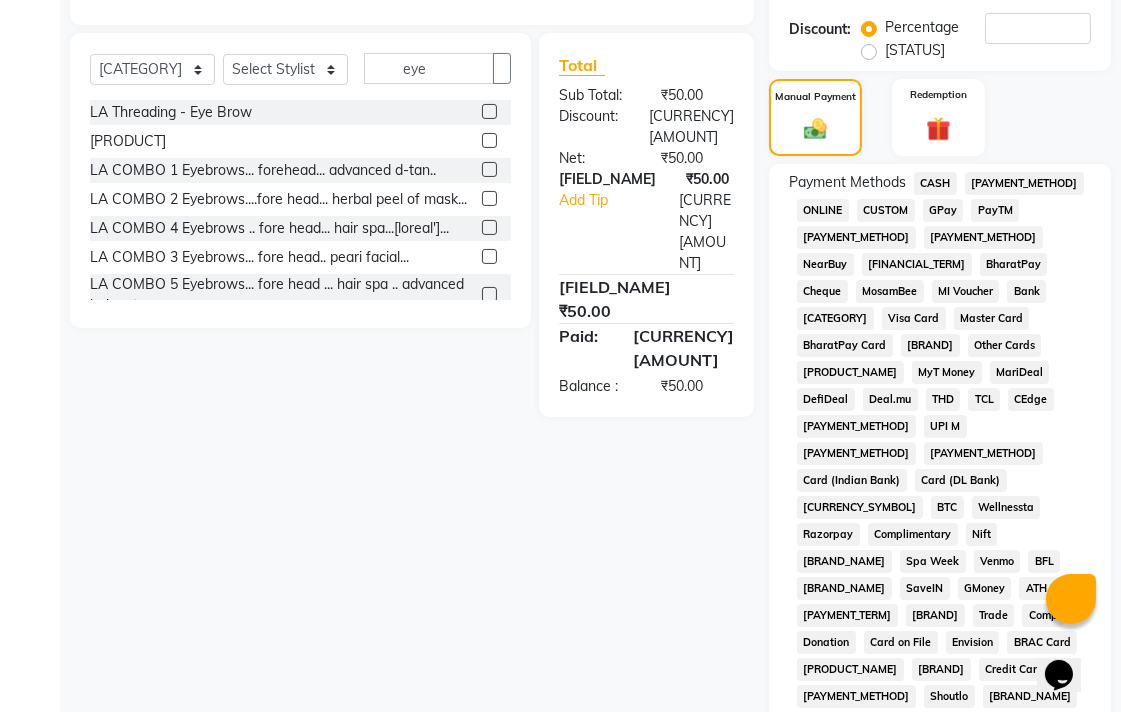 click on "[PAYMENT_METHOD]" at bounding box center (935, 183) 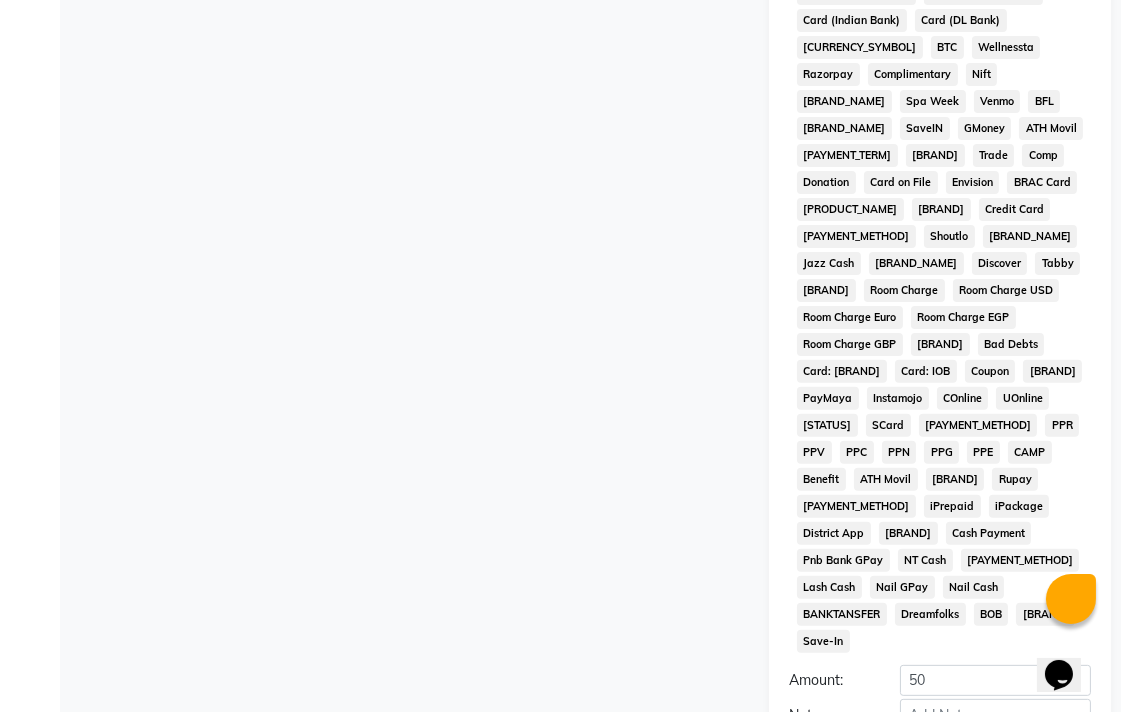 scroll, scrollTop: 913, scrollLeft: 0, axis: vertical 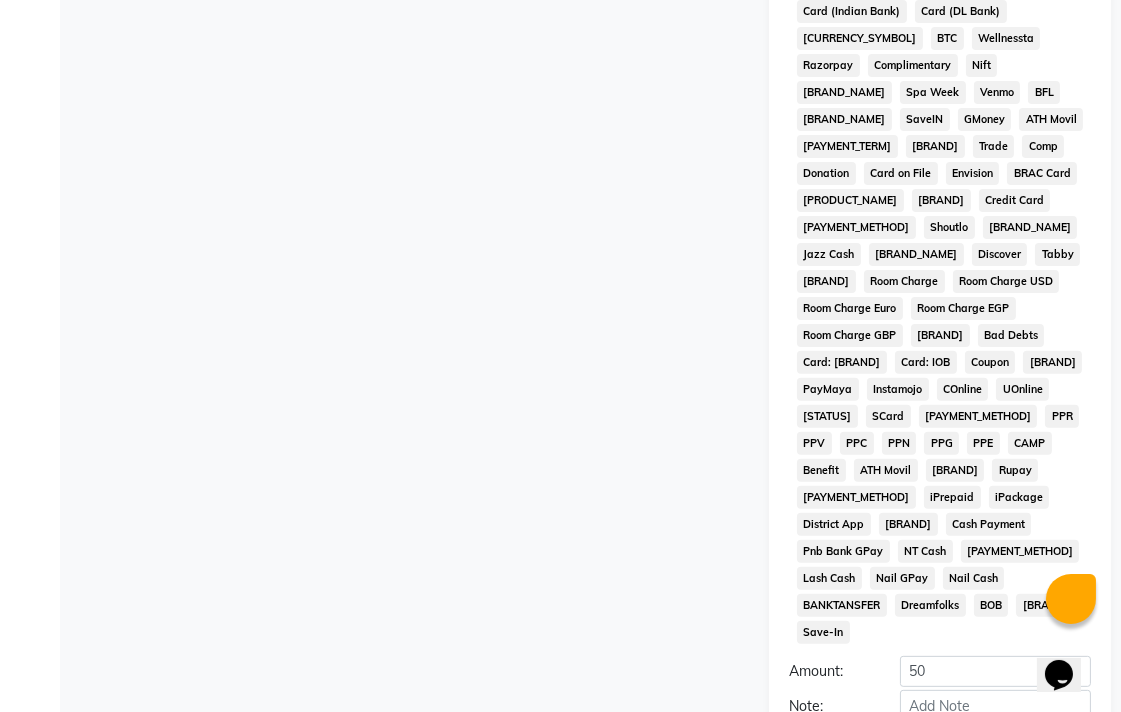 click on "Add Payment" at bounding box center [995, 740] 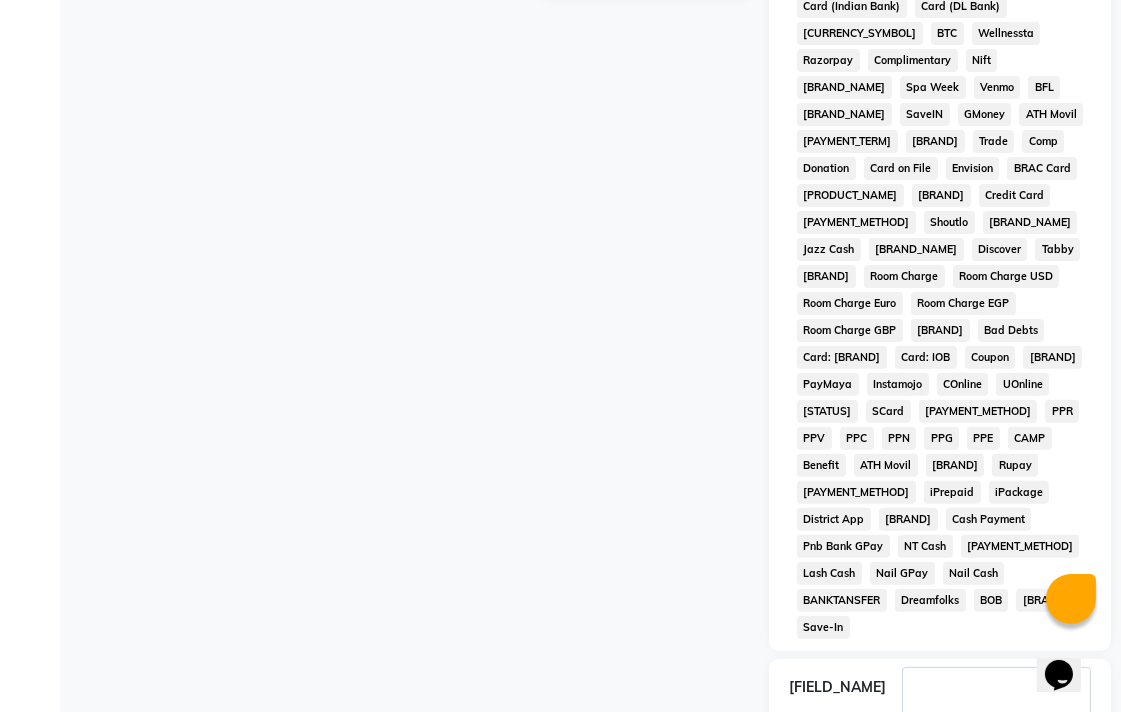 scroll, scrollTop: 921, scrollLeft: 0, axis: vertical 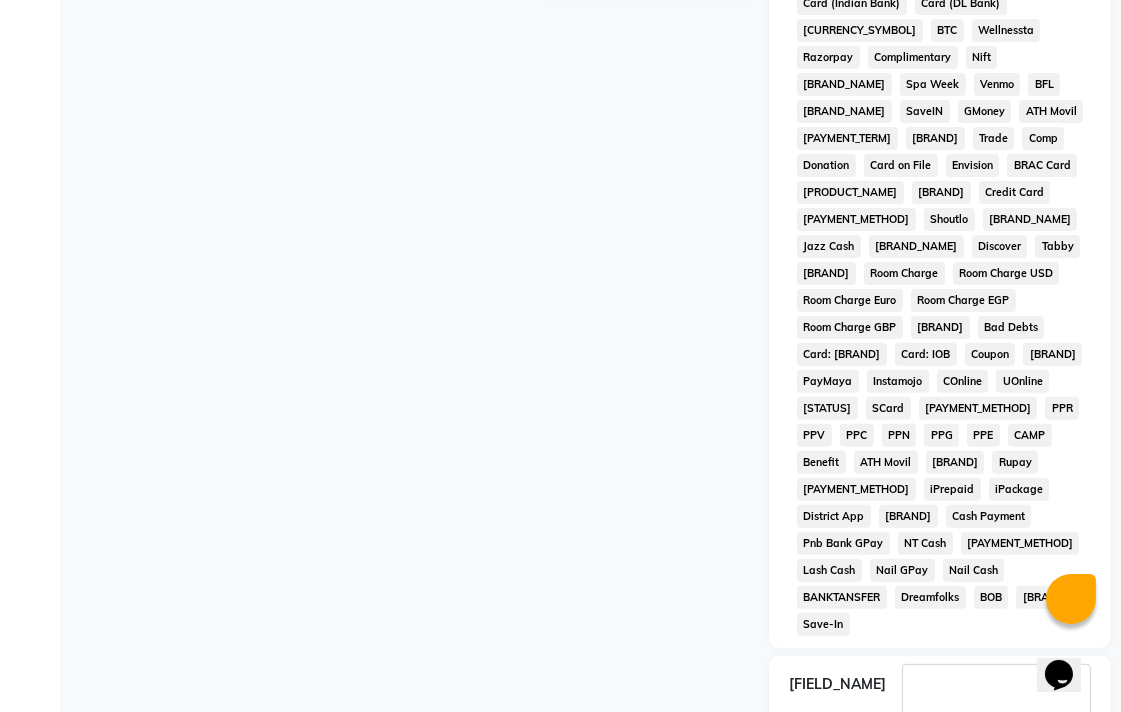click on "Checkout" at bounding box center [940, 786] 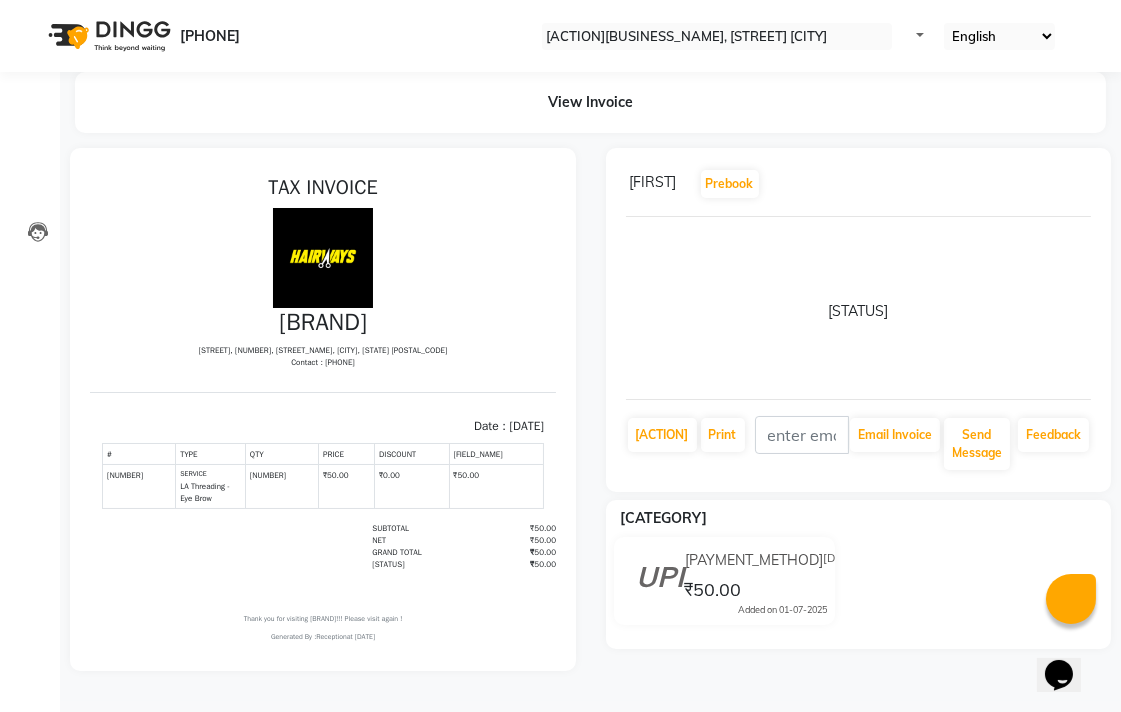 scroll, scrollTop: 0, scrollLeft: 0, axis: both 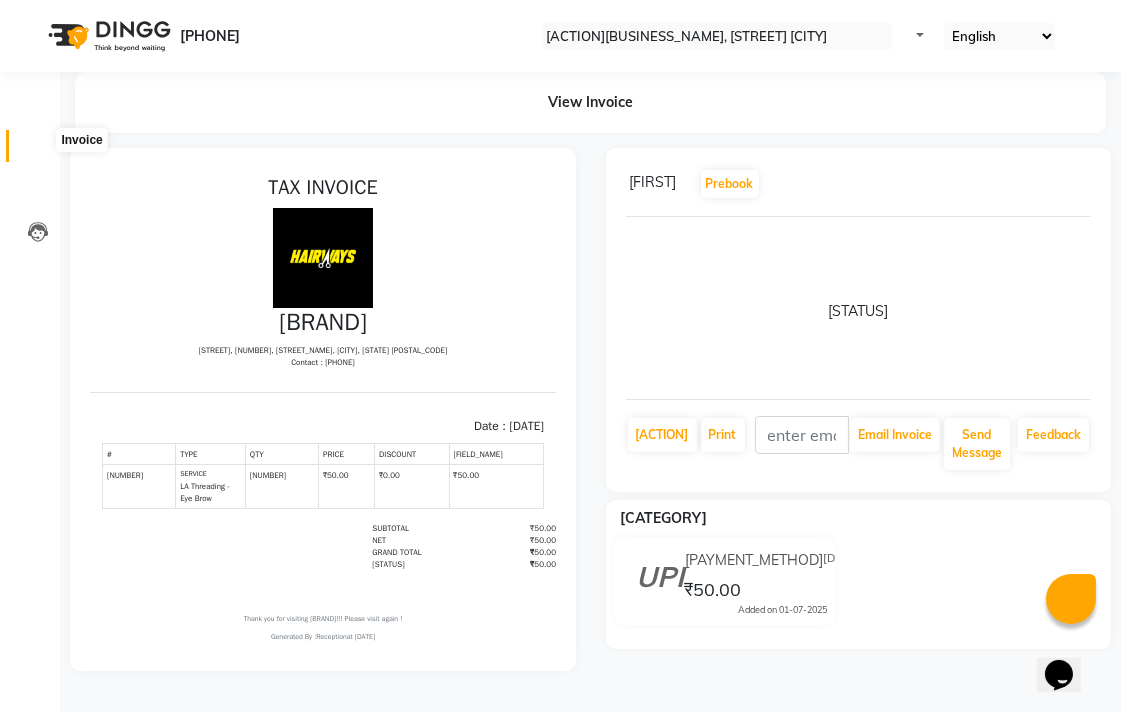 click at bounding box center [38, 151] 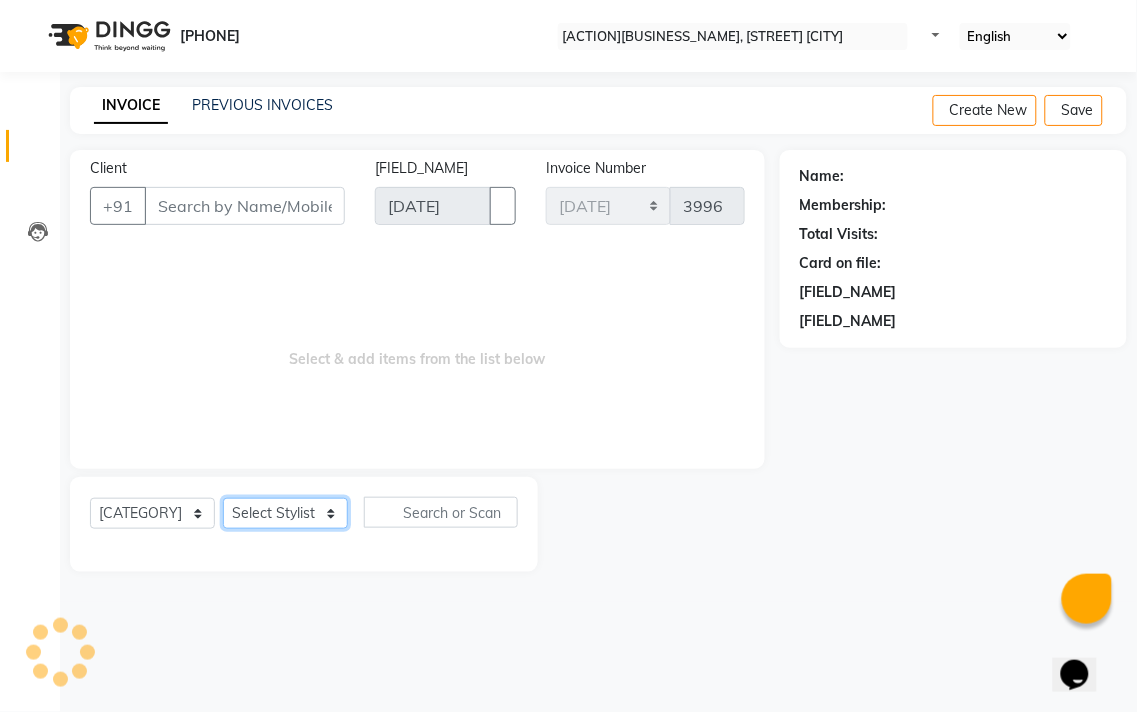 drag, startPoint x: 278, startPoint y: 516, endPoint x: 280, endPoint y: 503, distance: 13.152946 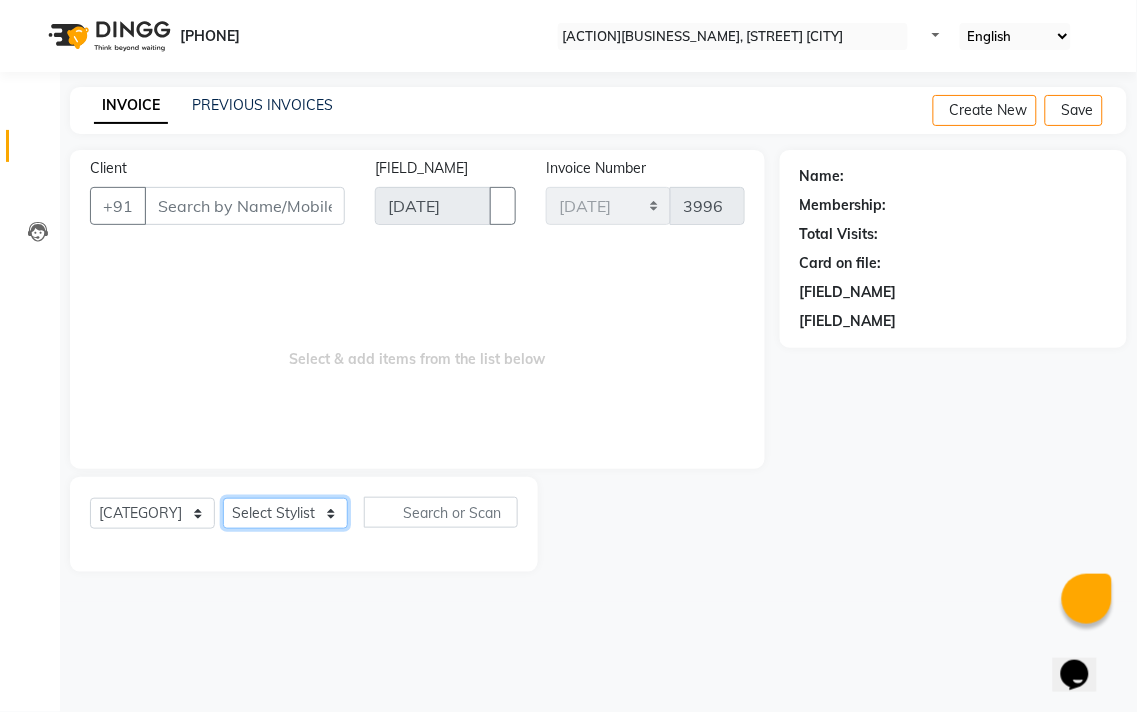 select on "[NUMBER]" 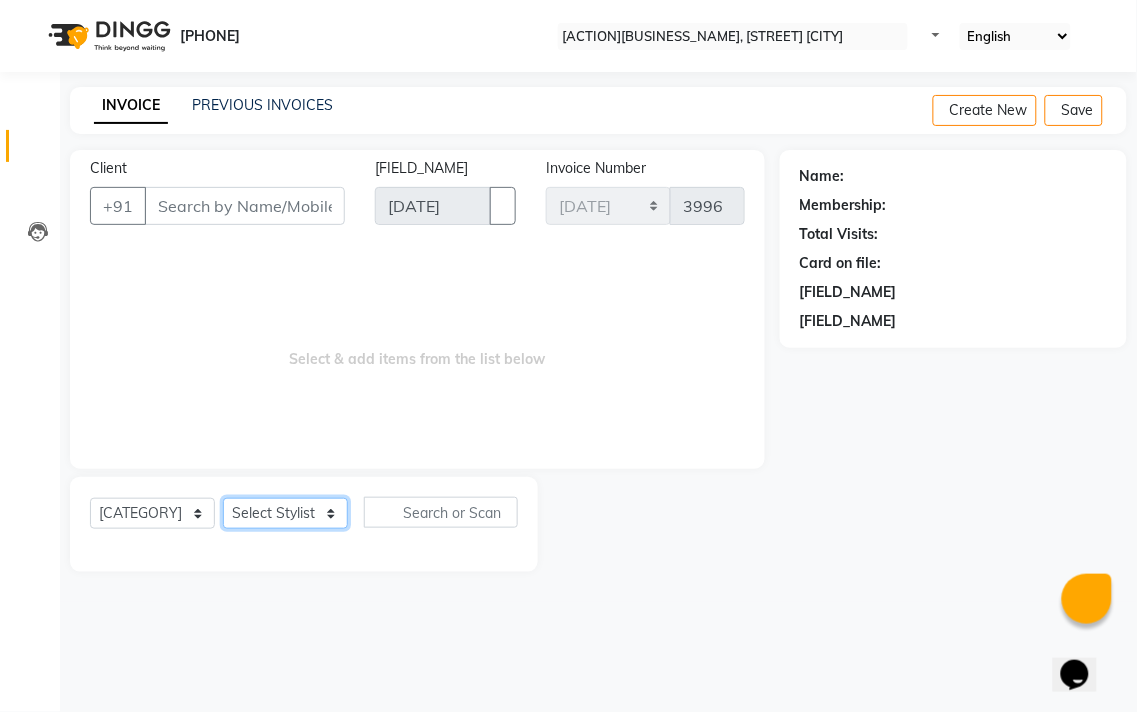 click on "Select Stylist [NAME] [NAME] [NAME] [NAME] [NAME] [NAME] [NAME] [NAME] [NAME] [NAME]" at bounding box center [285, 513] 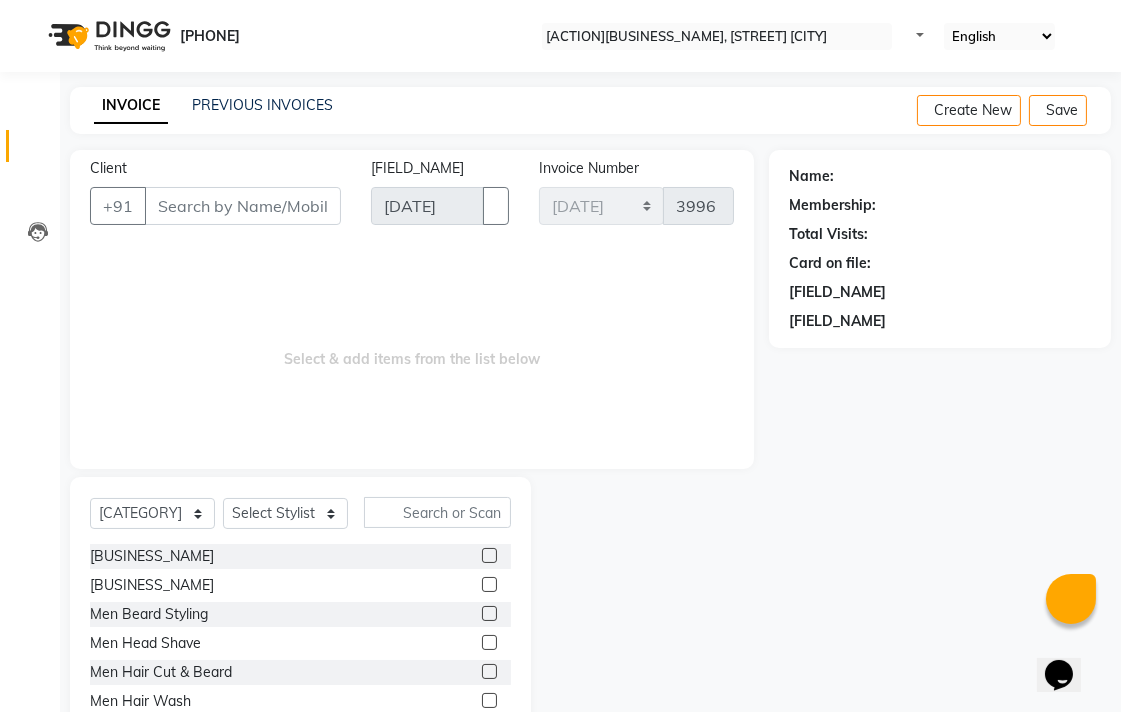 click at bounding box center (489, 671) 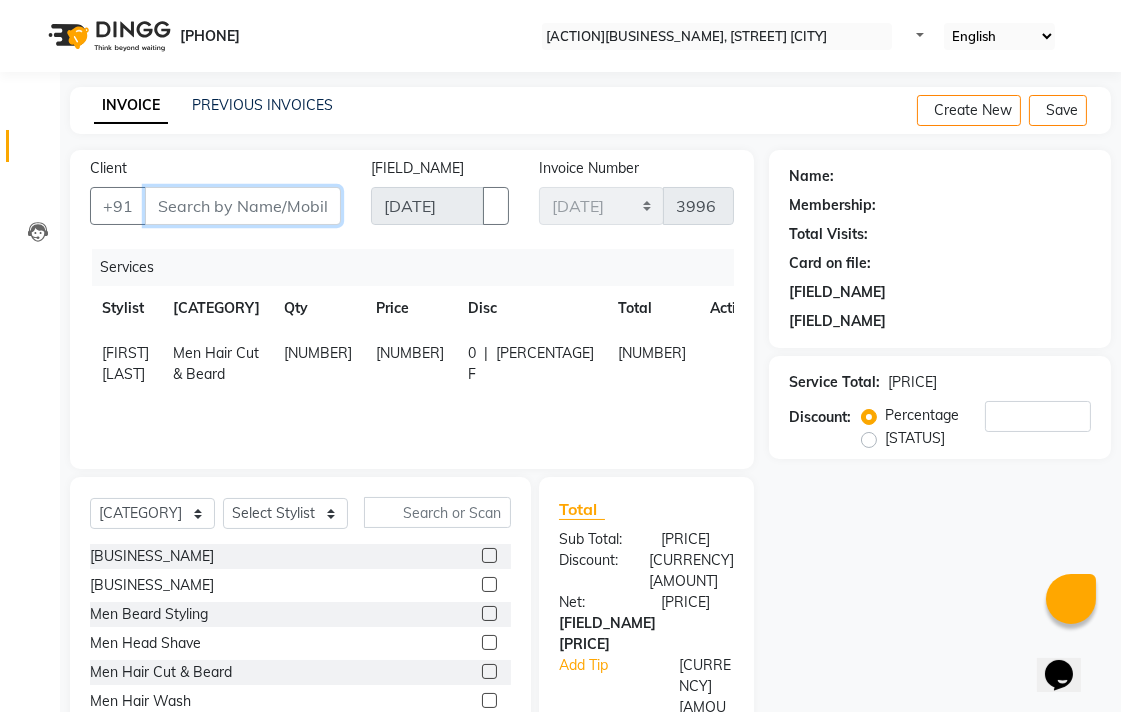 click on "Client" at bounding box center [243, 206] 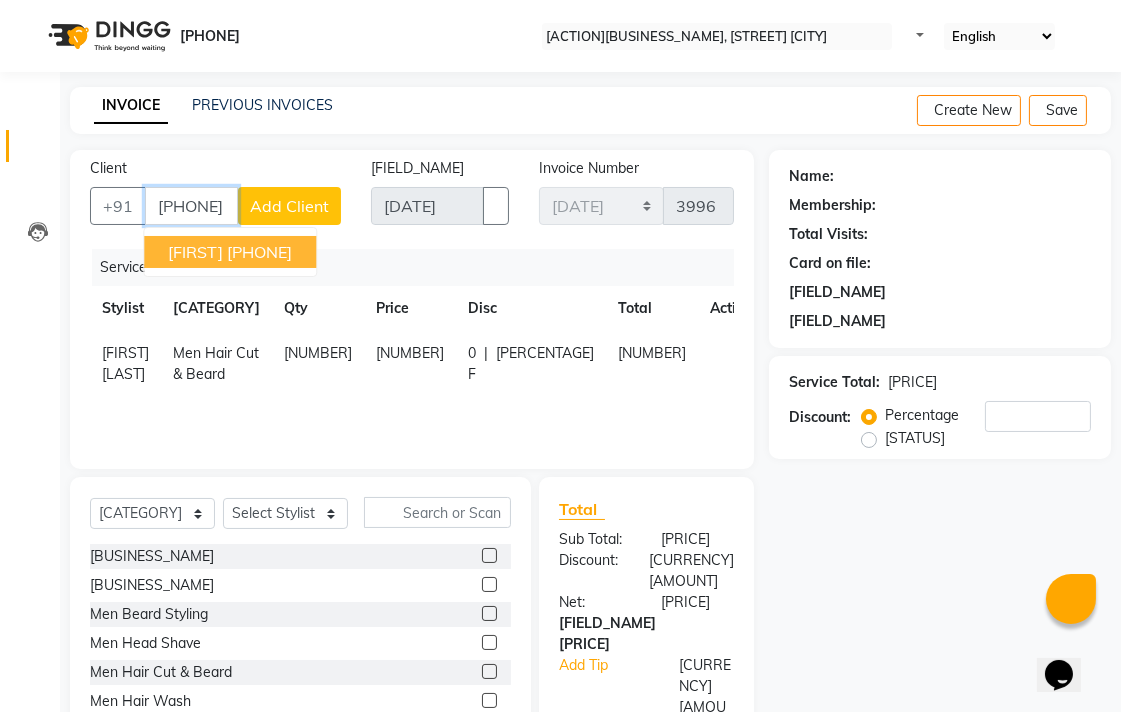 click on "[PHONE]" at bounding box center [259, 252] 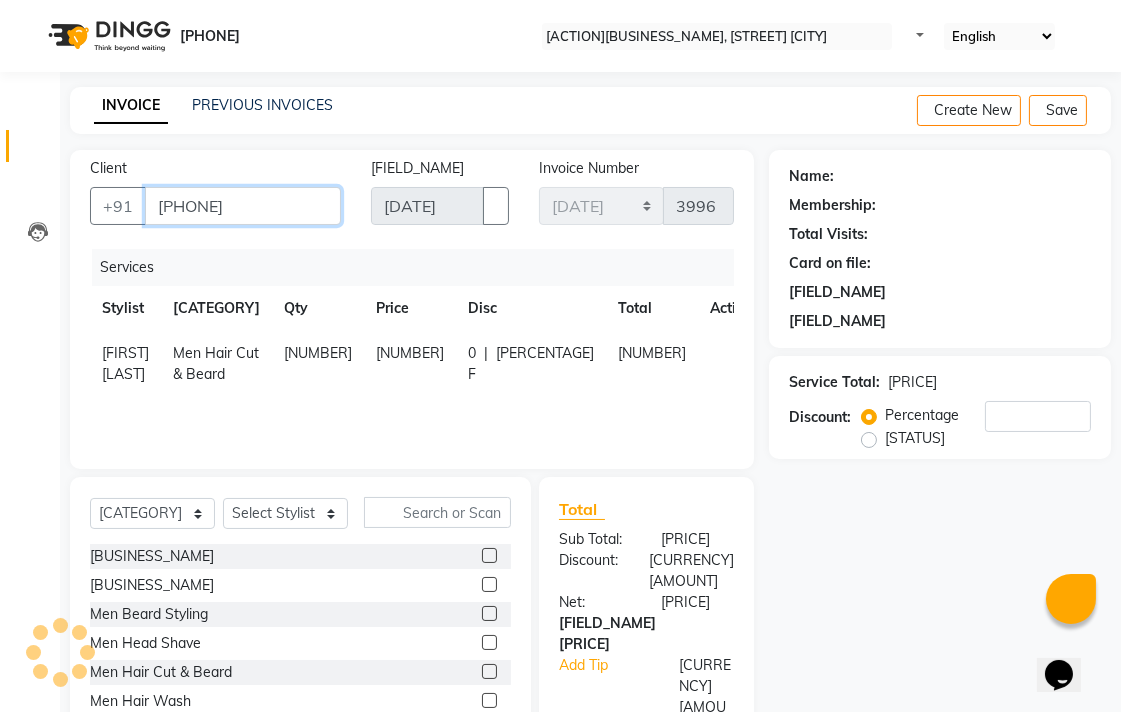 type on "[PHONE]" 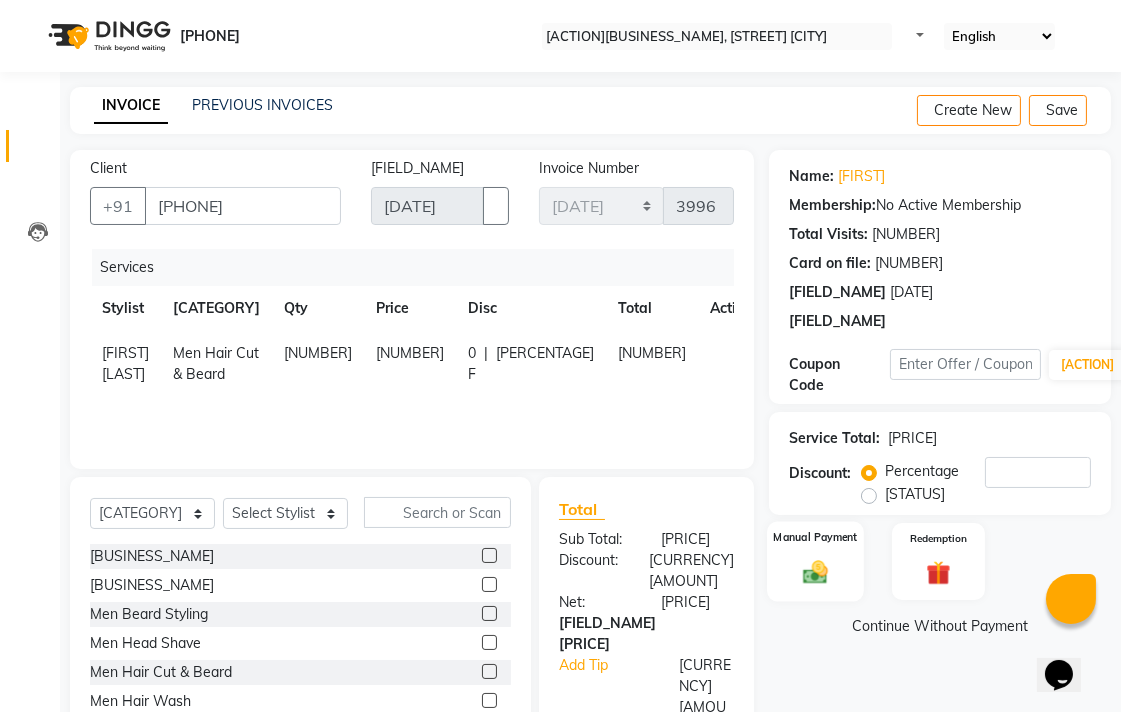 click on "Manual Payment" at bounding box center (815, 561) 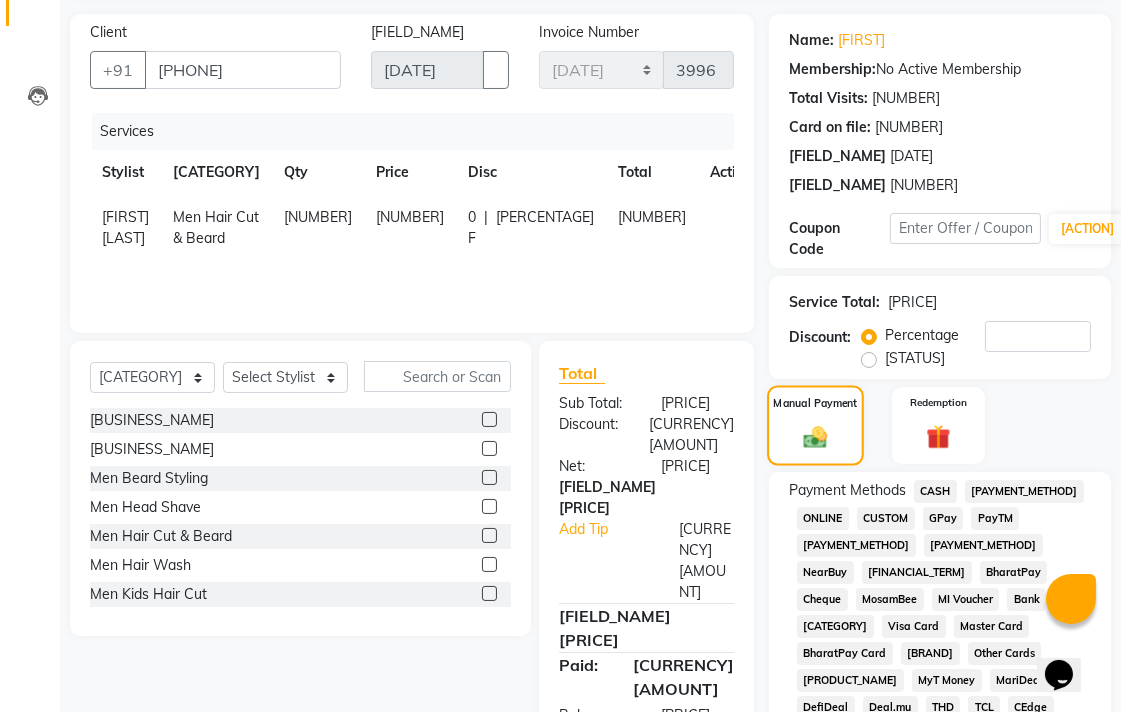 scroll, scrollTop: 444, scrollLeft: 0, axis: vertical 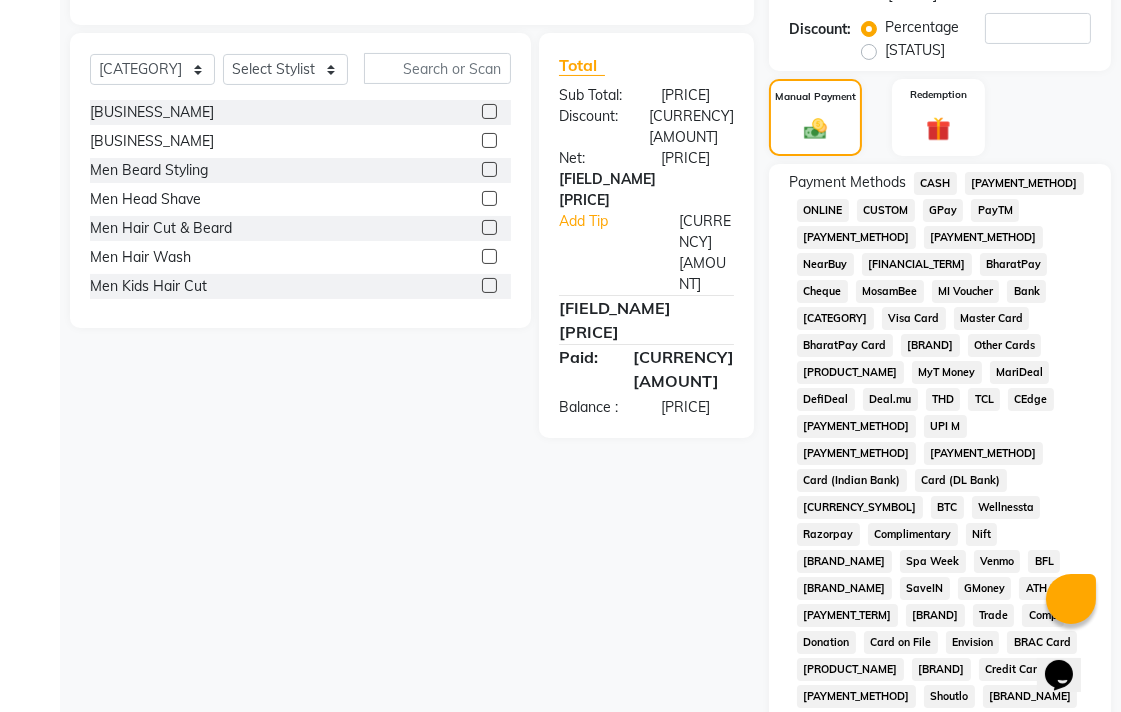 click on "[PAYMENT_METHOD]" at bounding box center [935, 183] 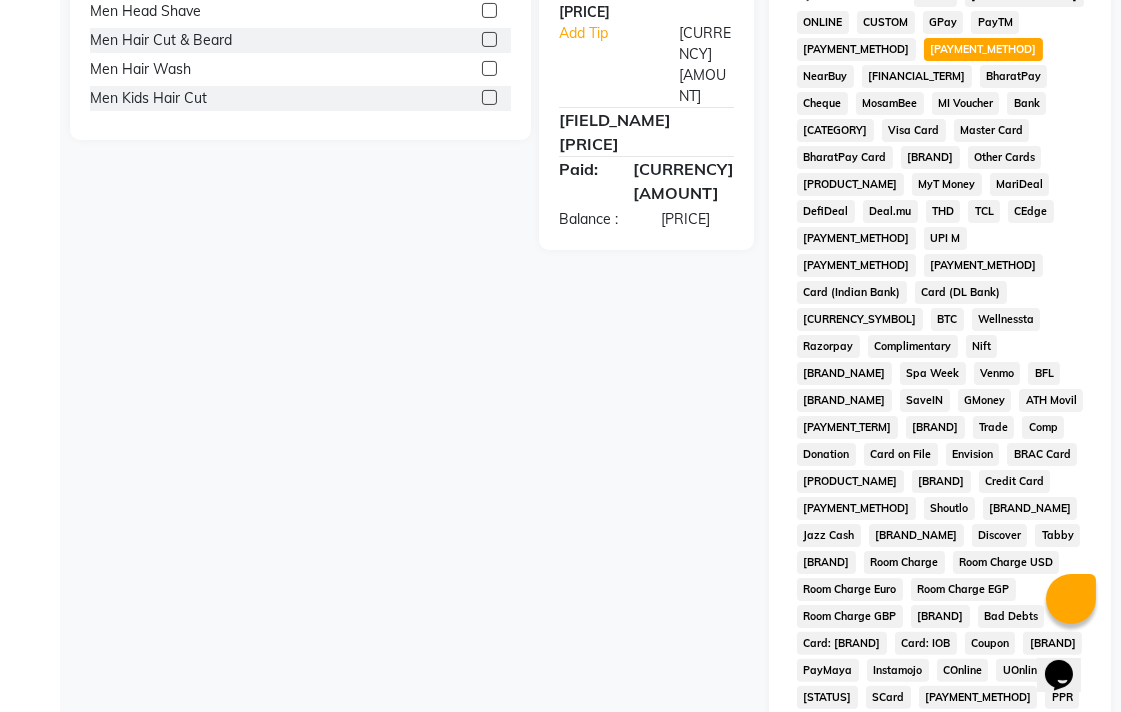 scroll, scrollTop: 913, scrollLeft: 0, axis: vertical 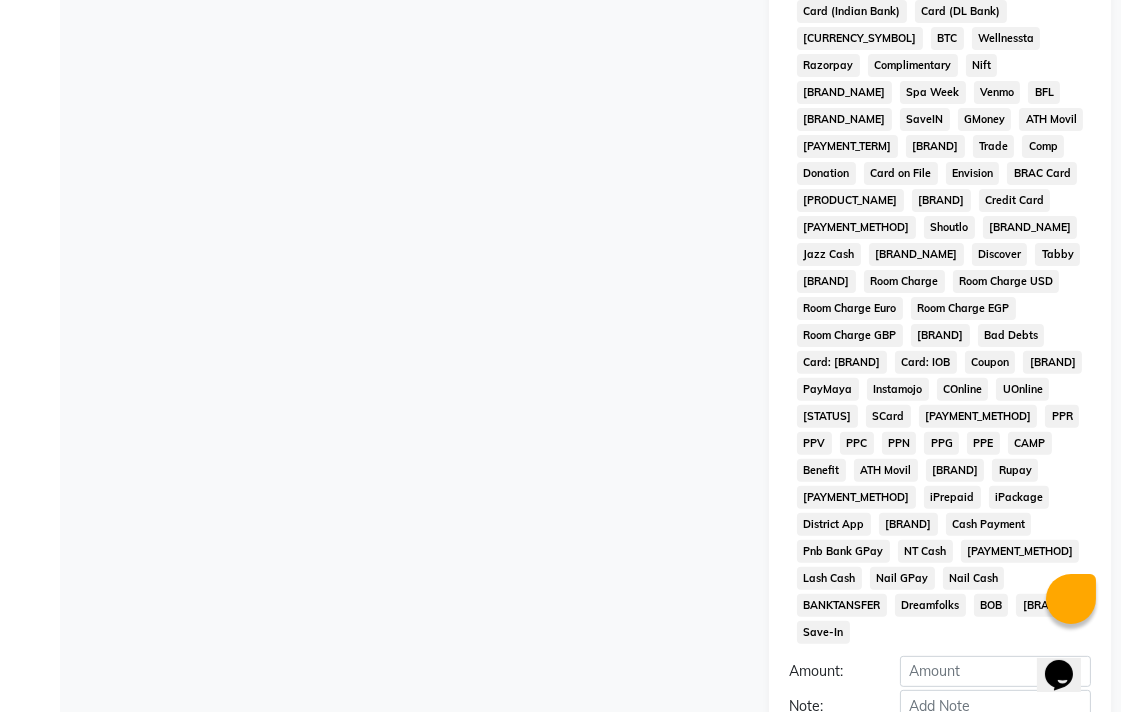 click on "Add Payment" at bounding box center (995, 740) 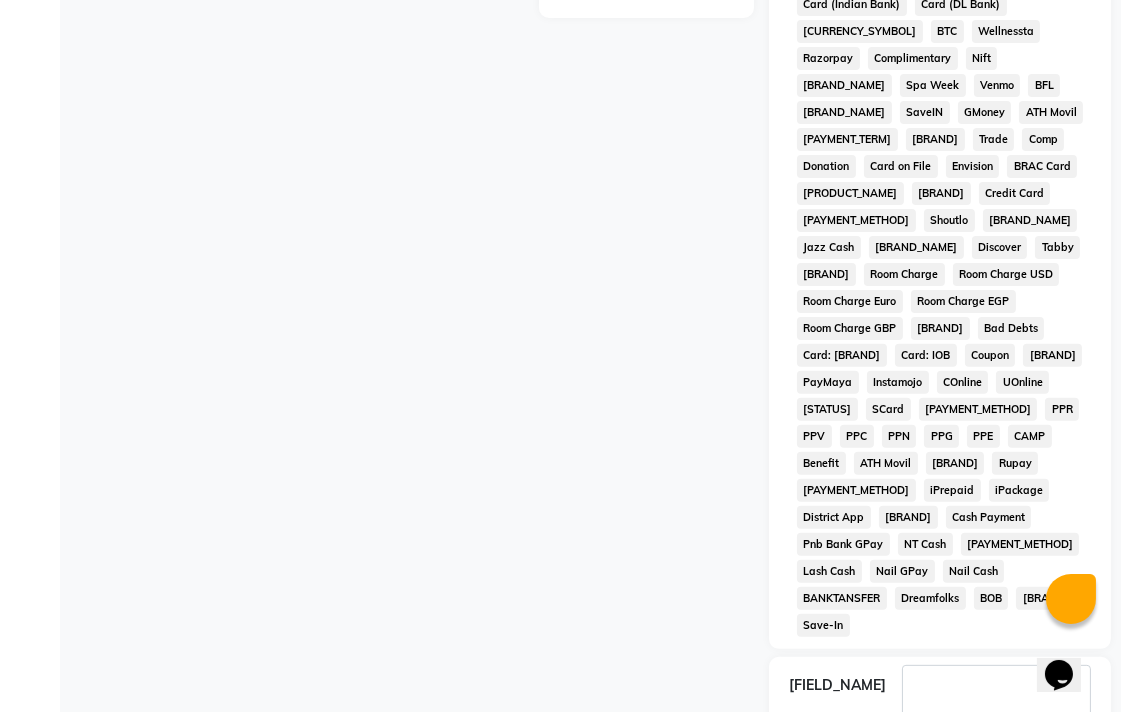 scroll, scrollTop: 921, scrollLeft: 0, axis: vertical 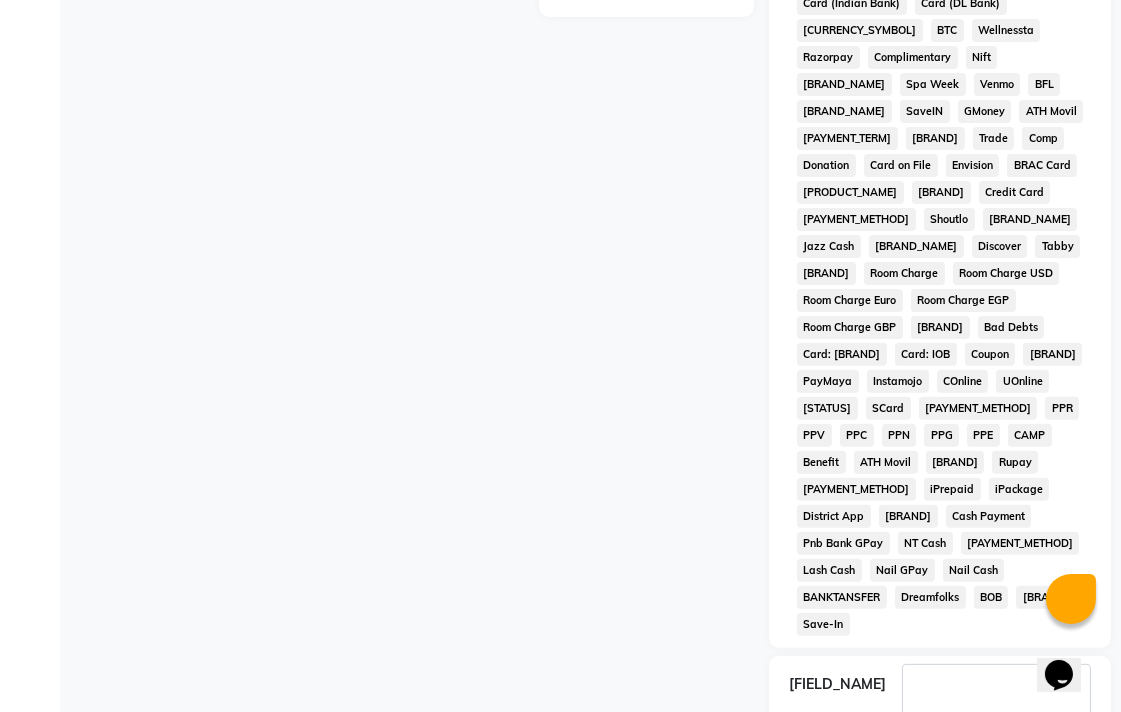 click on "Checkout" at bounding box center (940, 786) 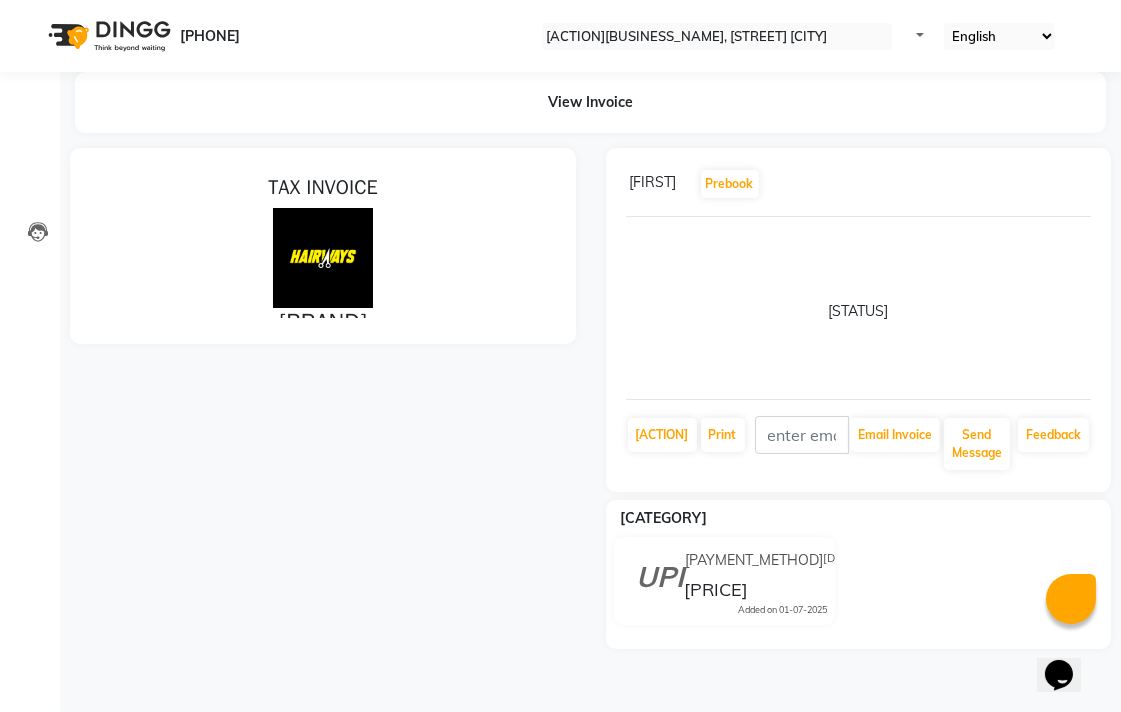 scroll, scrollTop: 0, scrollLeft: 0, axis: both 